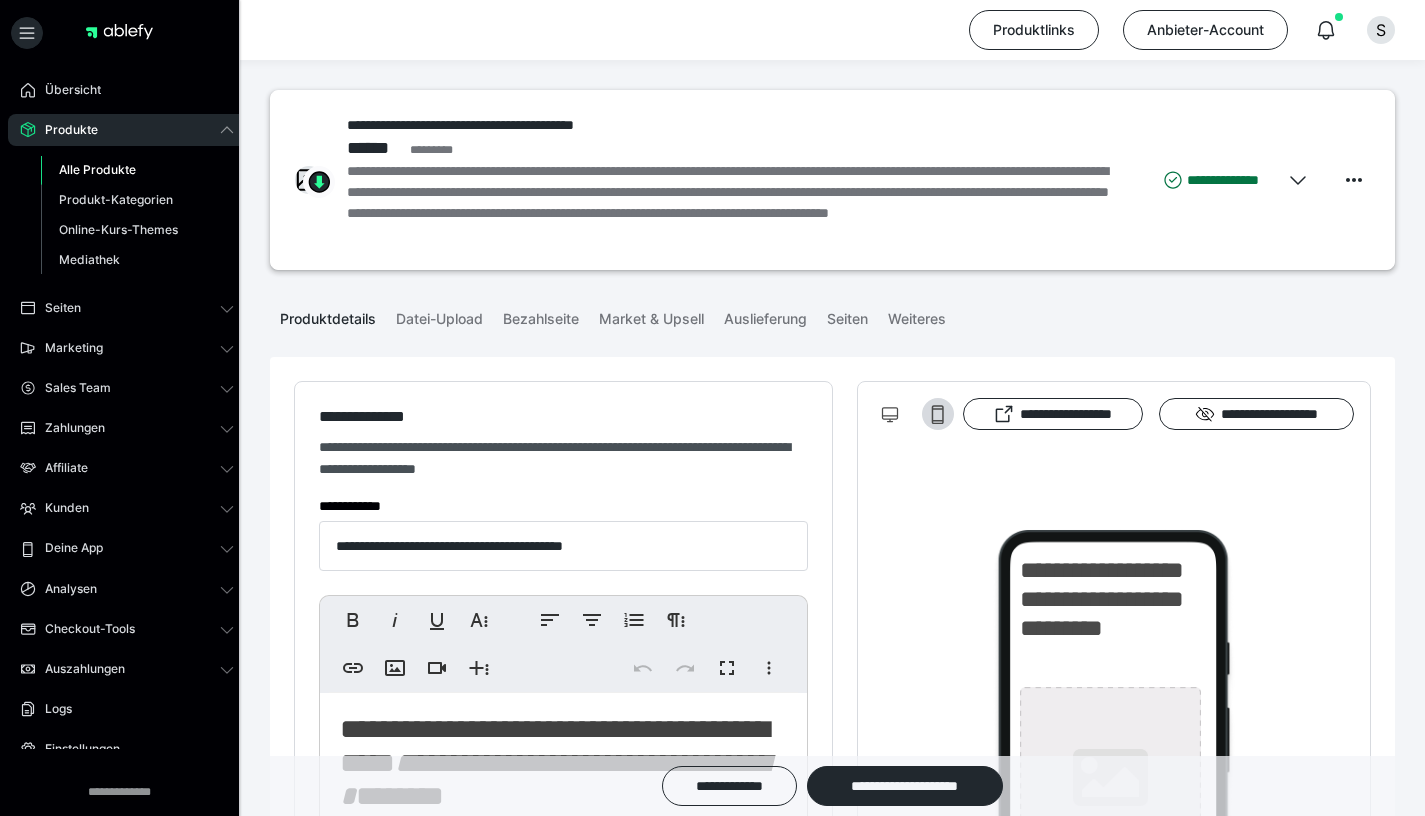 scroll, scrollTop: 1419, scrollLeft: 0, axis: vertical 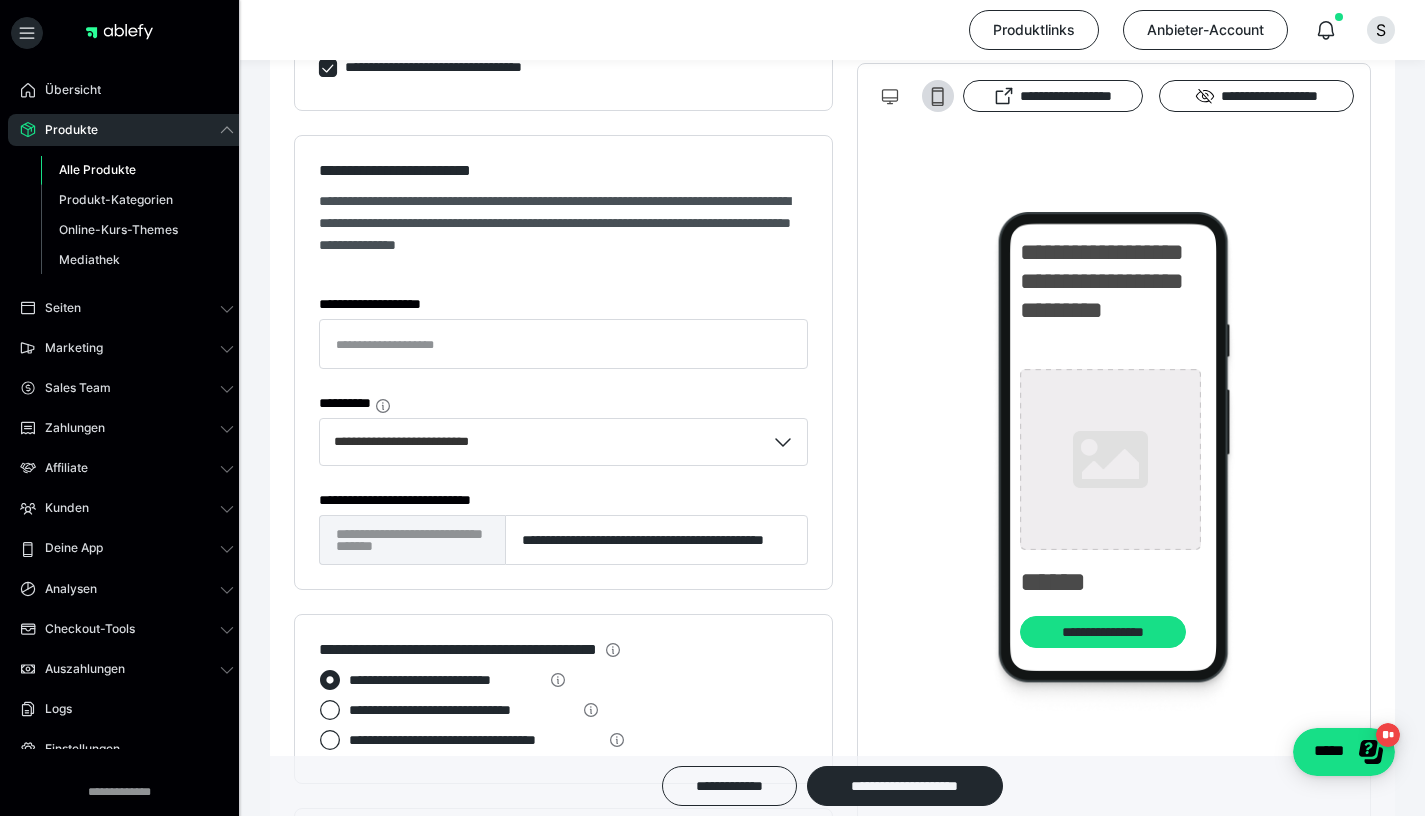 click on "Alle Produkte" at bounding box center [137, 170] 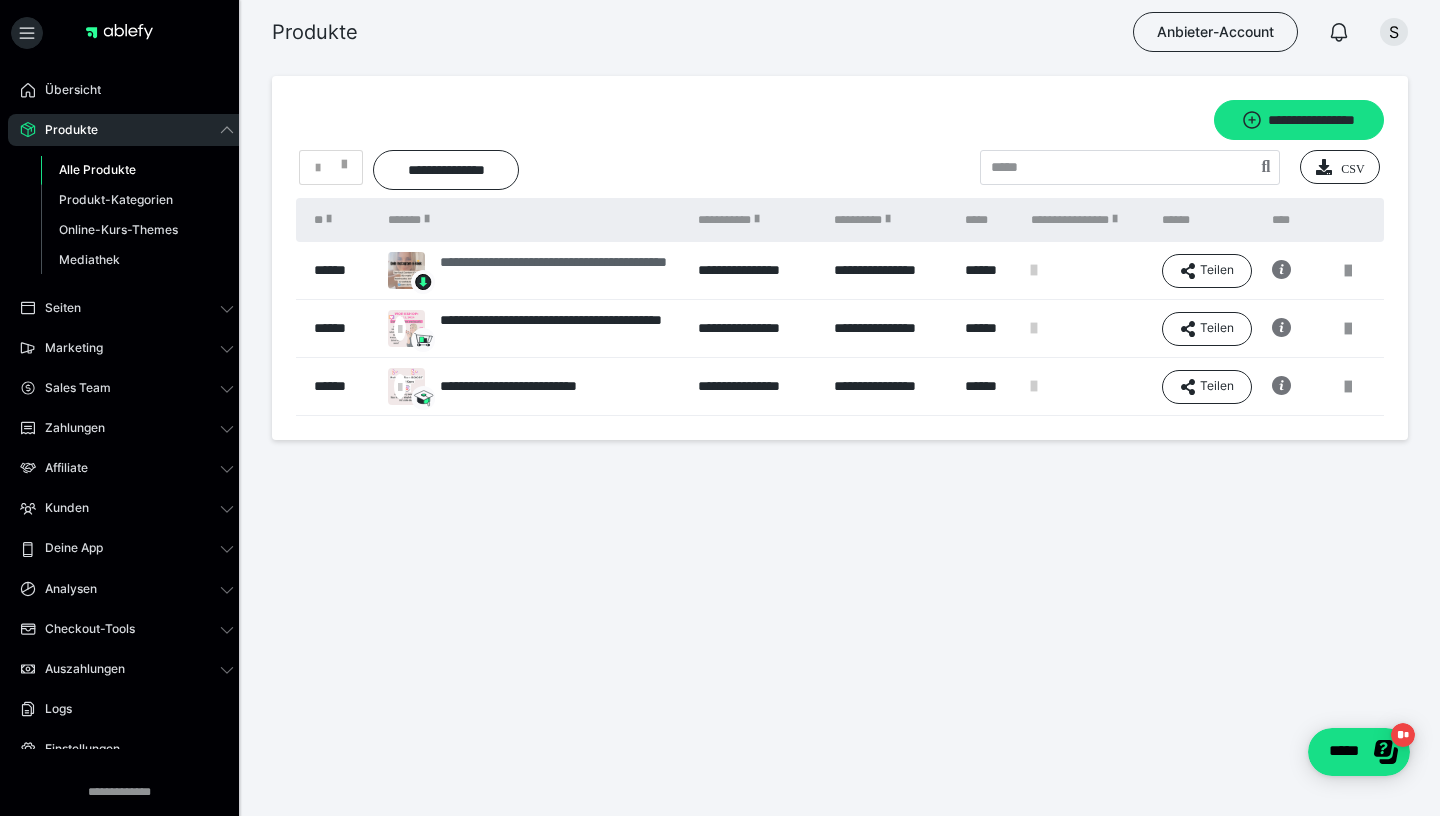 click on "**********" at bounding box center [559, 271] 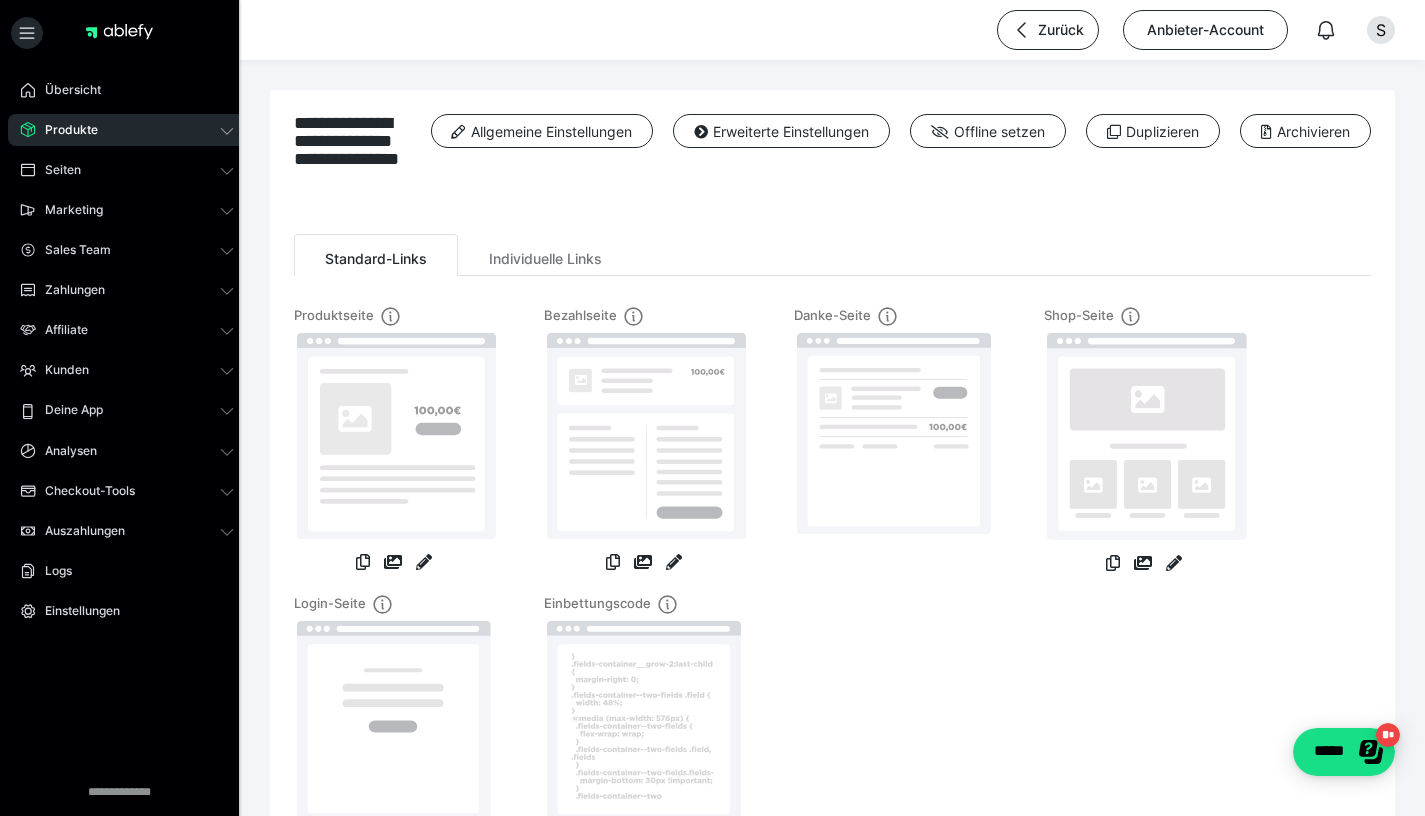 click on "Danke-Seite" at bounding box center [894, 450] 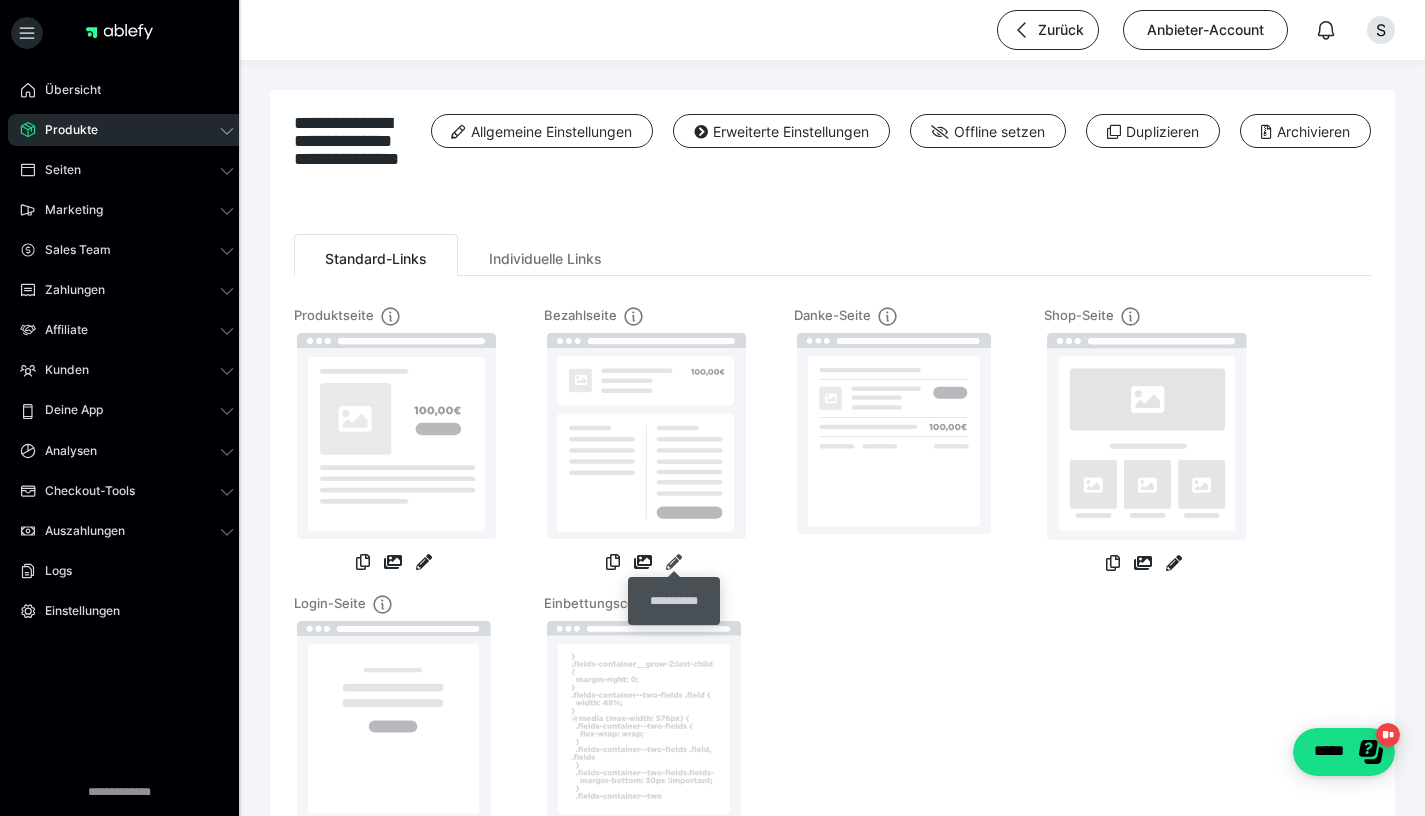 click at bounding box center [674, 562] 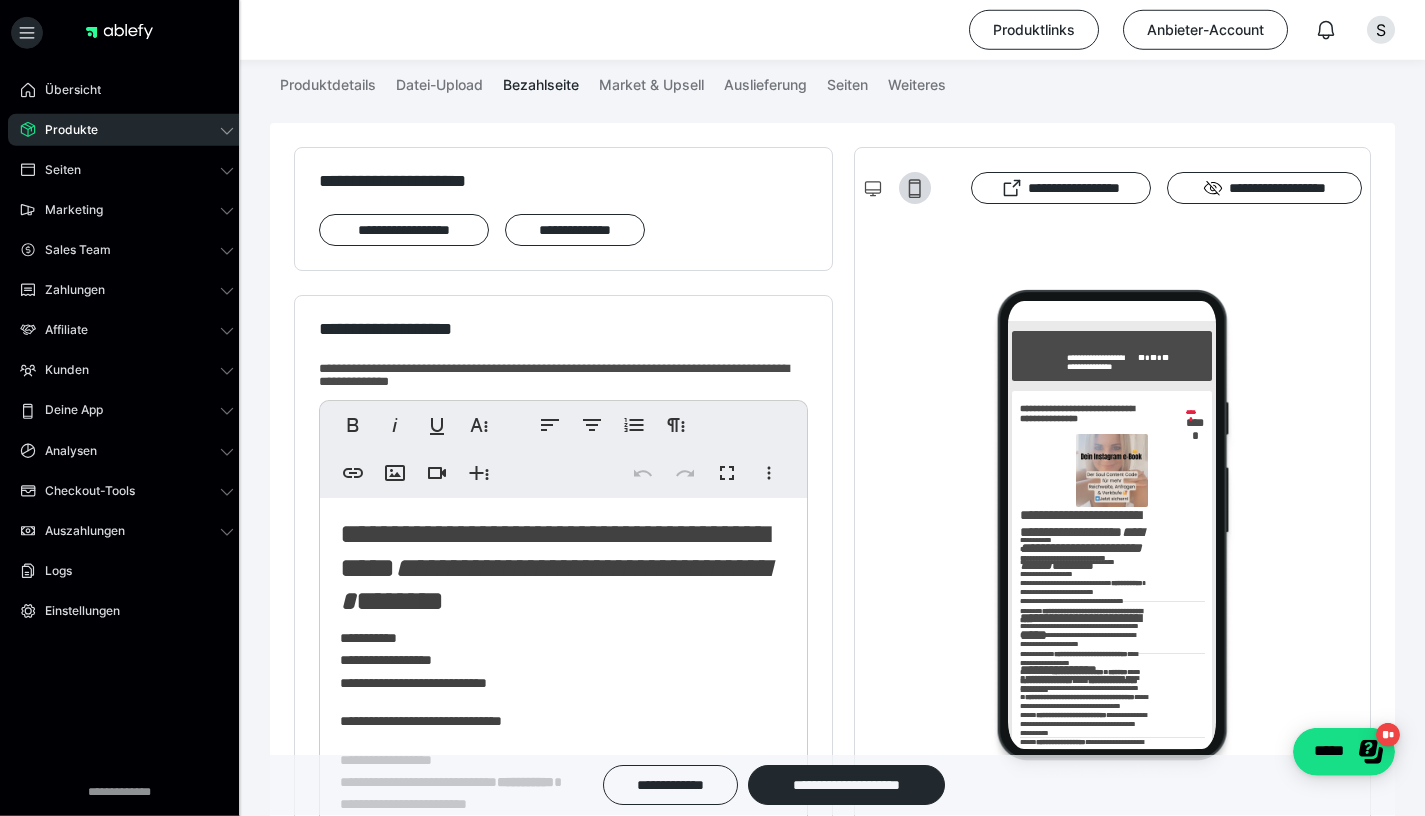 scroll, scrollTop: 240, scrollLeft: 0, axis: vertical 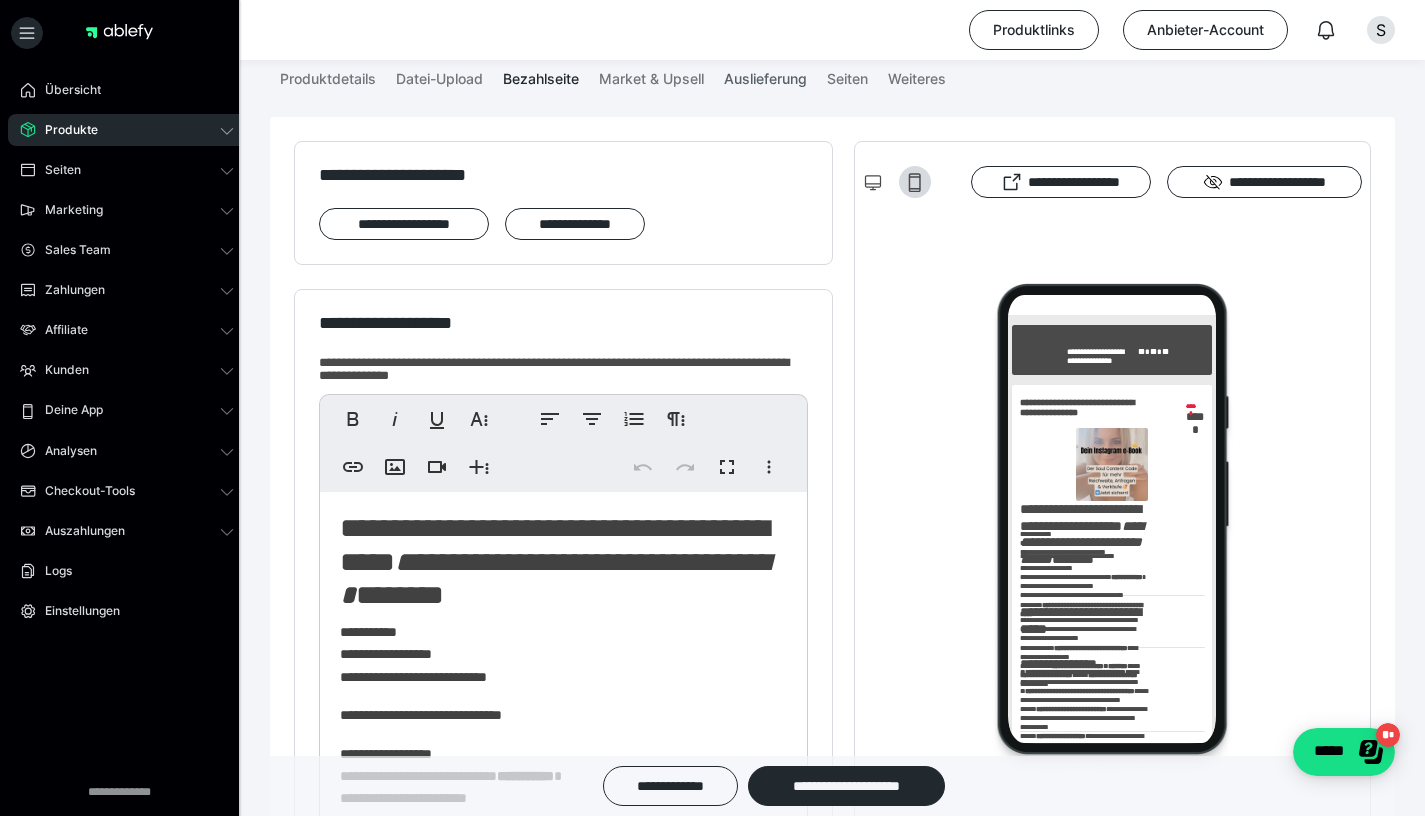 click on "Auslieferung" at bounding box center (765, 75) 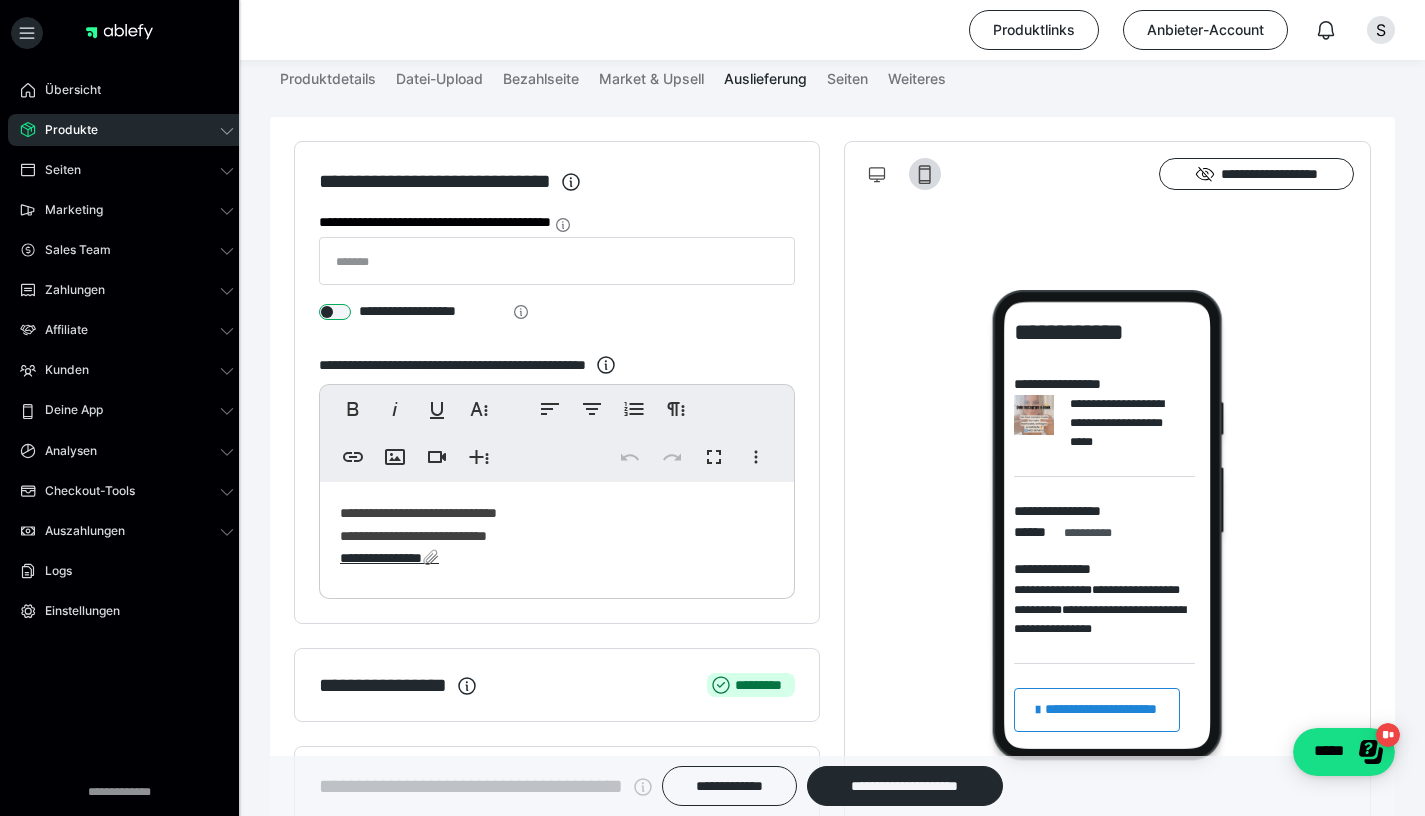 click at bounding box center [335, 312] 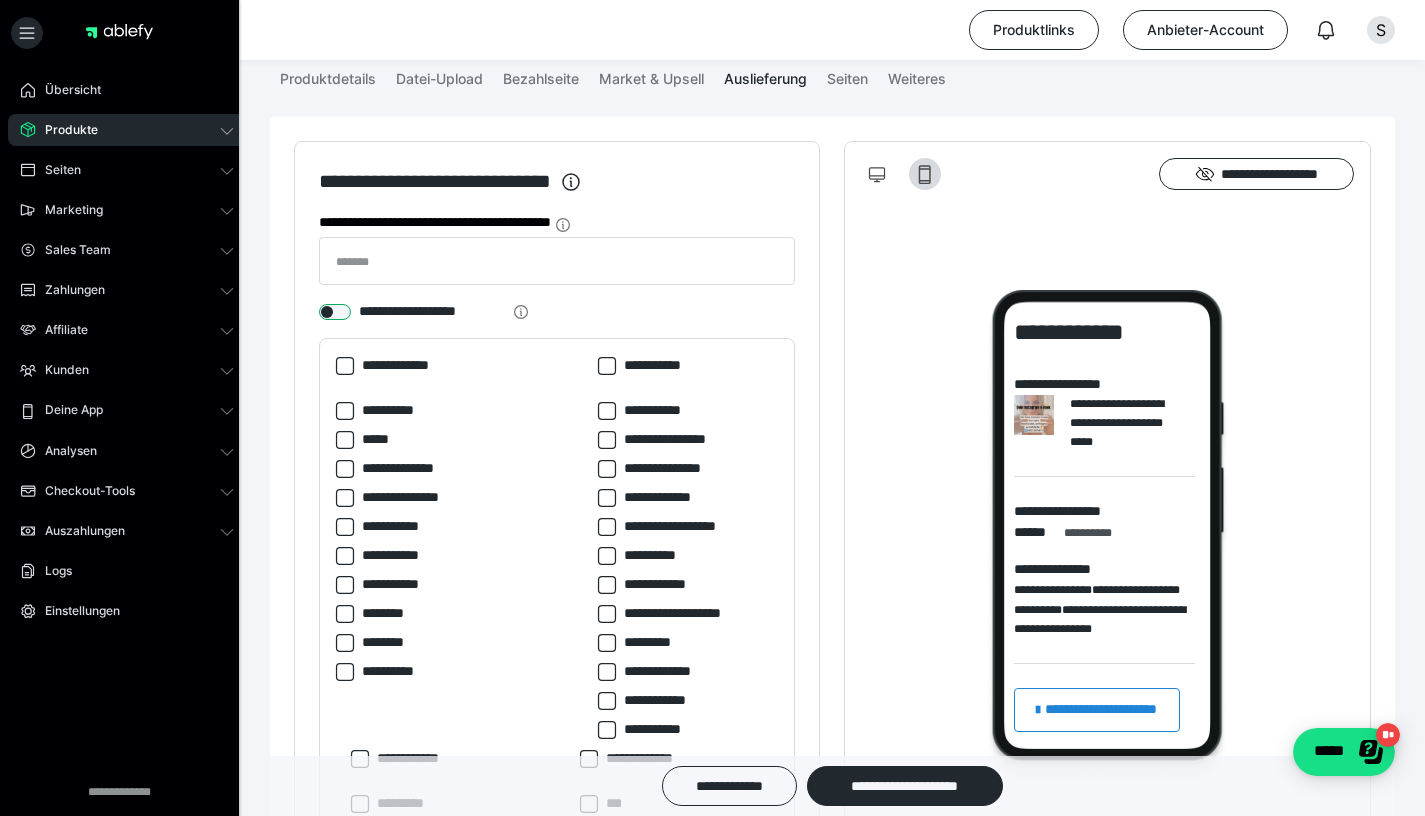 click at bounding box center [335, 312] 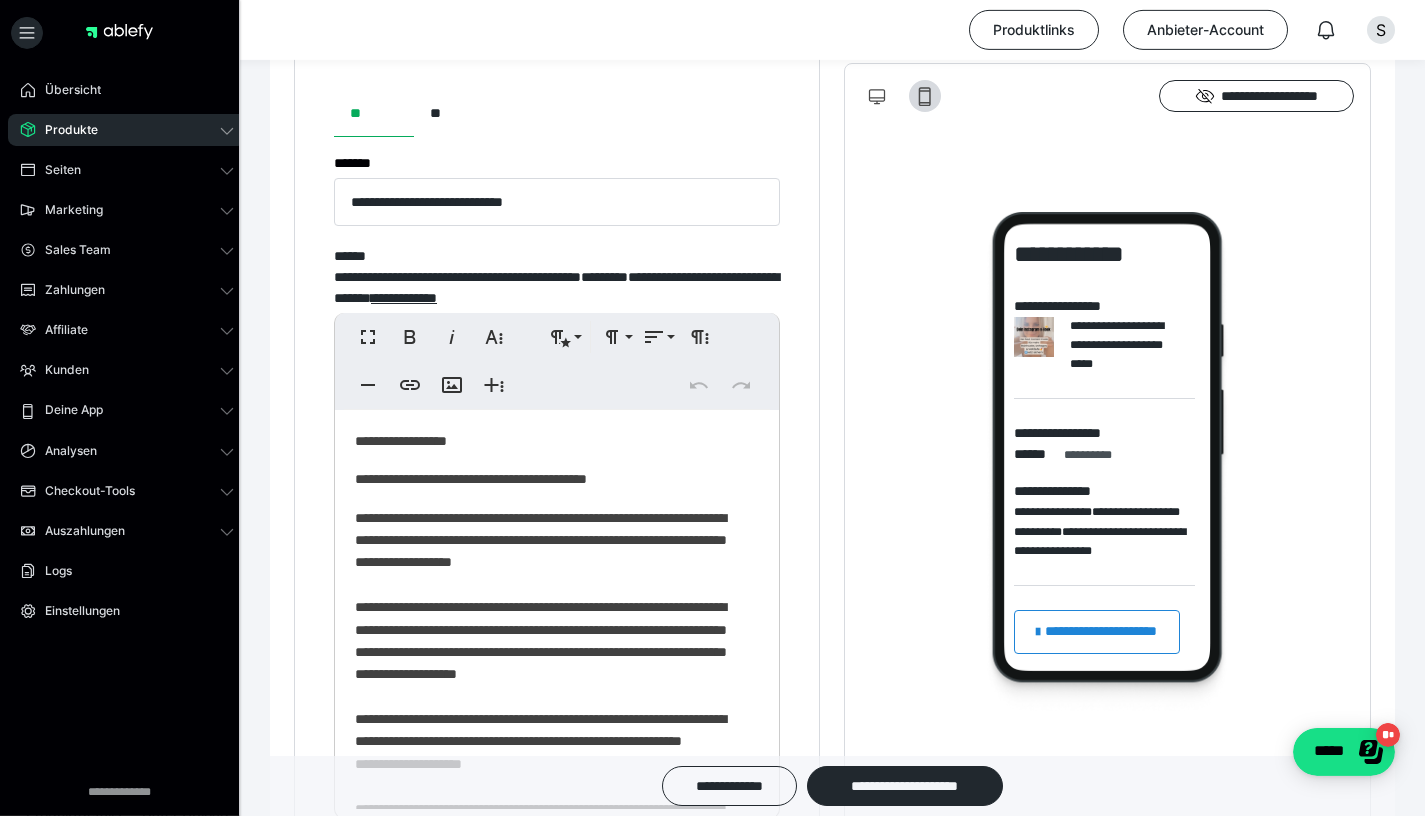 scroll, scrollTop: 1056, scrollLeft: 0, axis: vertical 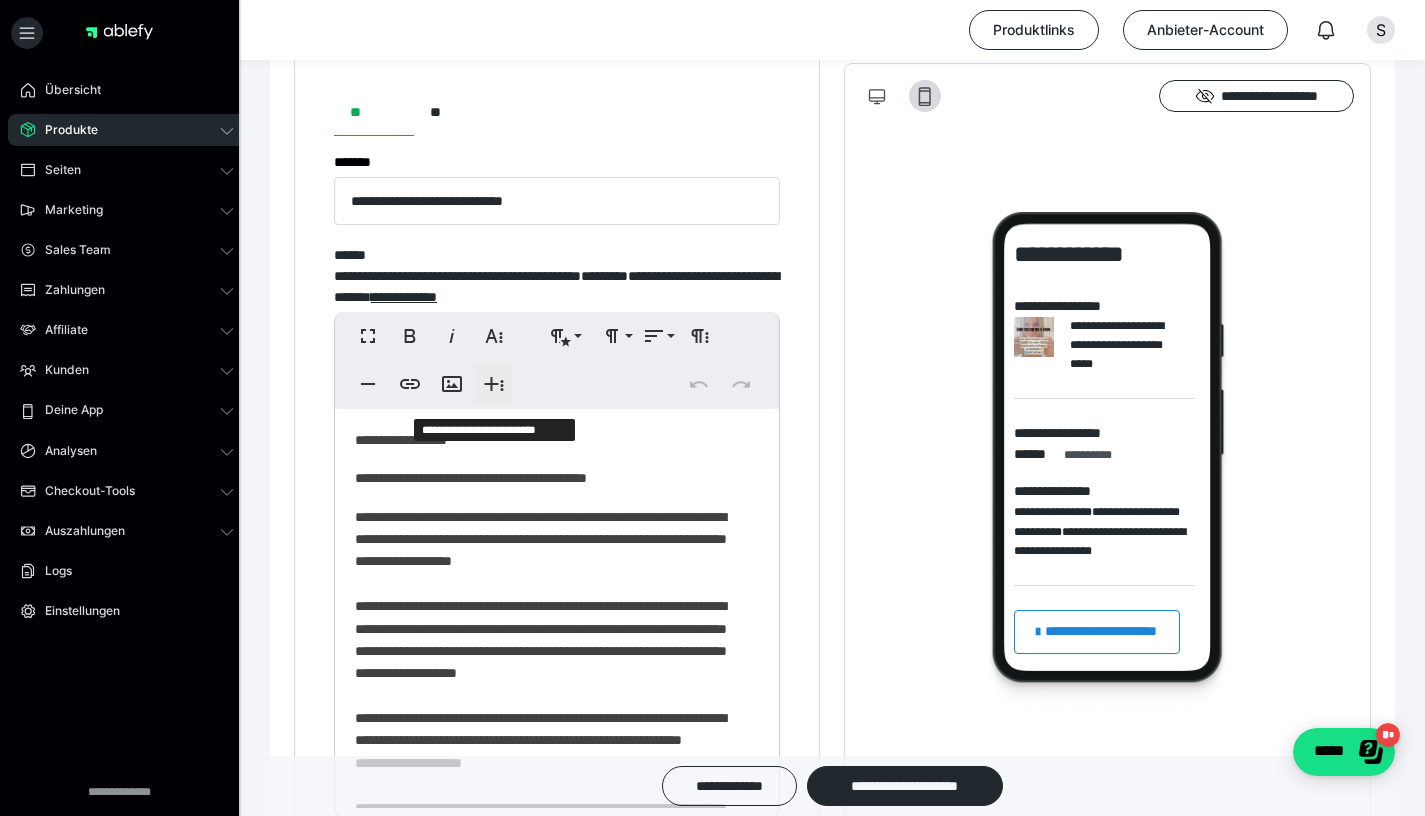 click 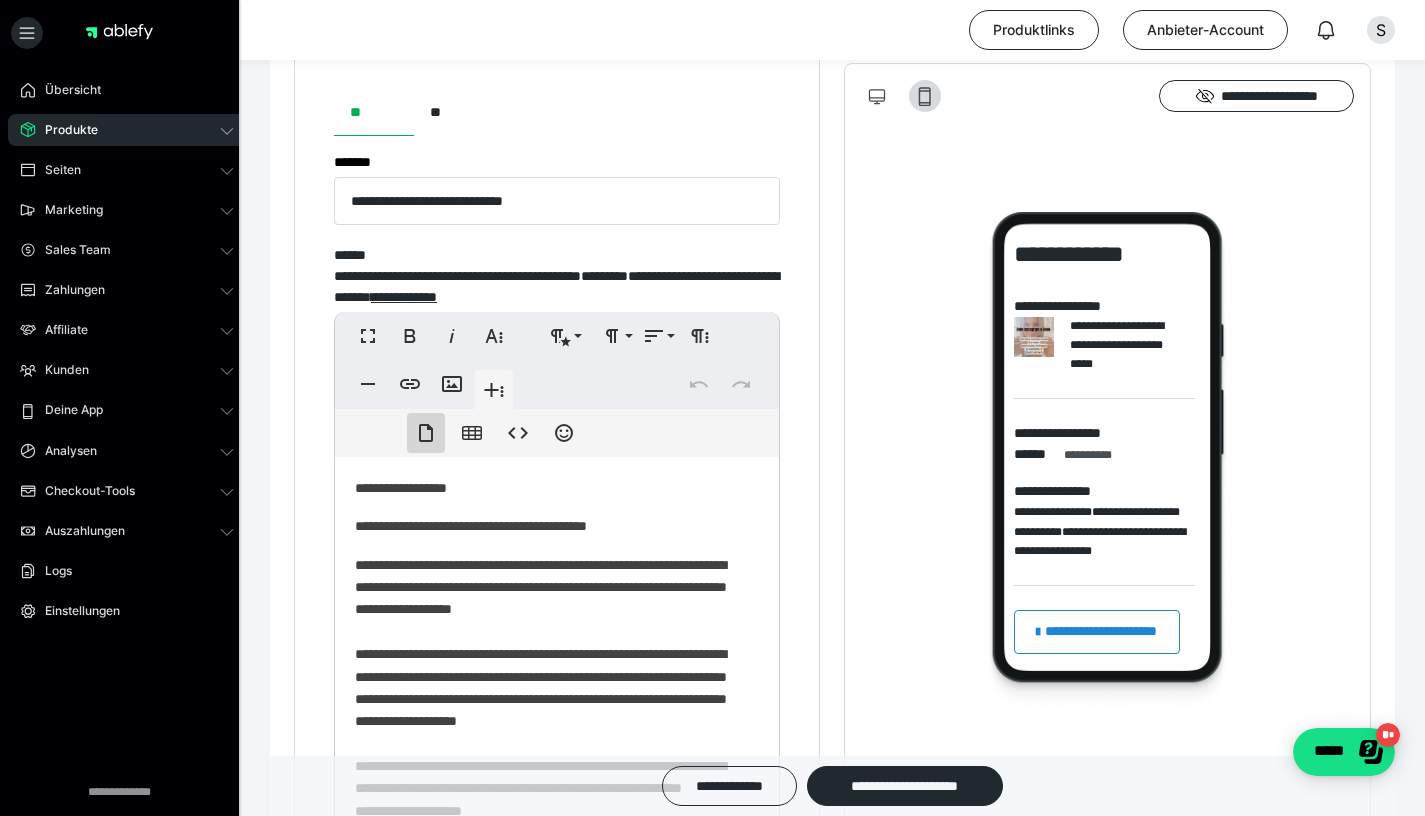 click 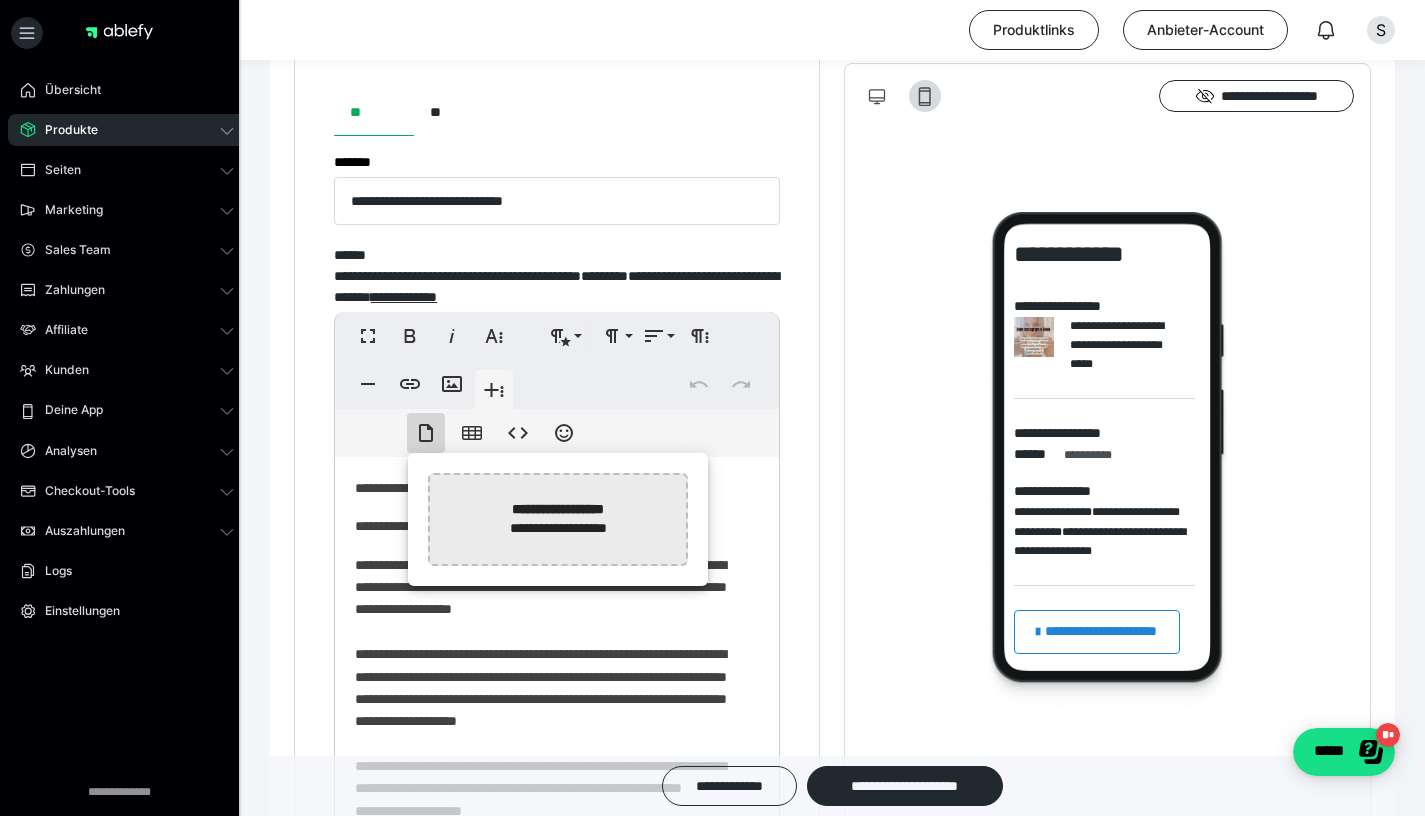 click at bounding box center (46, 519) 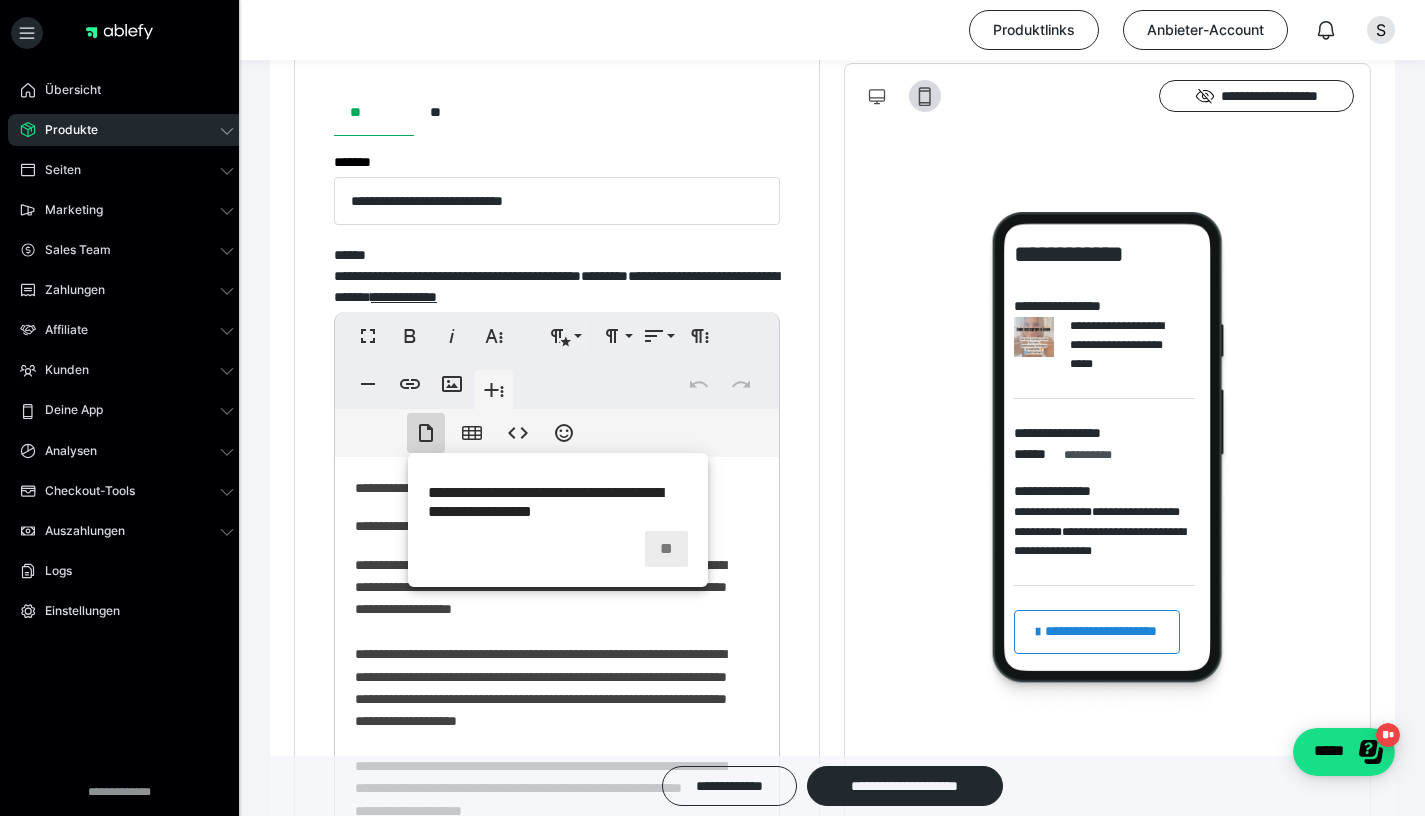 click on "**" at bounding box center [666, 549] 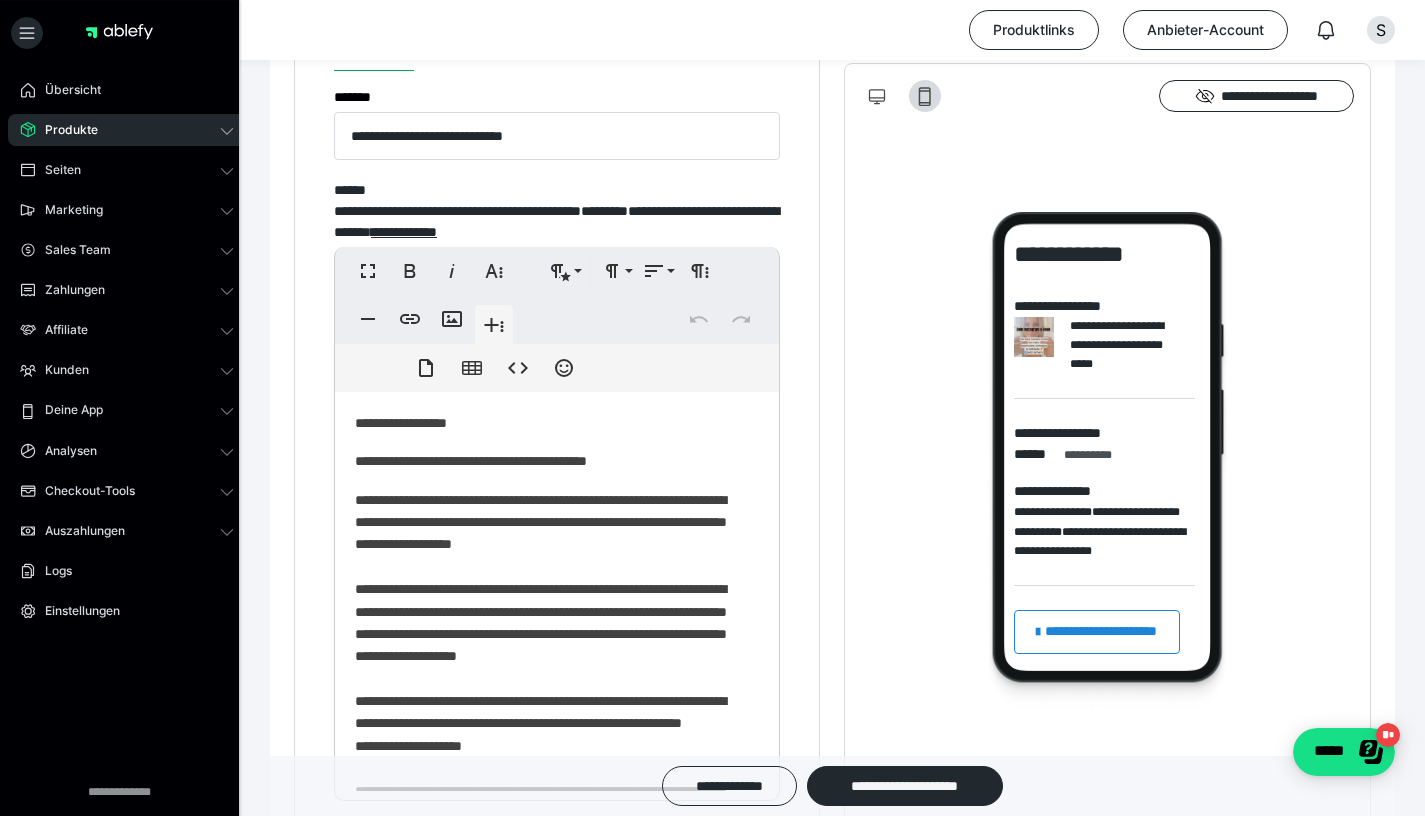 scroll, scrollTop: 1232, scrollLeft: 0, axis: vertical 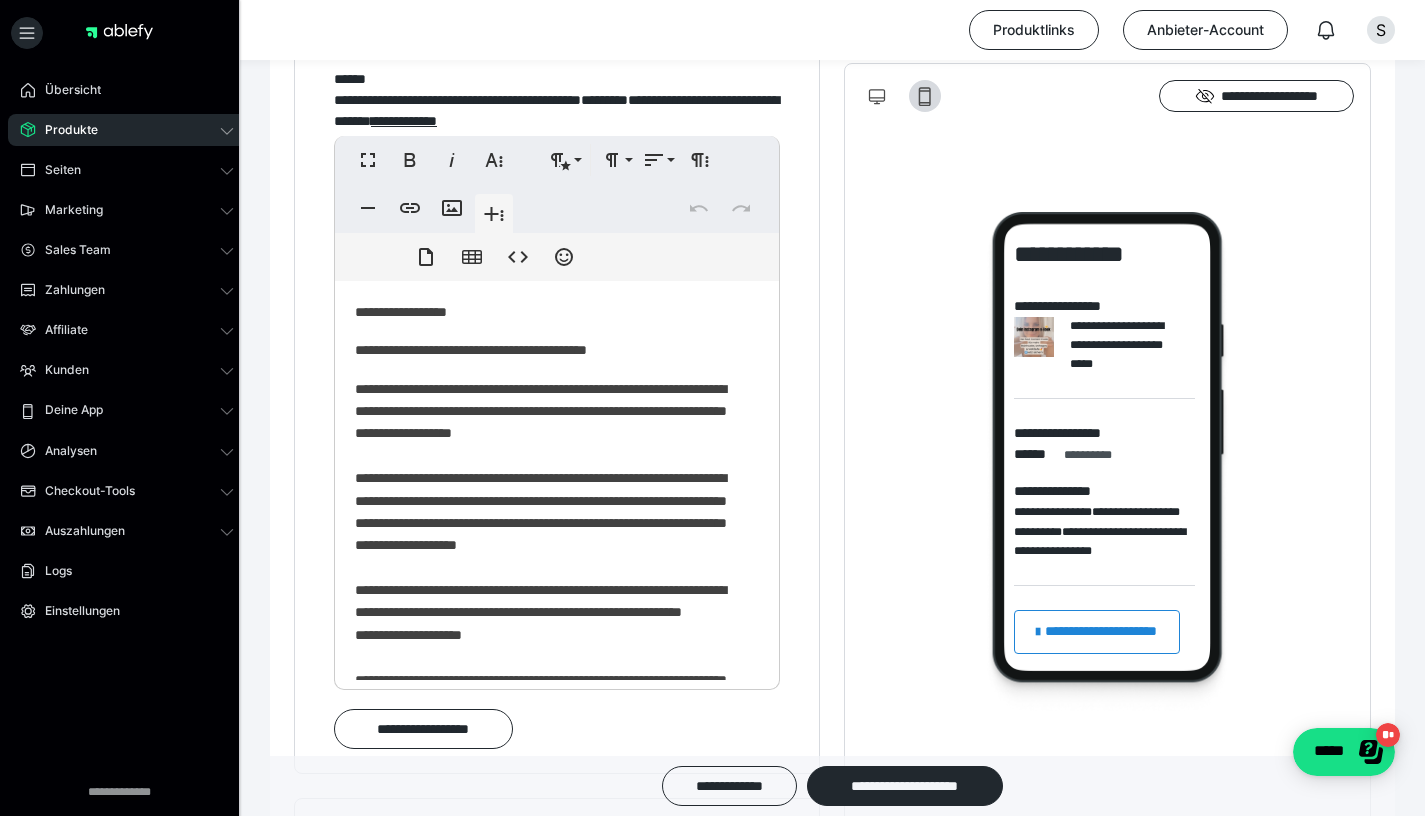 click on "**********" at bounding box center (549, 602) 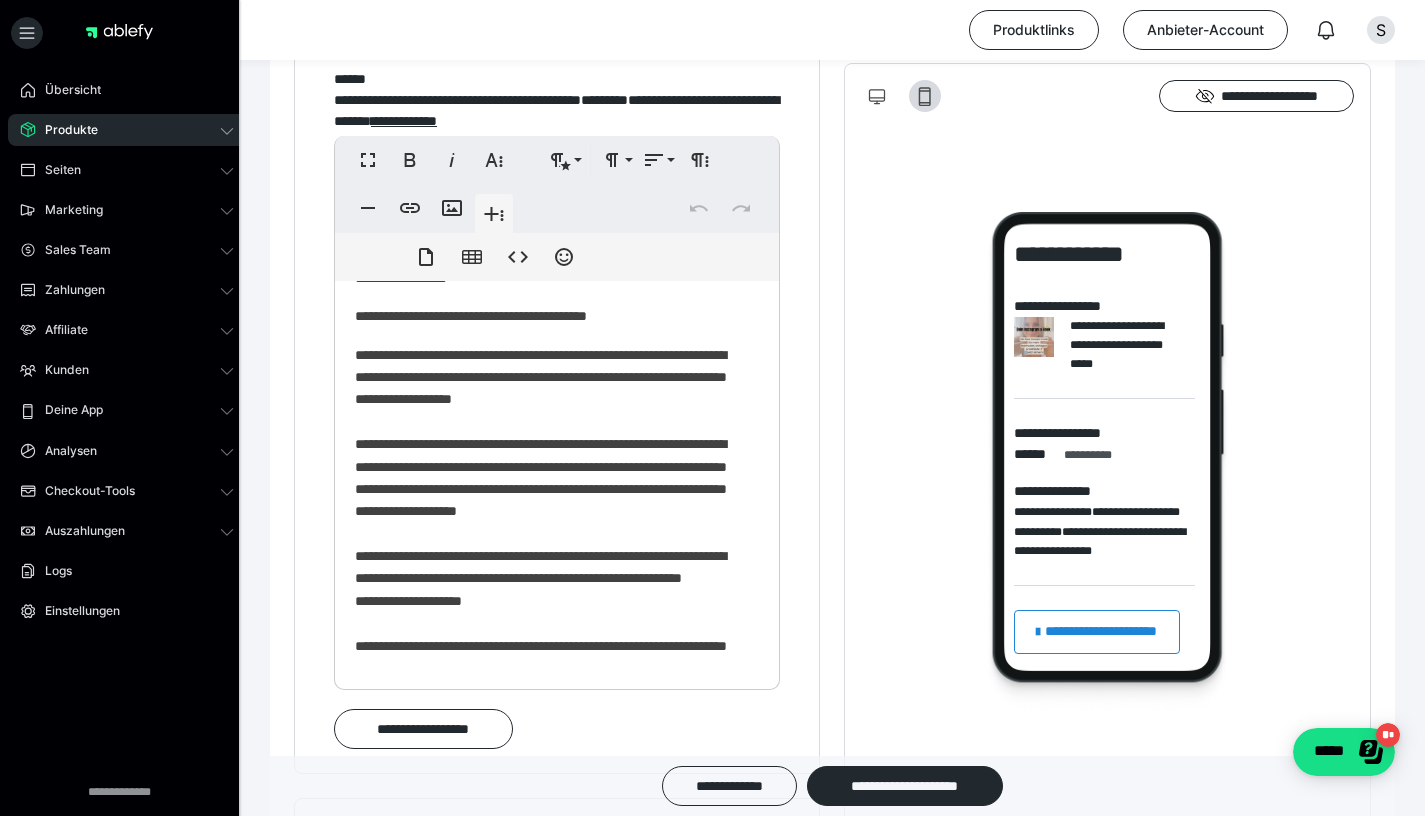 scroll, scrollTop: 35, scrollLeft: 0, axis: vertical 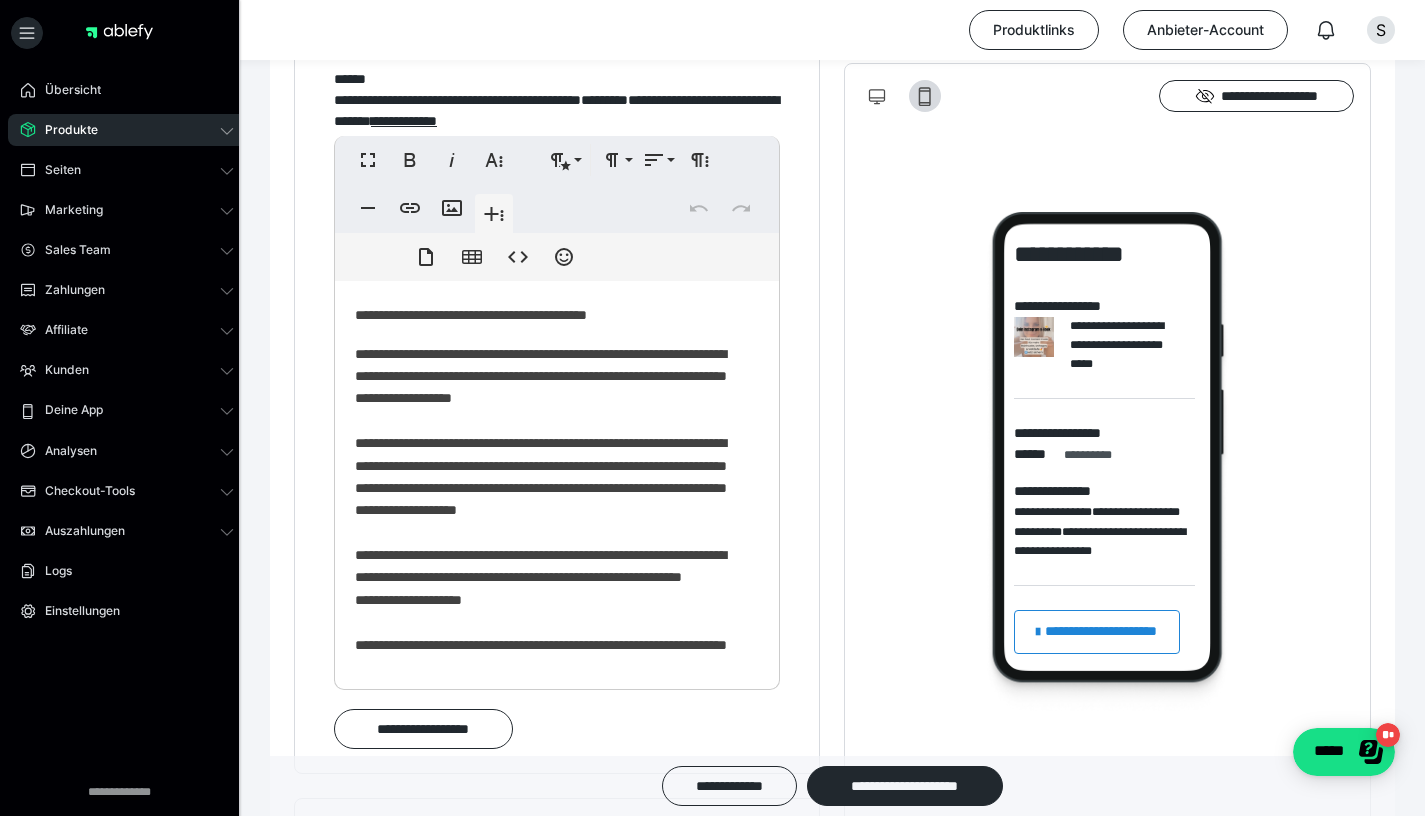 click on "**********" at bounding box center [549, 567] 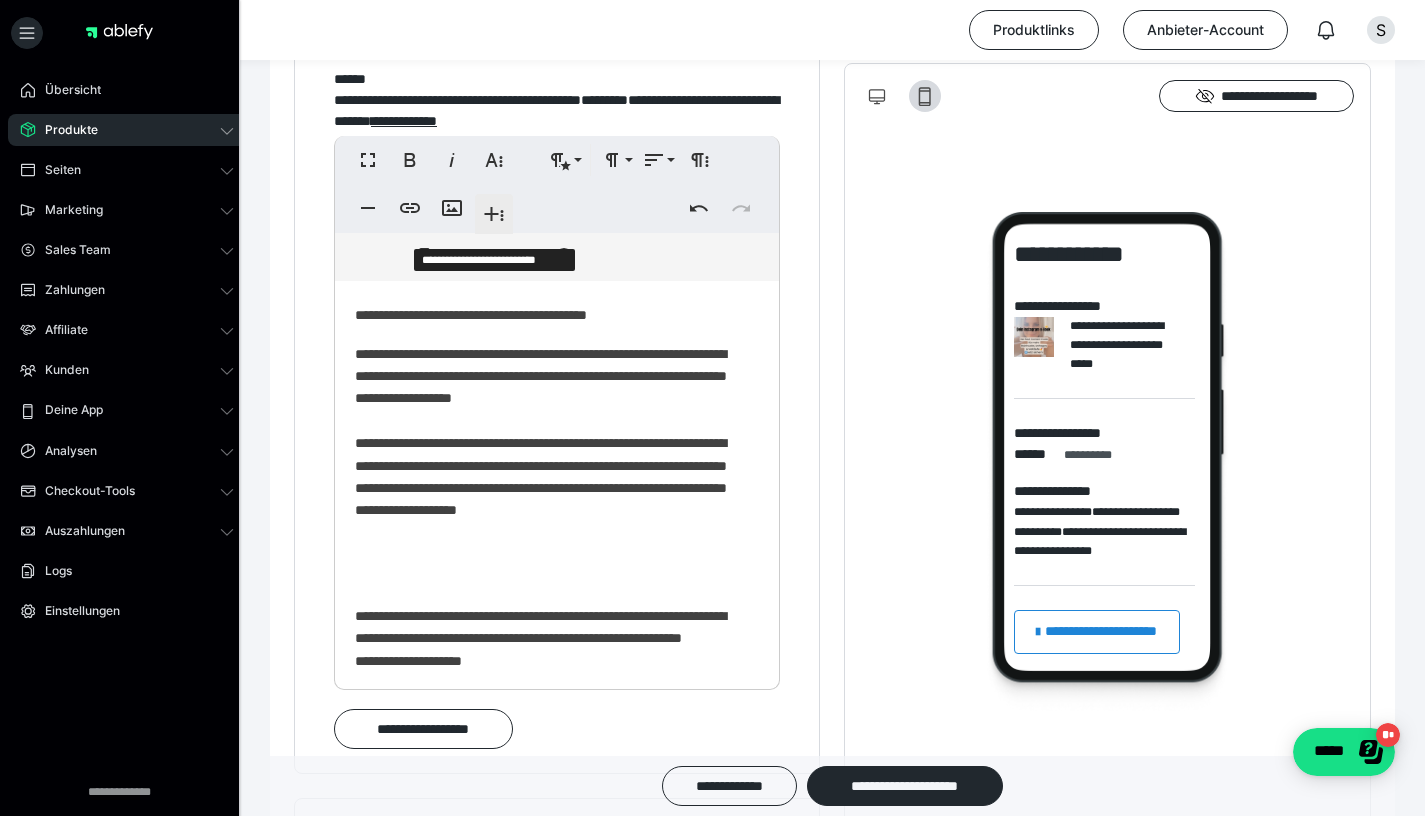 click 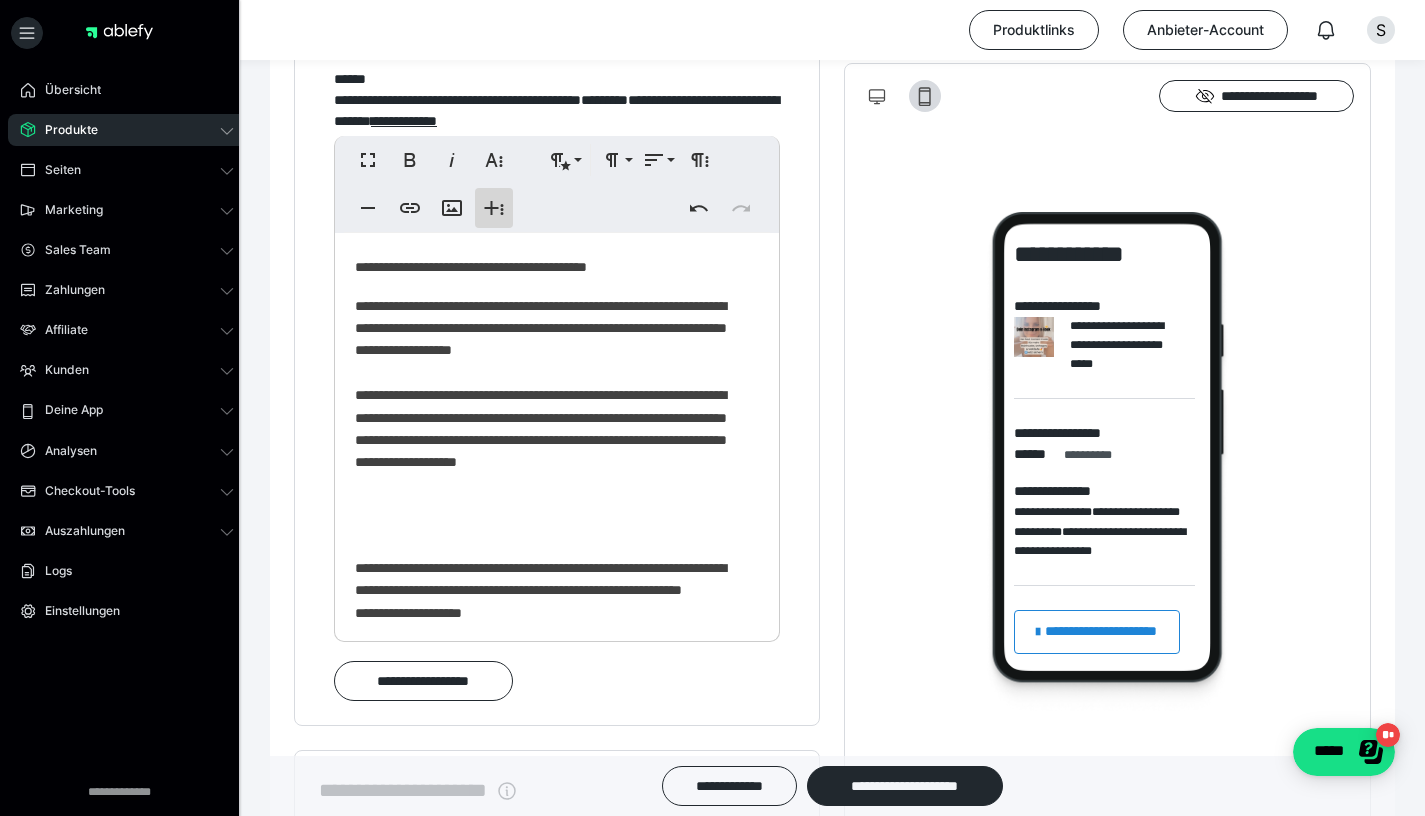 click 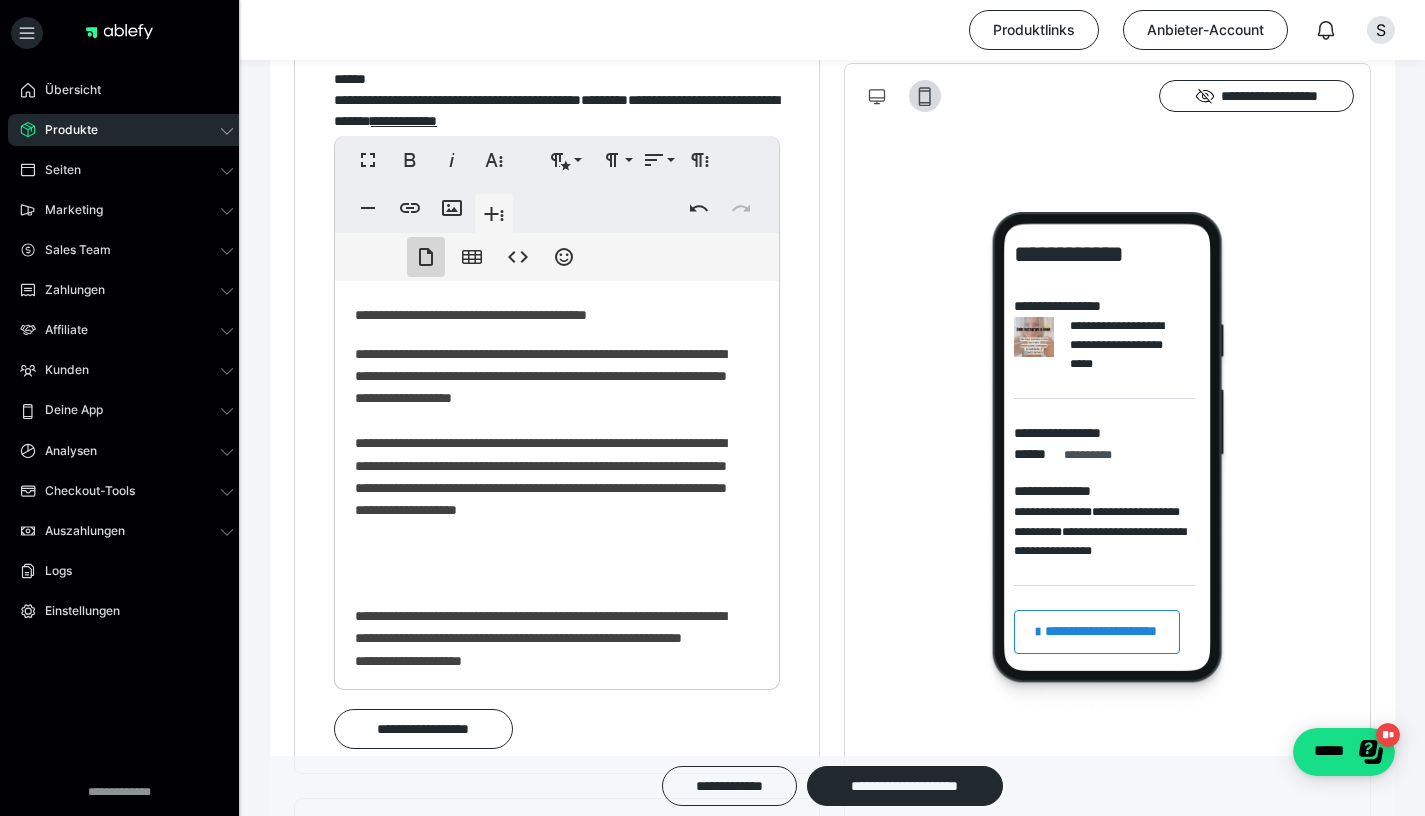 click 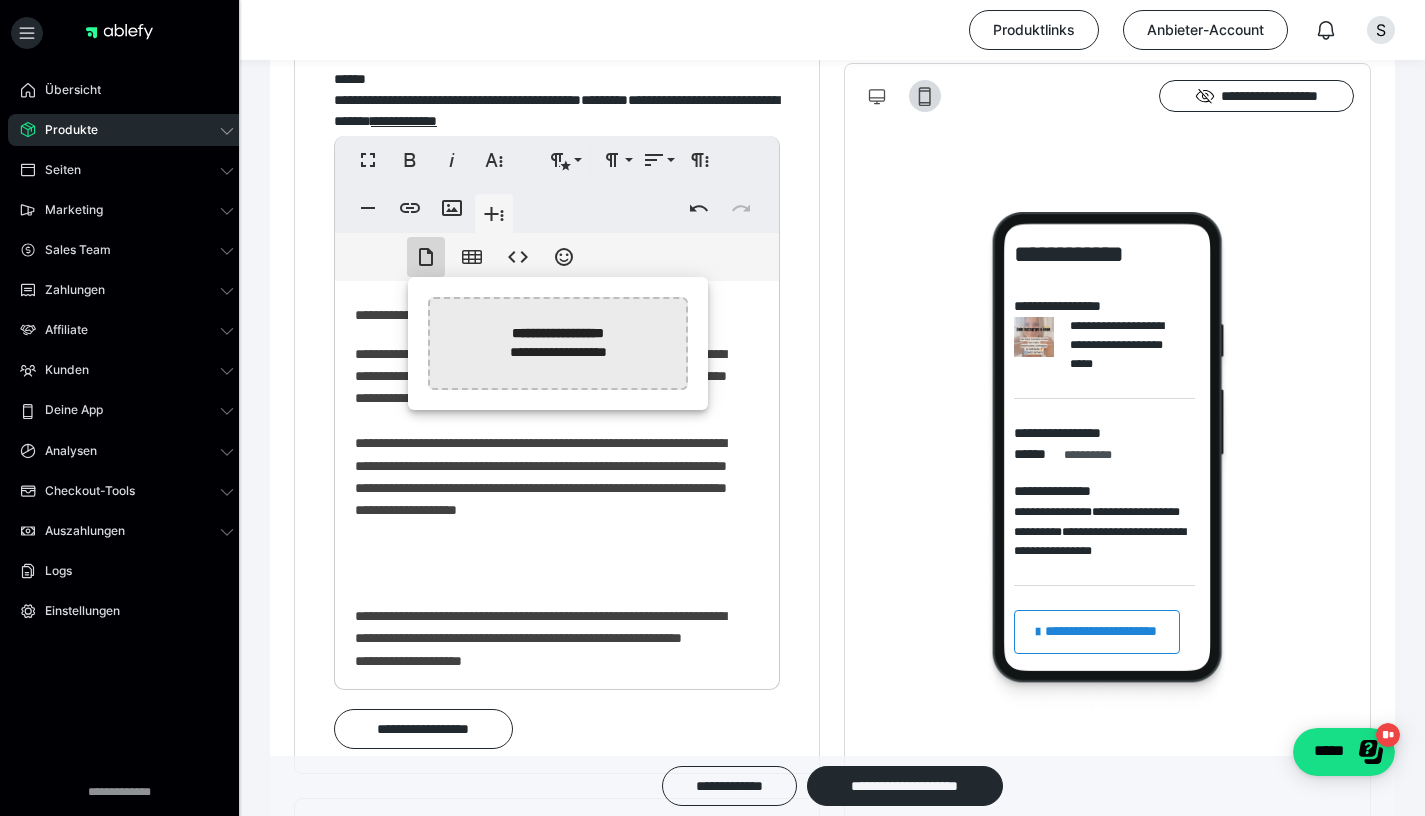 click at bounding box center [46, 343] 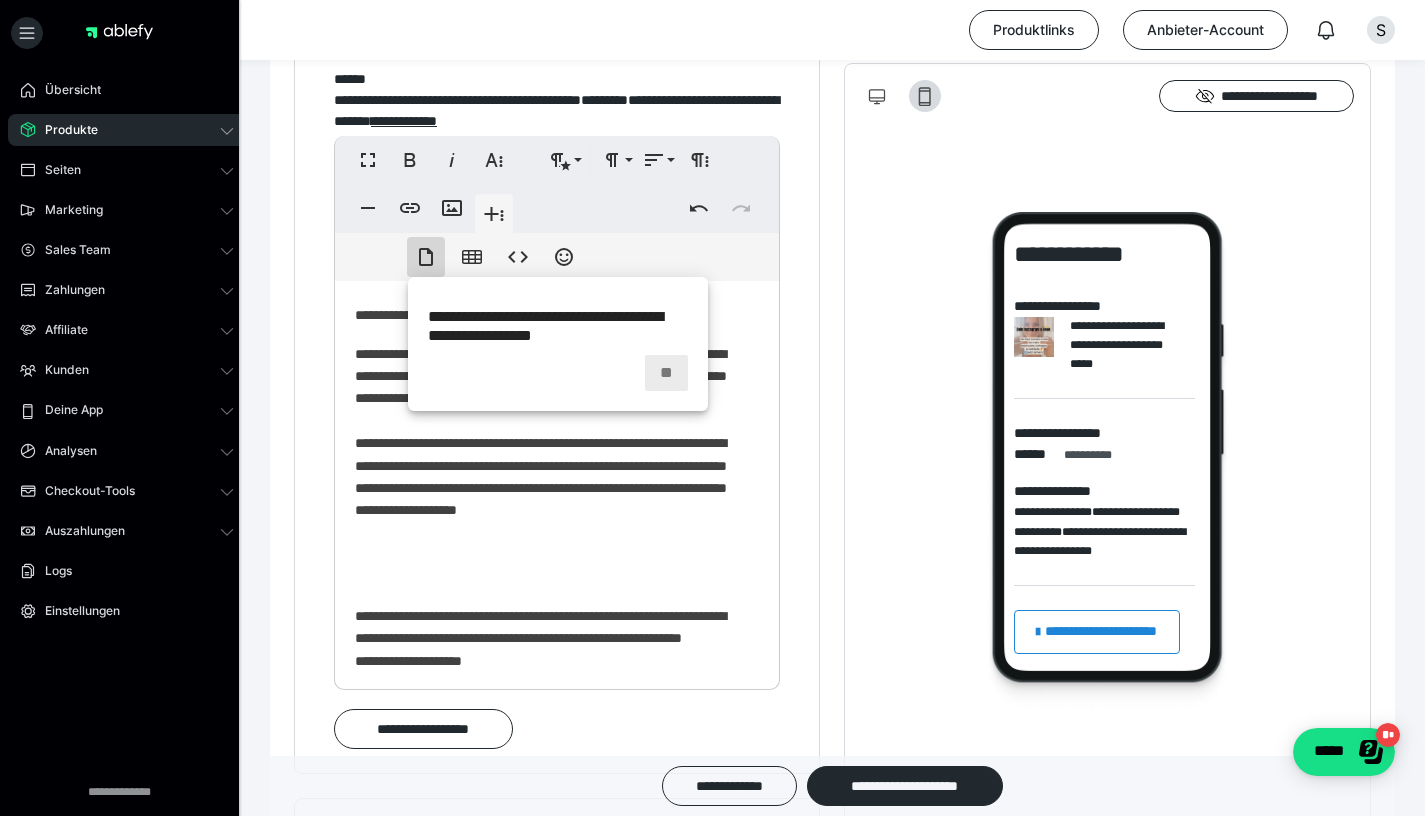 click on "**" at bounding box center (666, 373) 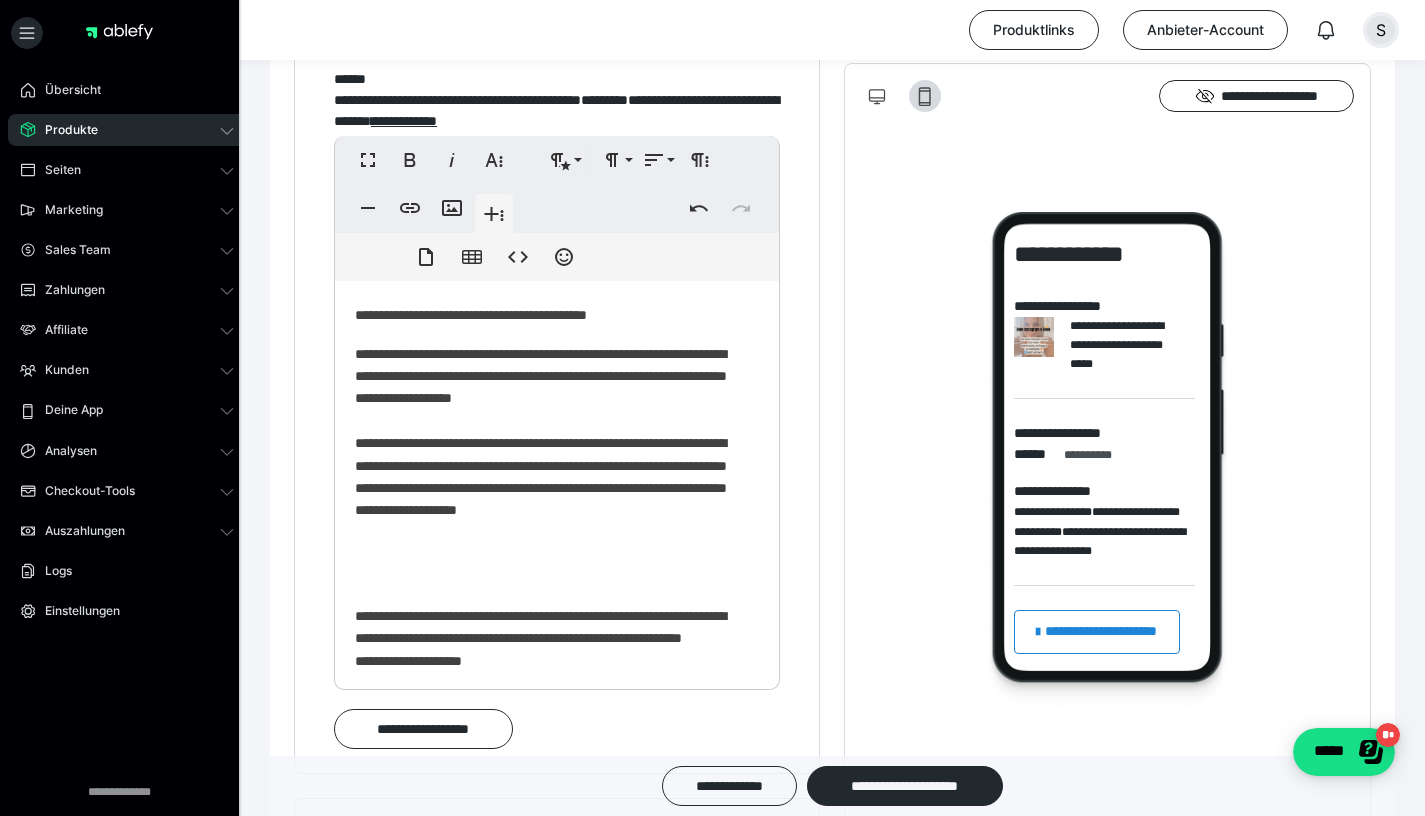 click on "S" at bounding box center (1381, 30) 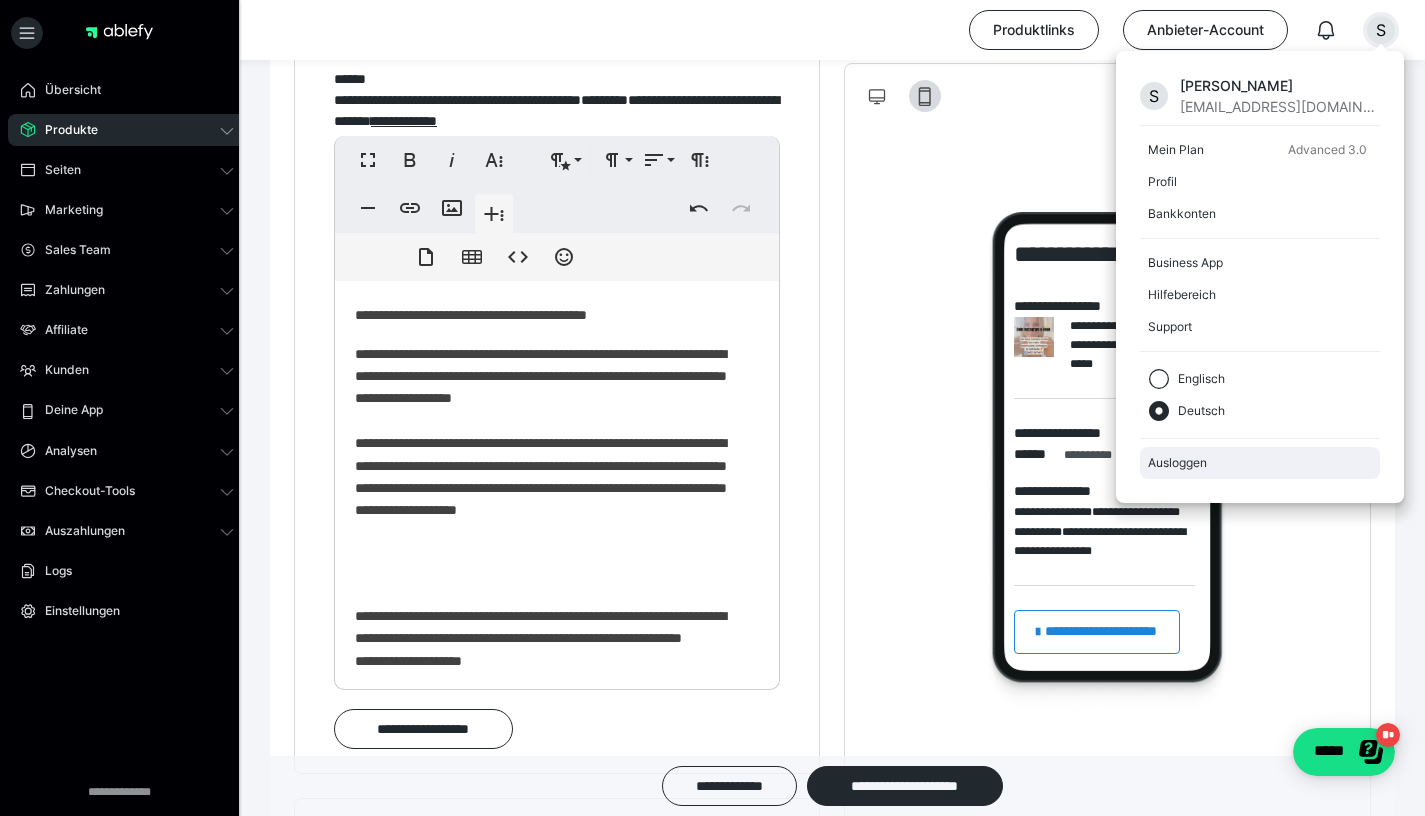 click on "Ausloggen" at bounding box center (1260, 463) 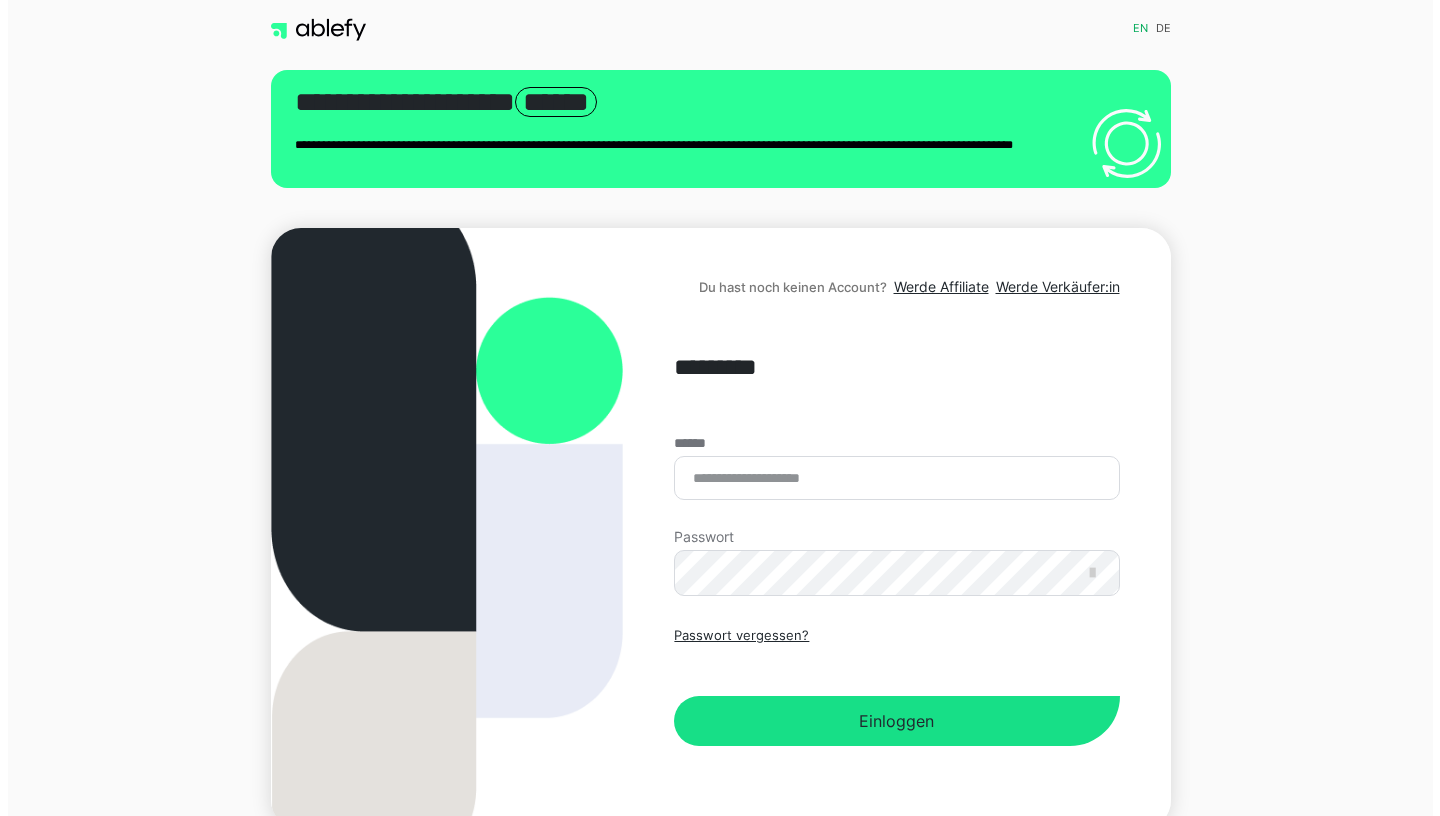 scroll, scrollTop: 0, scrollLeft: 0, axis: both 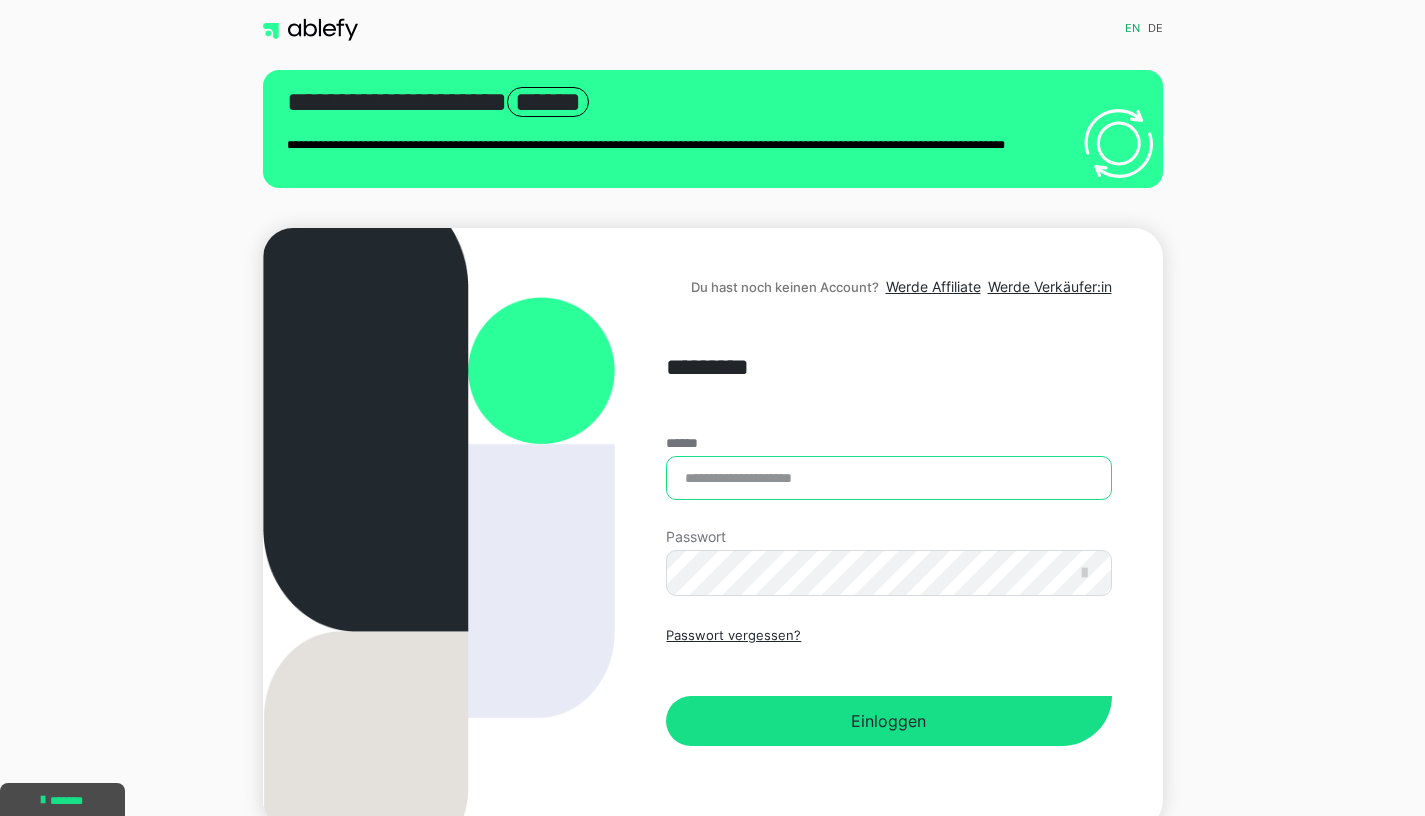 click on "******" at bounding box center [888, 478] 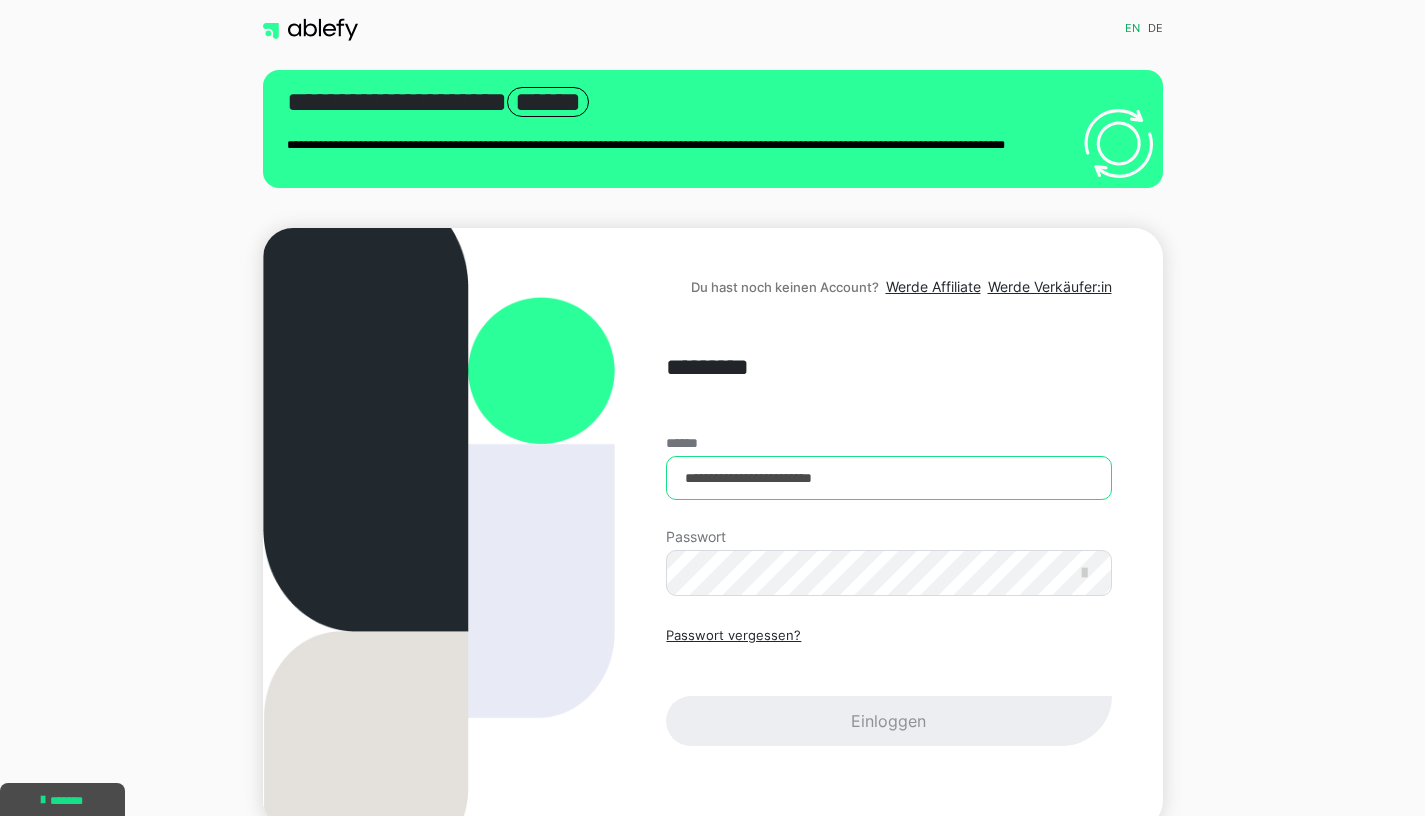 type on "**********" 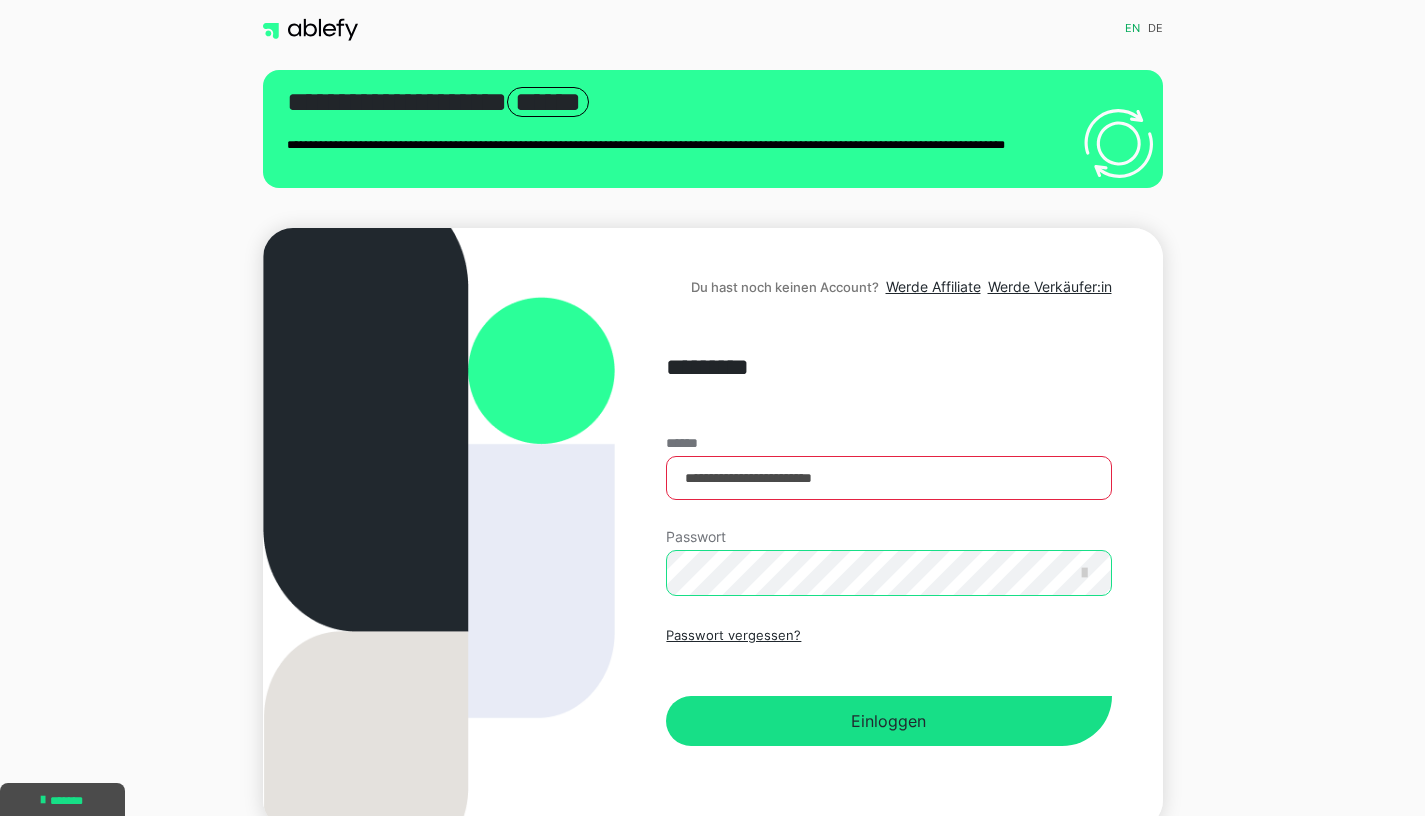click on "Einloggen" at bounding box center [888, 721] 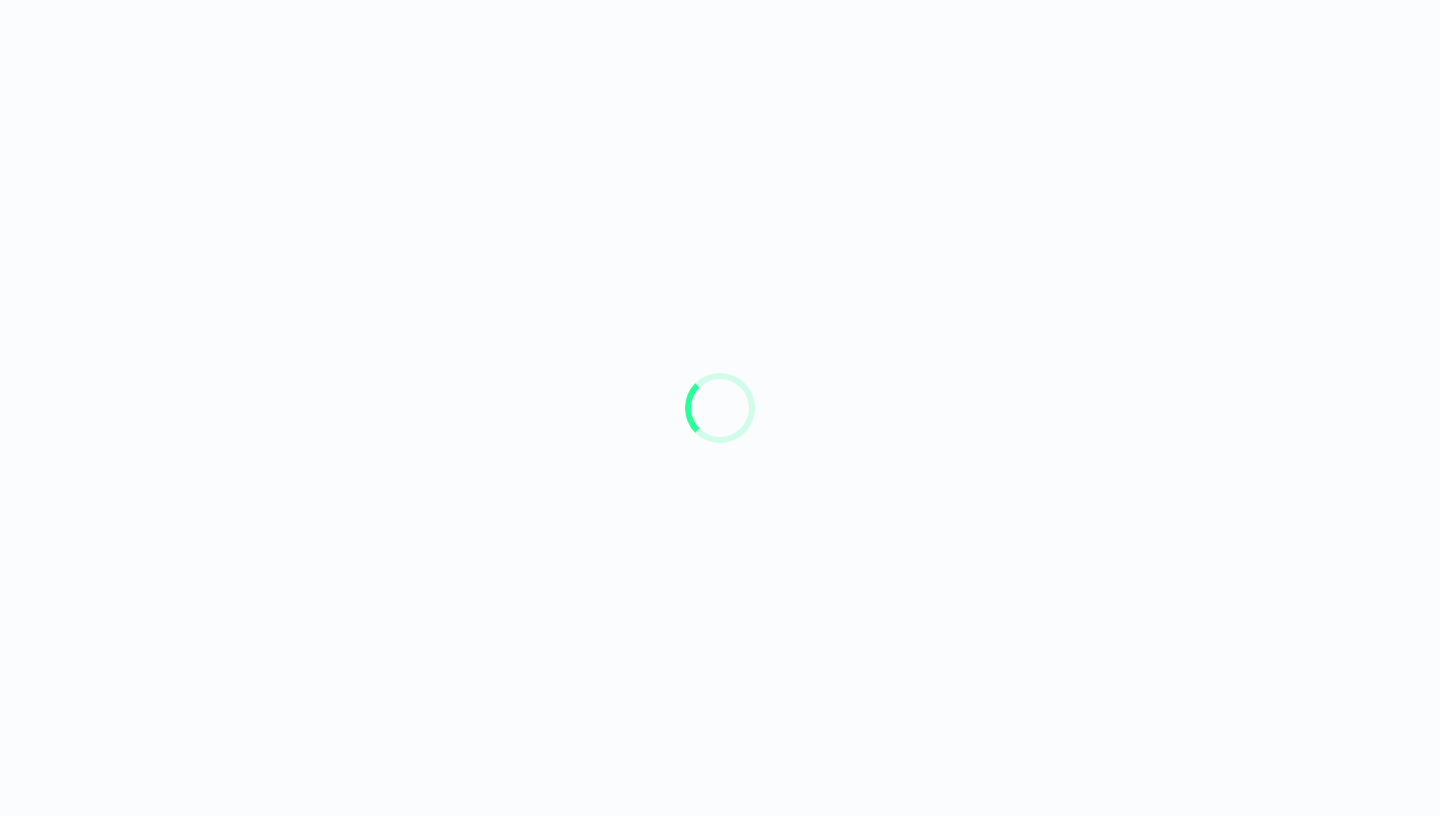 scroll, scrollTop: 0, scrollLeft: 0, axis: both 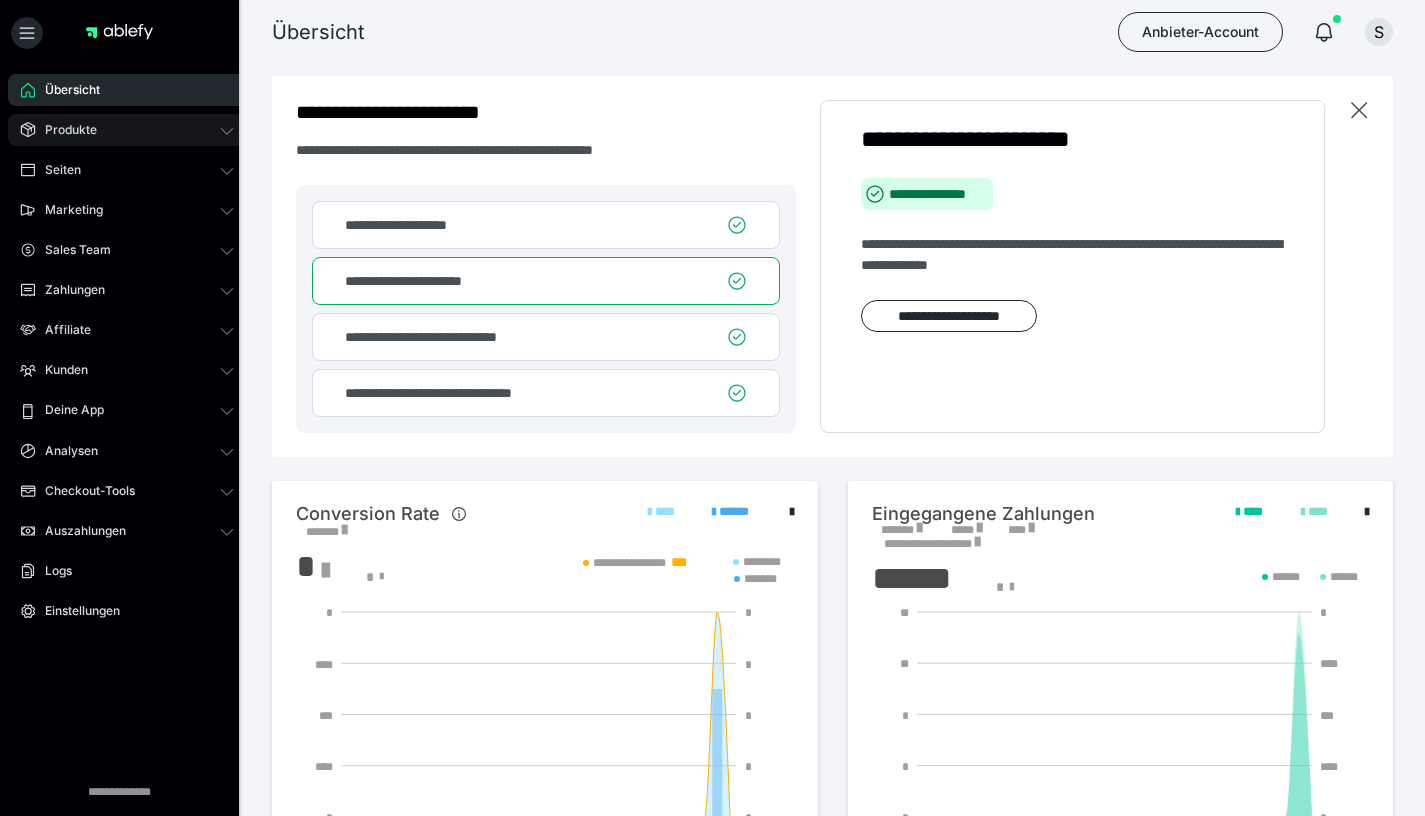 click on "Produkte" at bounding box center [127, 130] 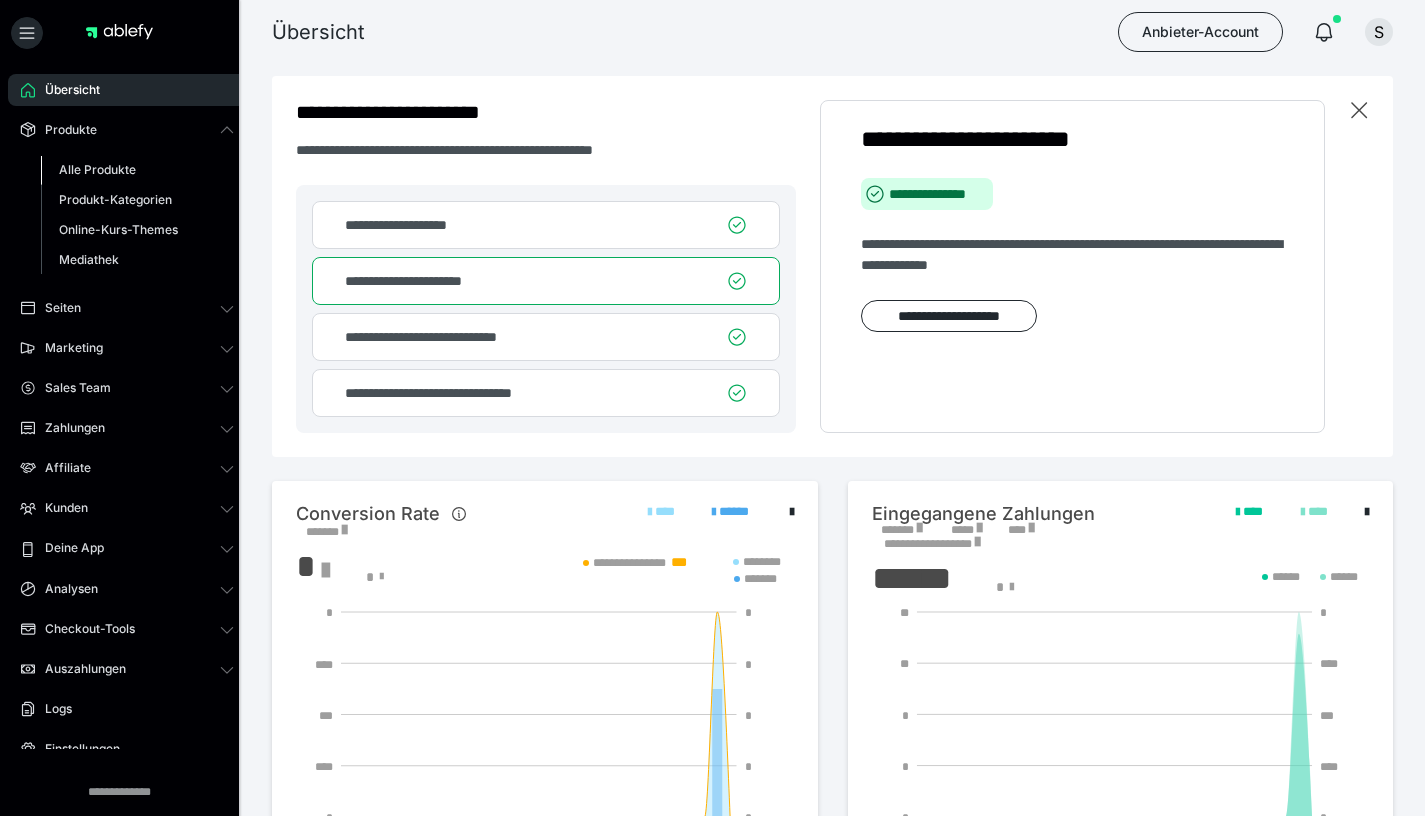 click on "Alle Produkte" at bounding box center (97, 169) 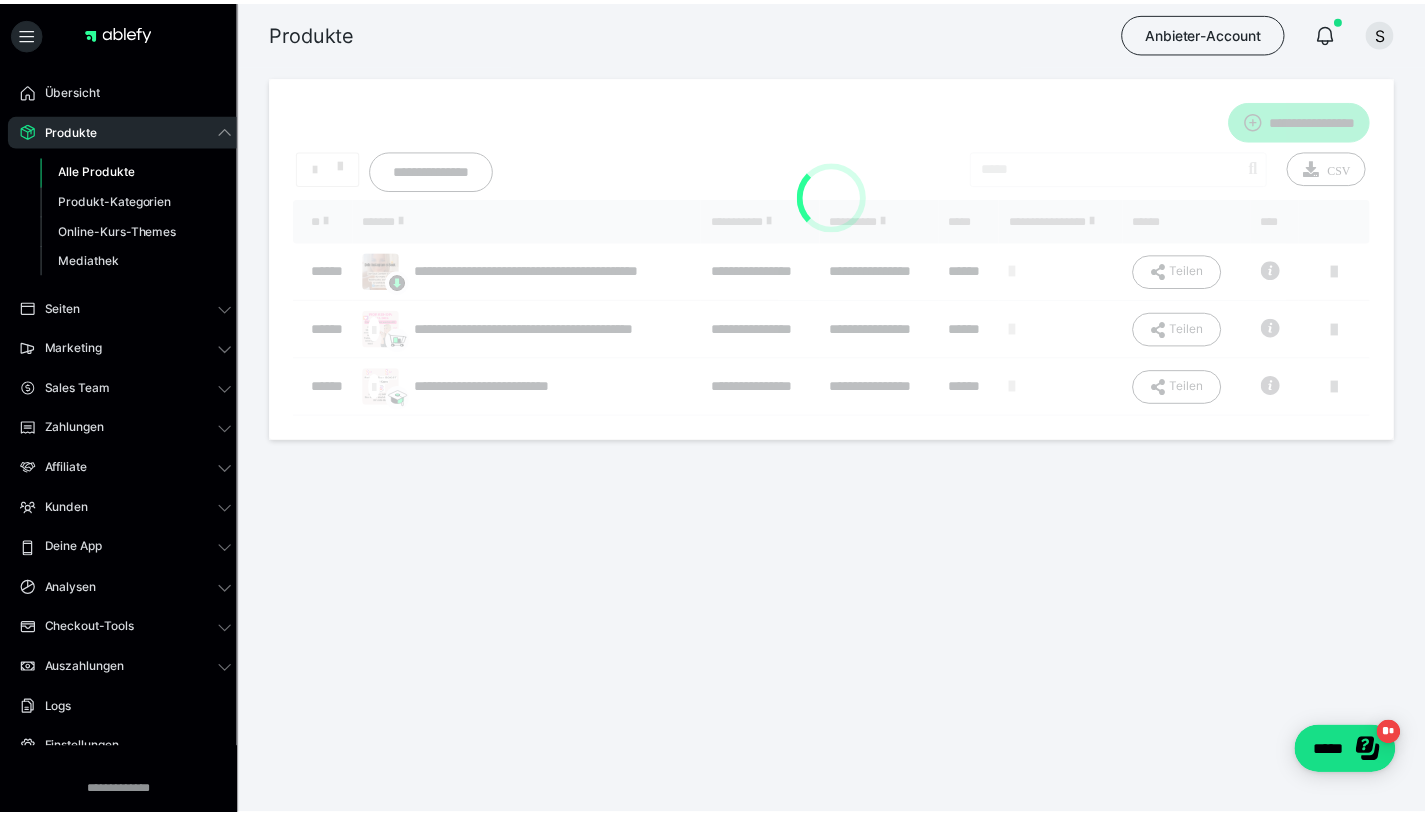scroll, scrollTop: 0, scrollLeft: 0, axis: both 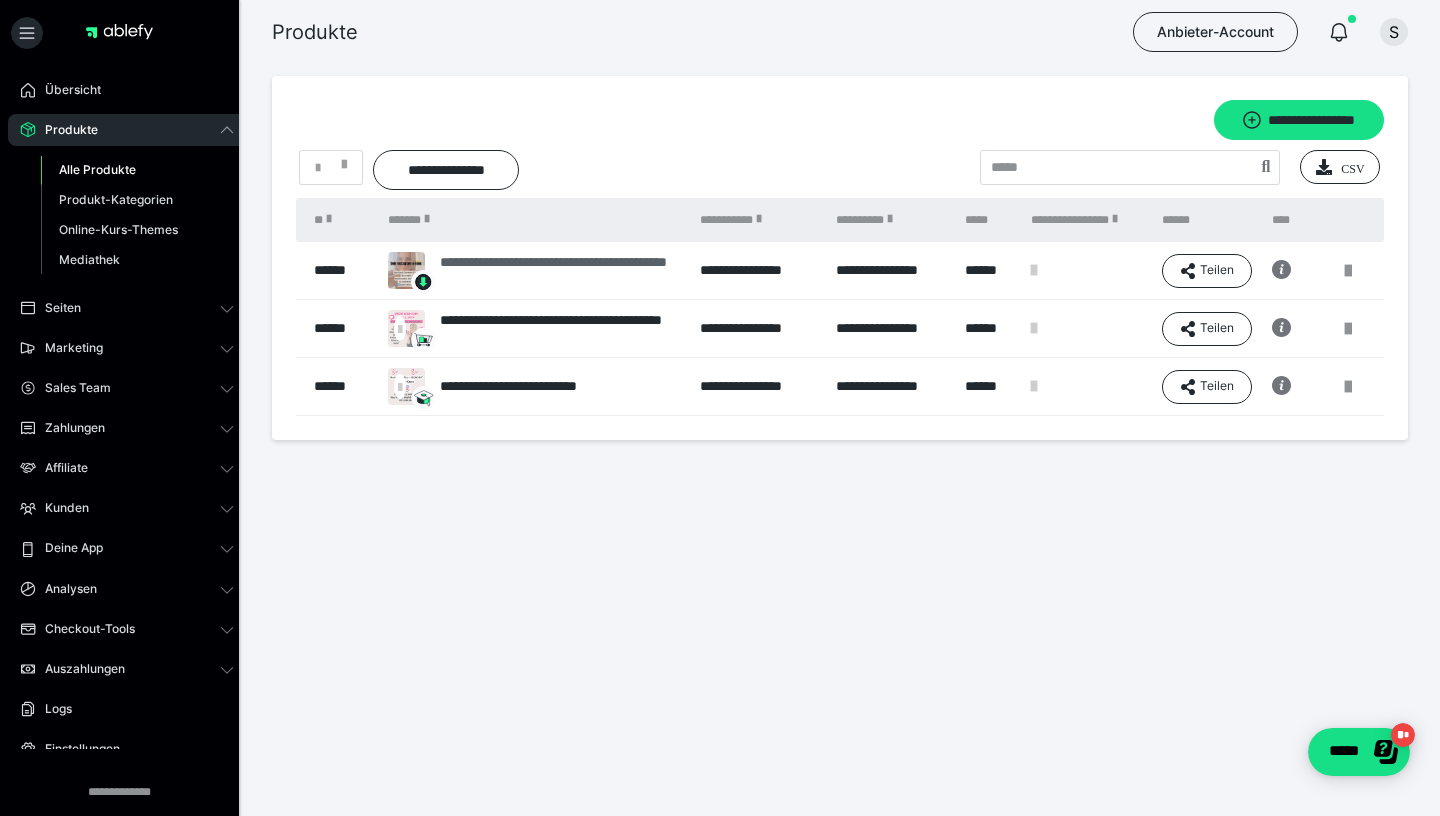 click on "**********" at bounding box center [560, 271] 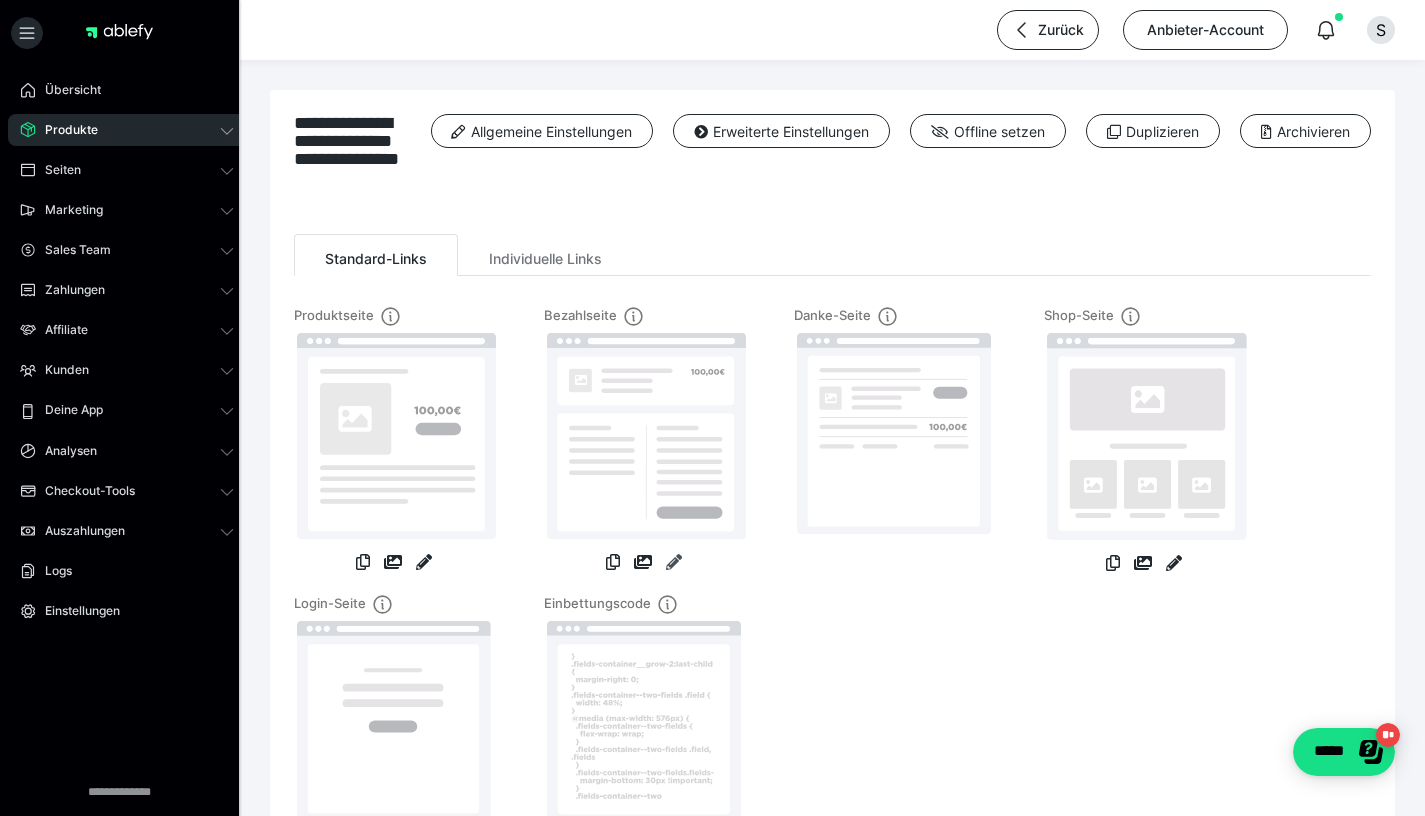 click at bounding box center (674, 562) 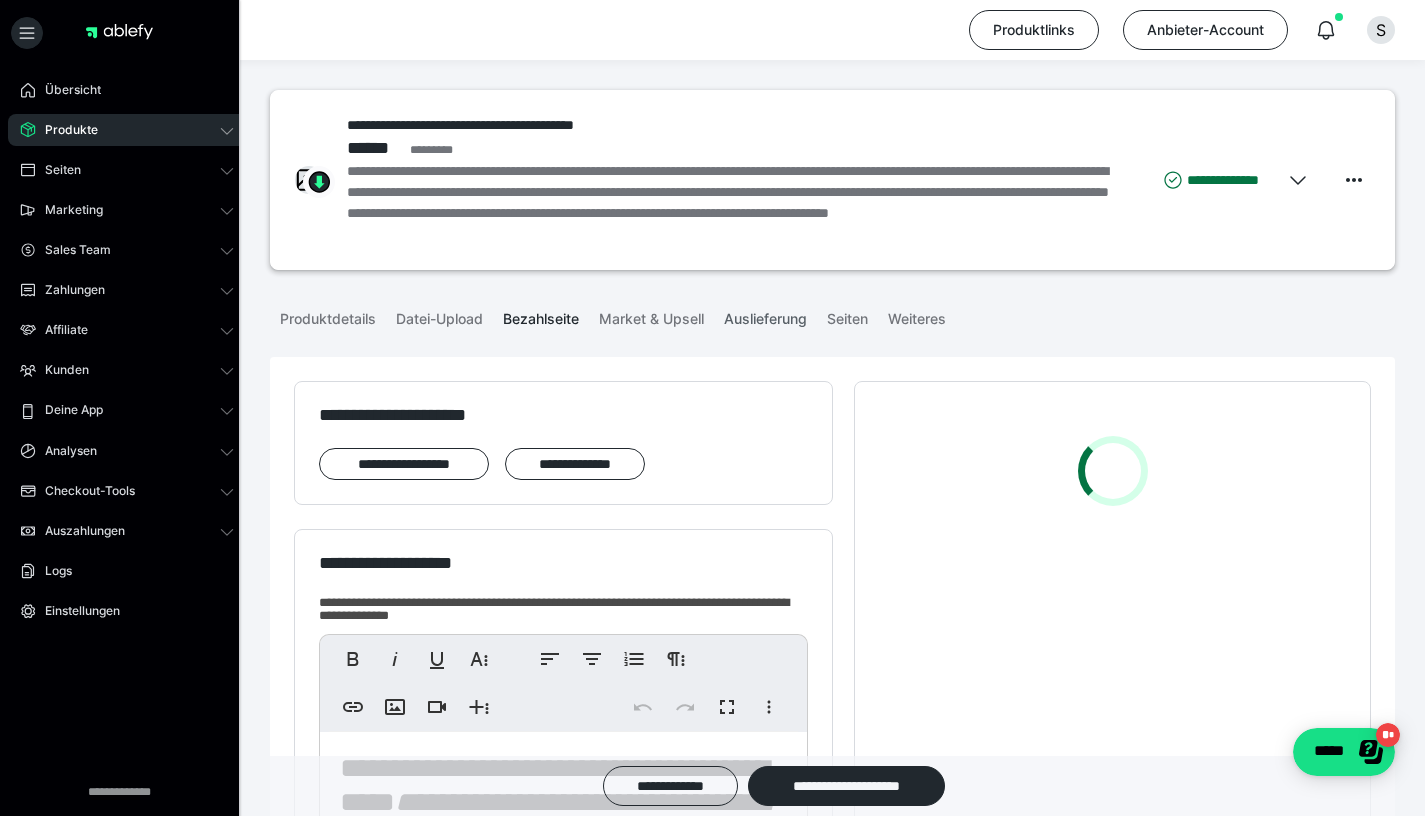 click on "Auslieferung" at bounding box center (765, 315) 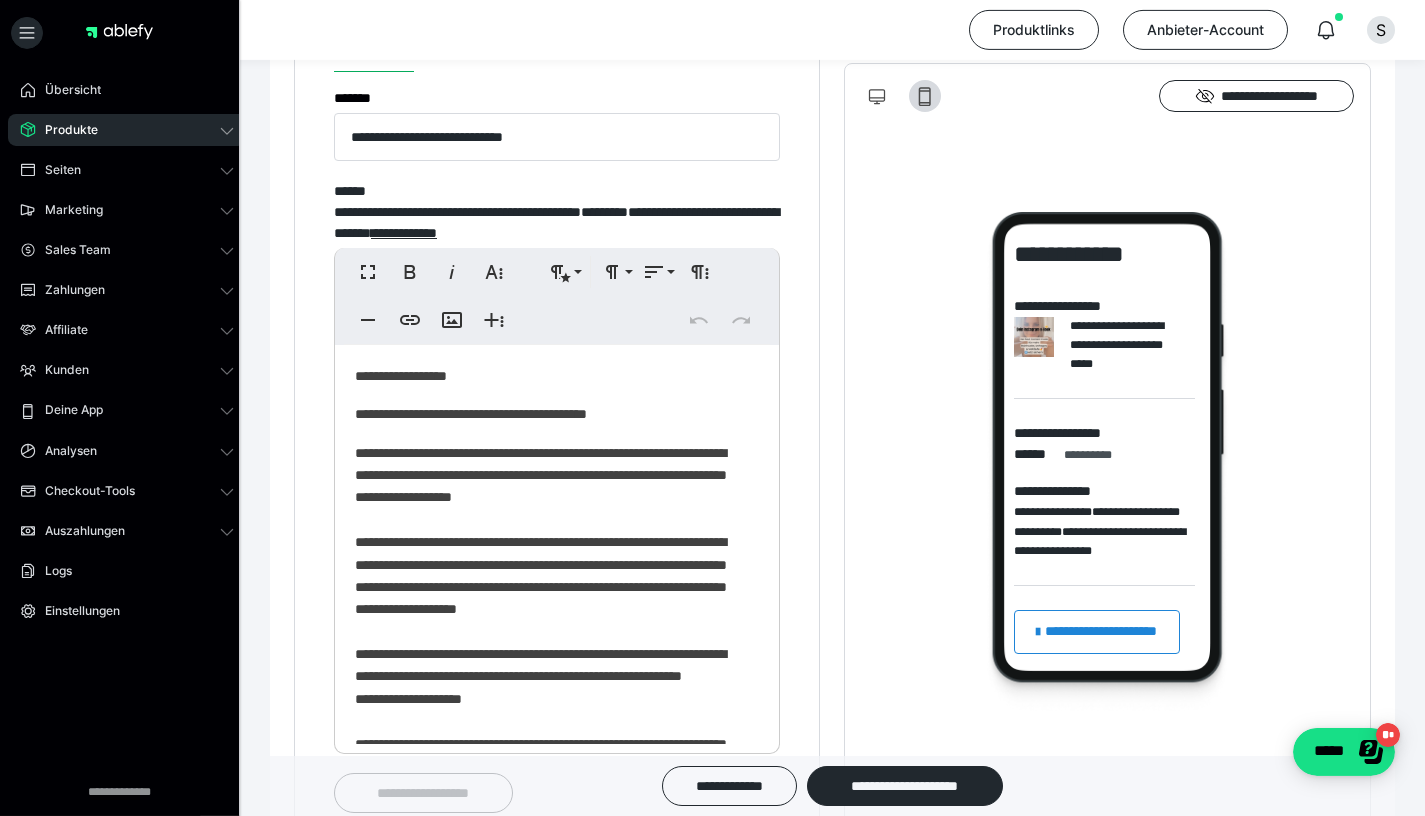 scroll, scrollTop: 1168, scrollLeft: 0, axis: vertical 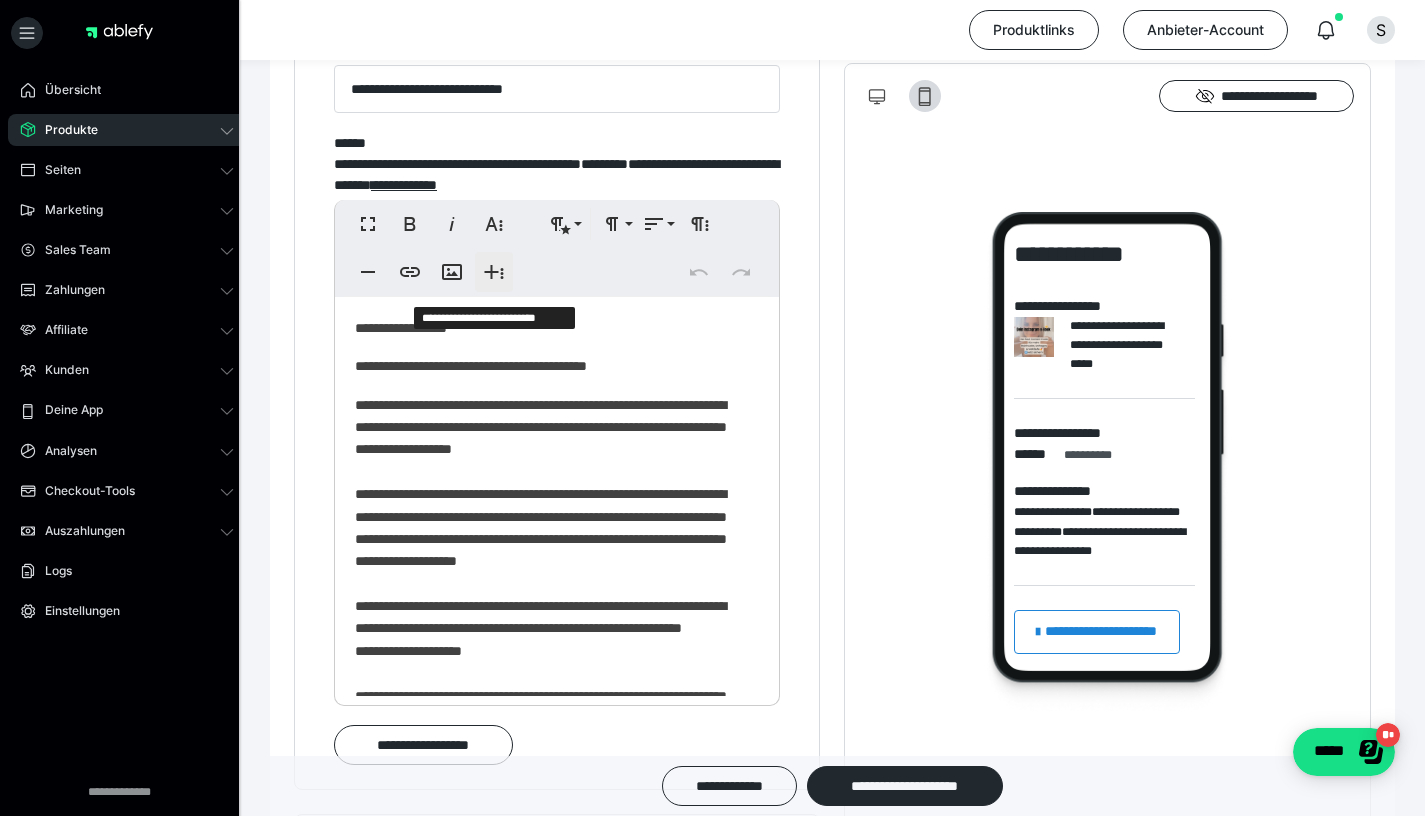 click 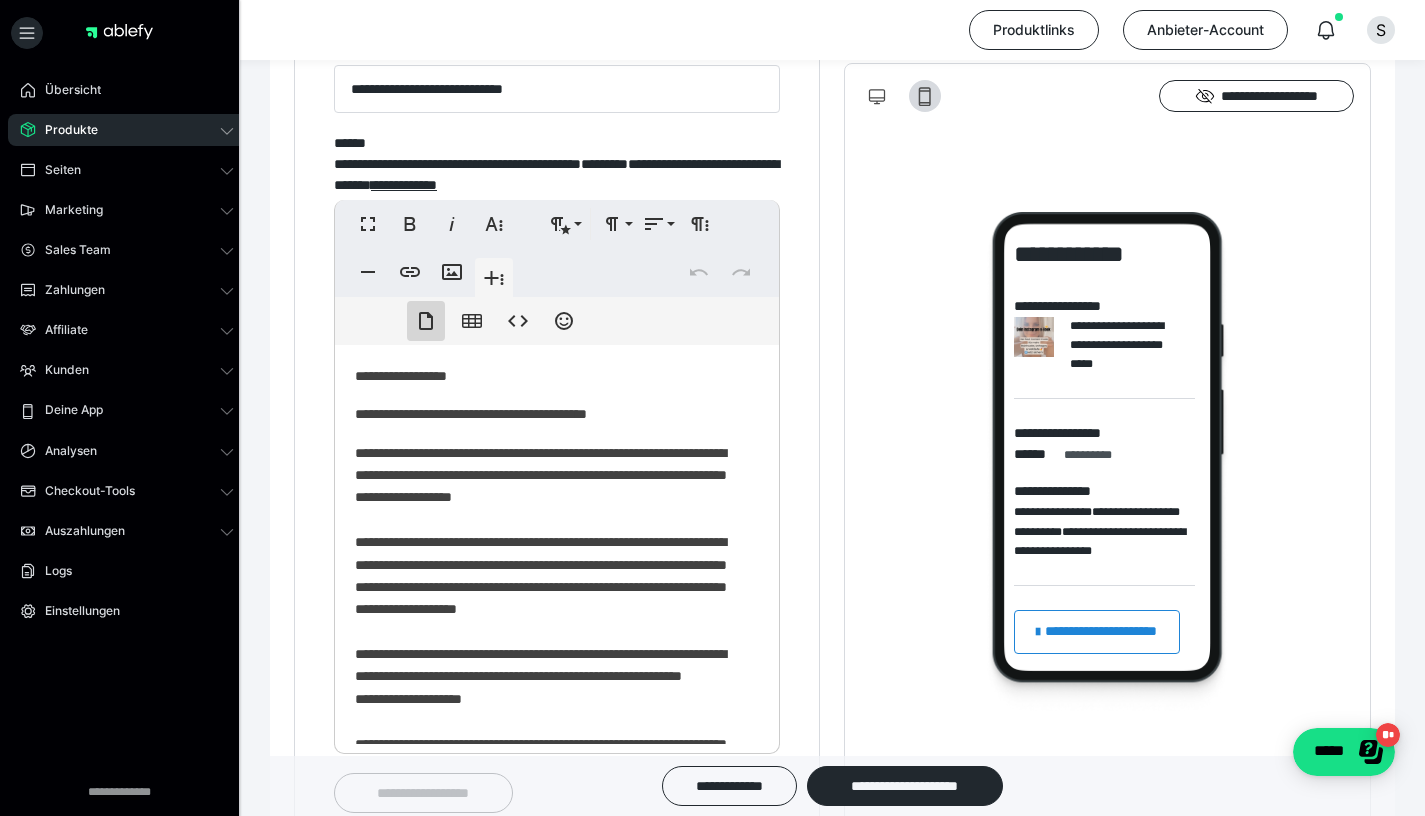 click 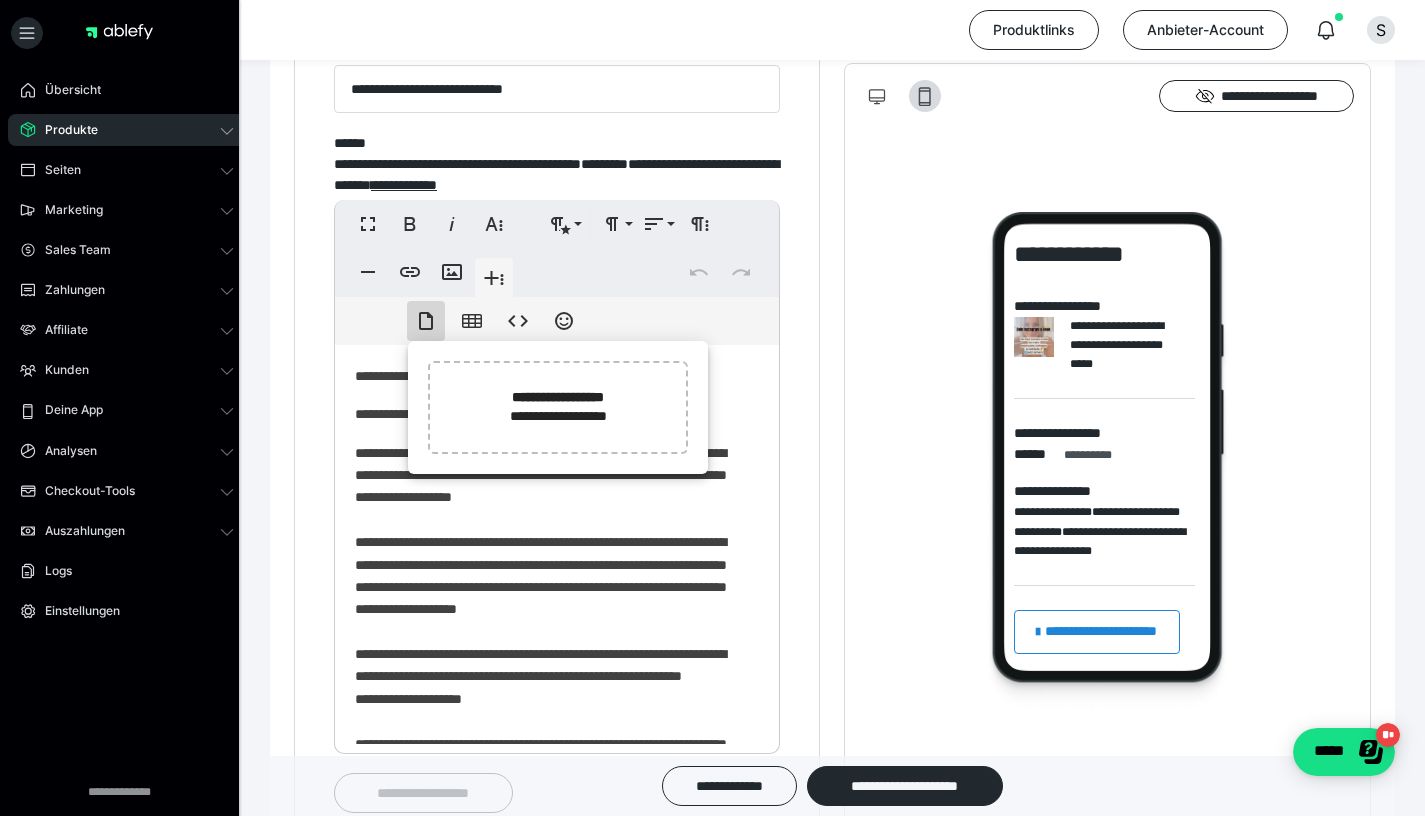 click on "**********" at bounding box center (549, 666) 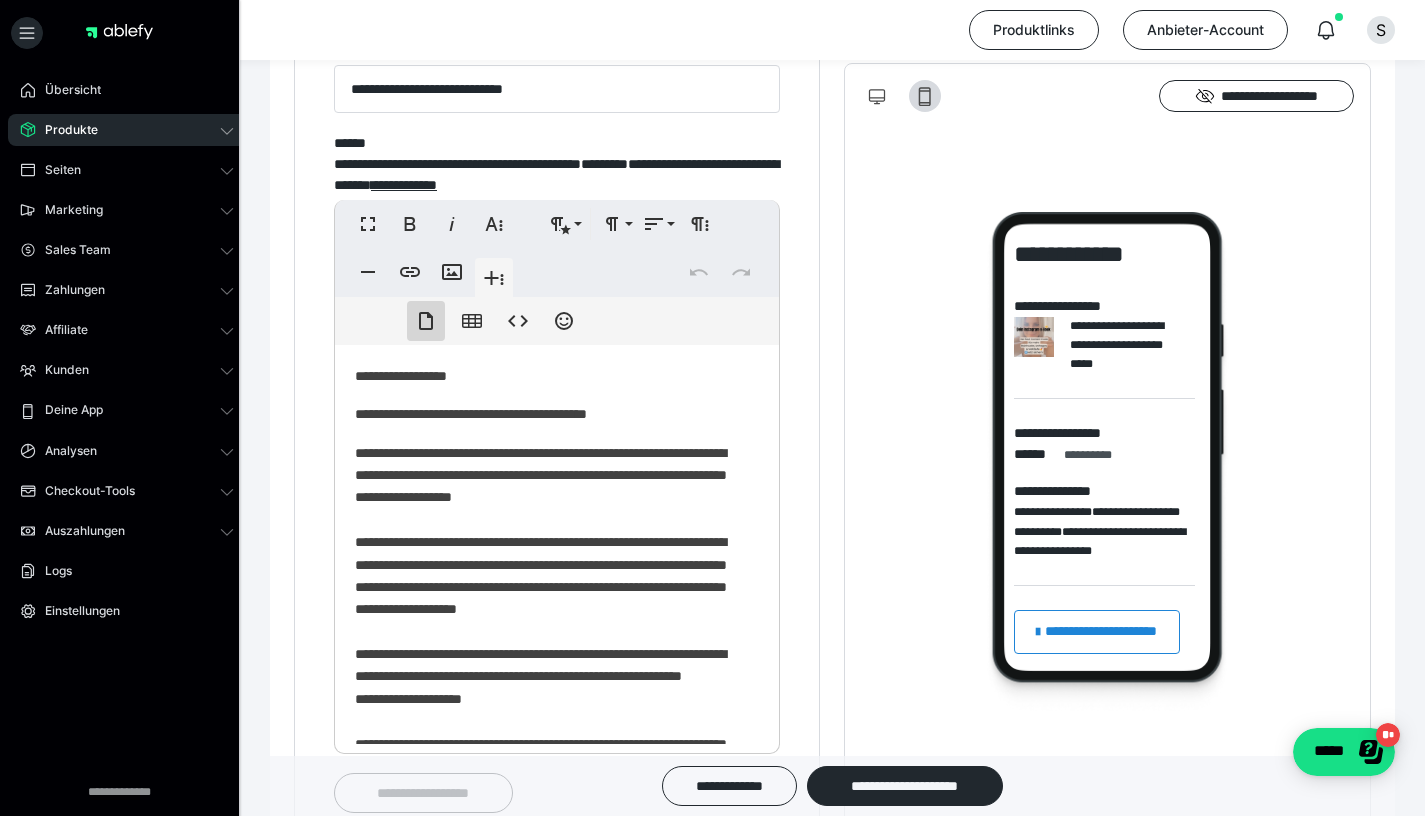 click 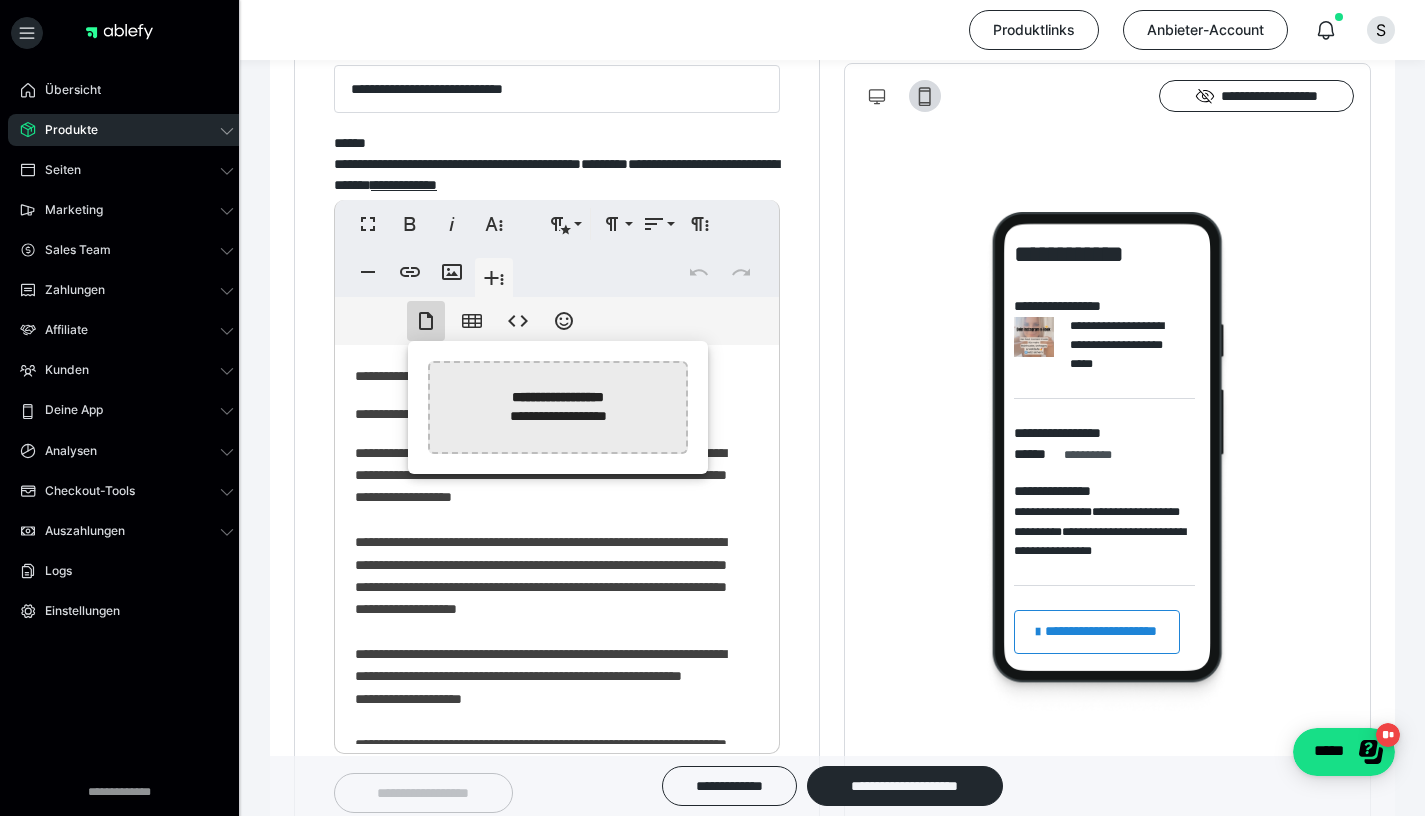 click at bounding box center (46, 407) 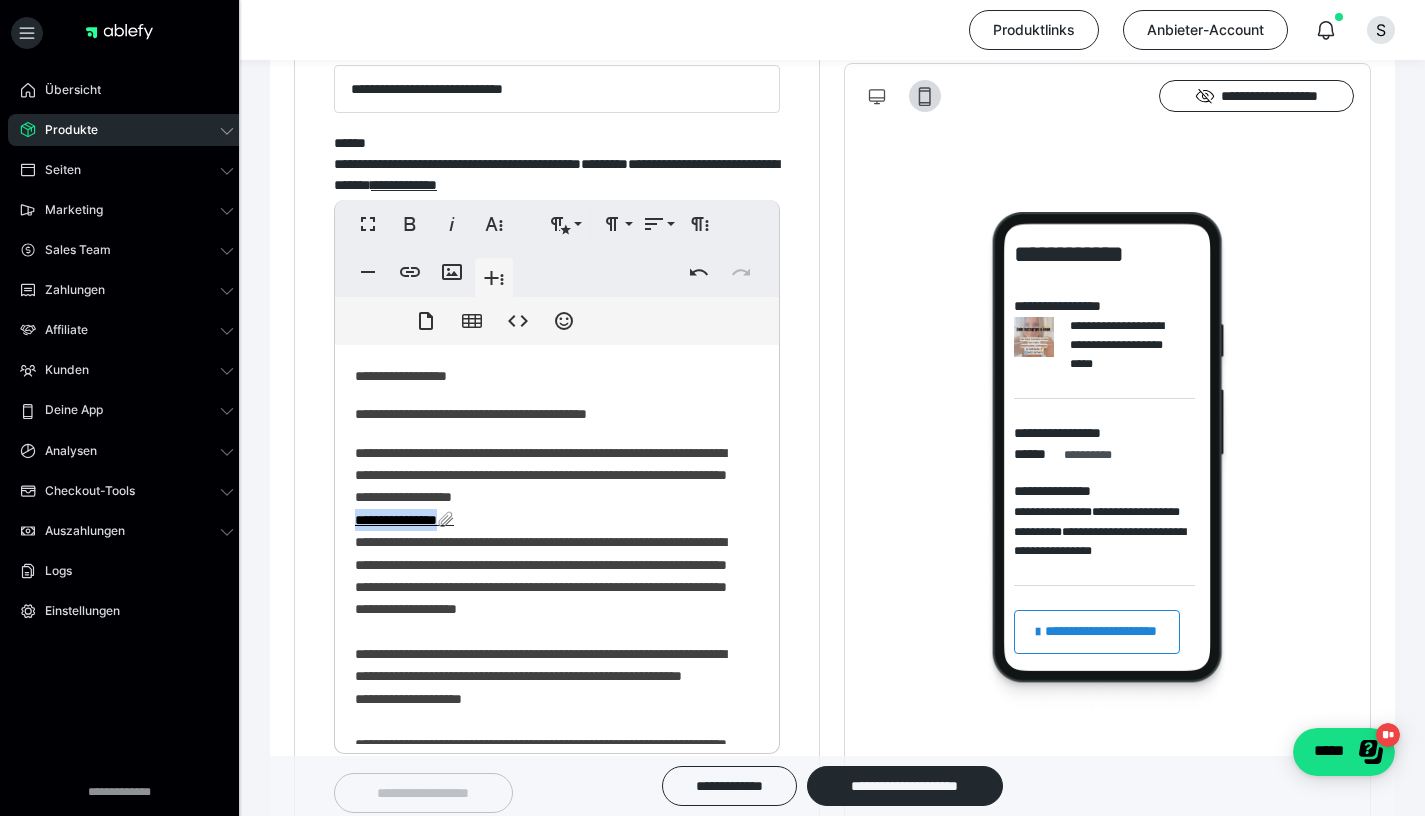 drag, startPoint x: 484, startPoint y: 534, endPoint x: 340, endPoint y: 526, distance: 144.22205 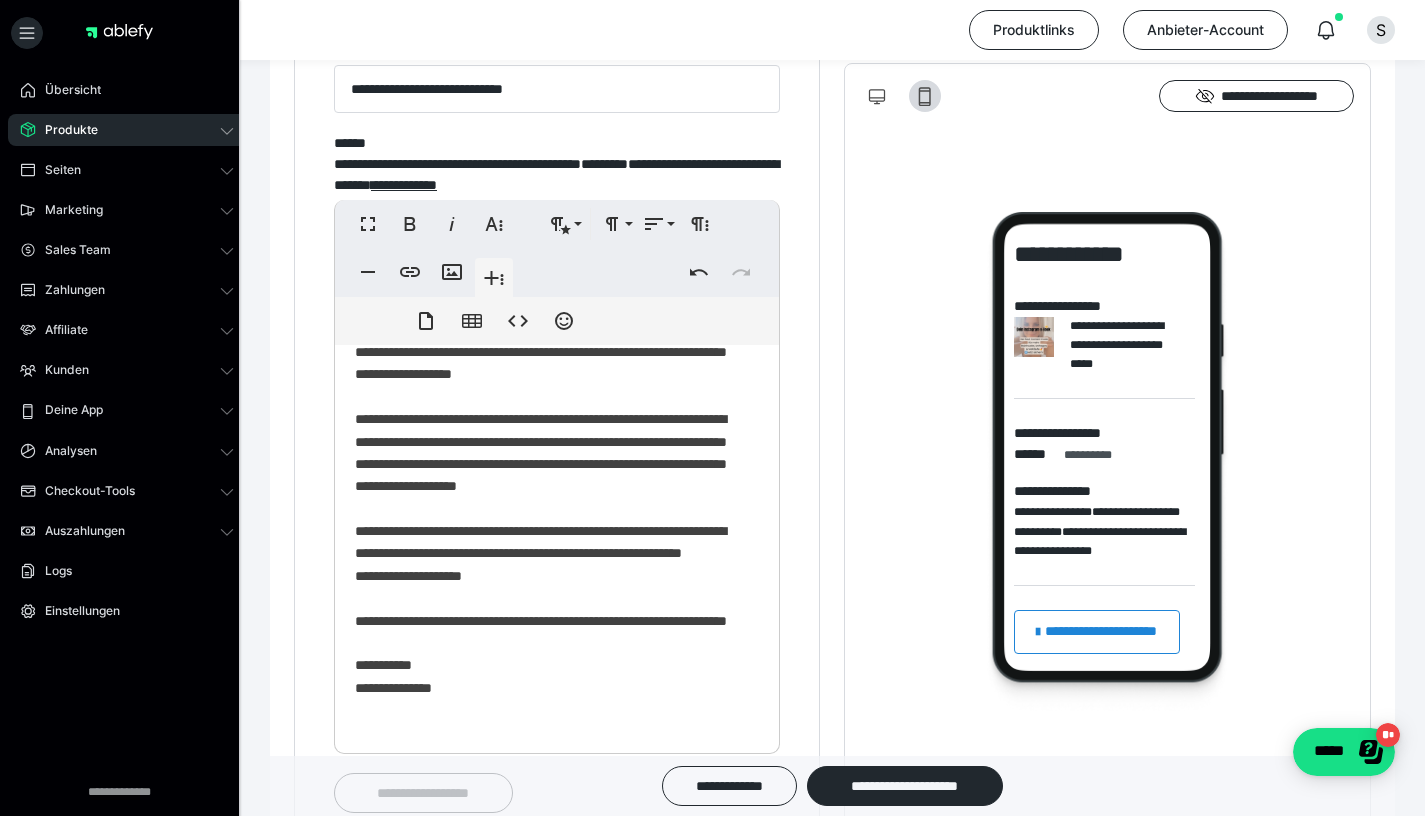 scroll, scrollTop: 182, scrollLeft: 0, axis: vertical 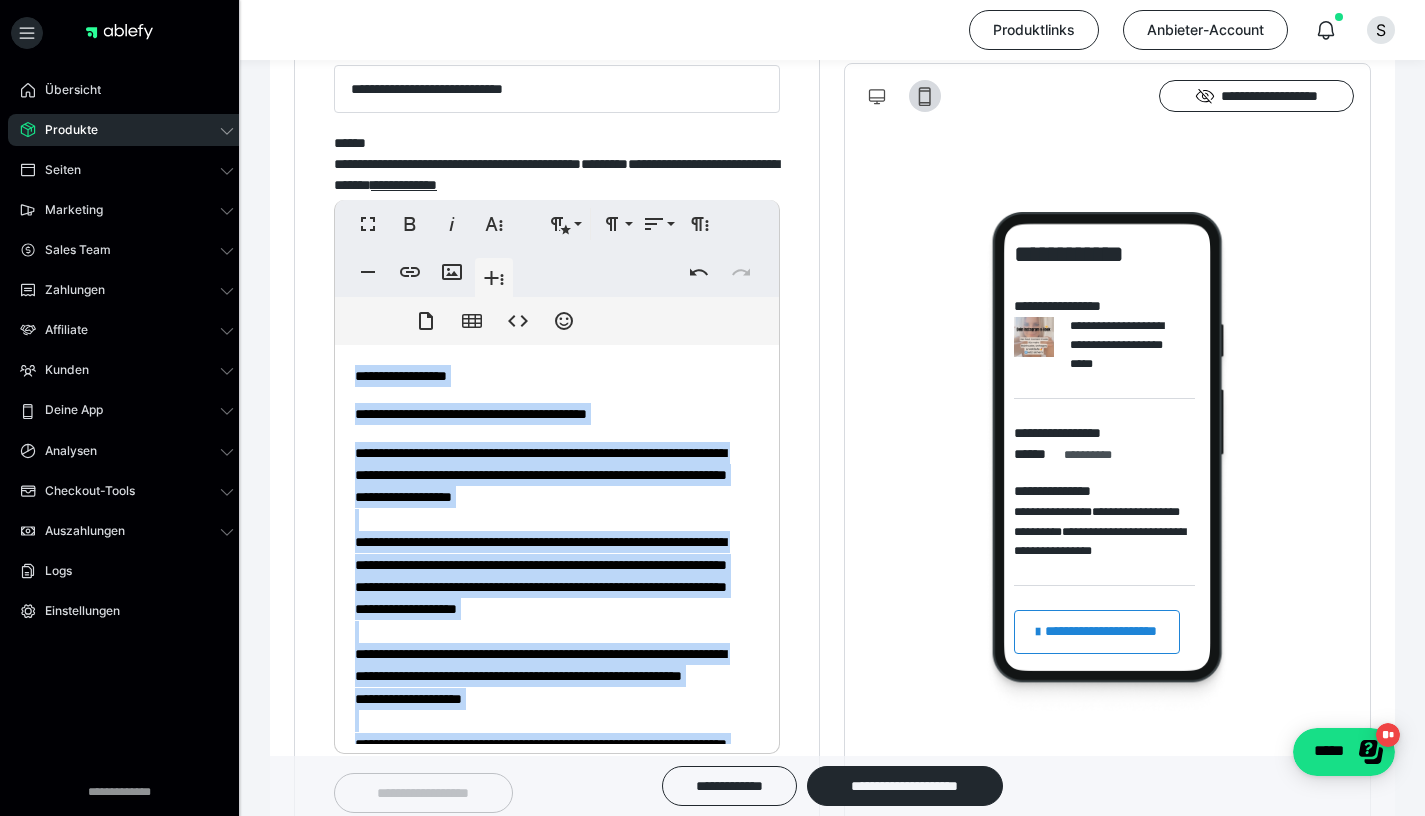 drag, startPoint x: 471, startPoint y: 711, endPoint x: 342, endPoint y: 346, distance: 387.1253 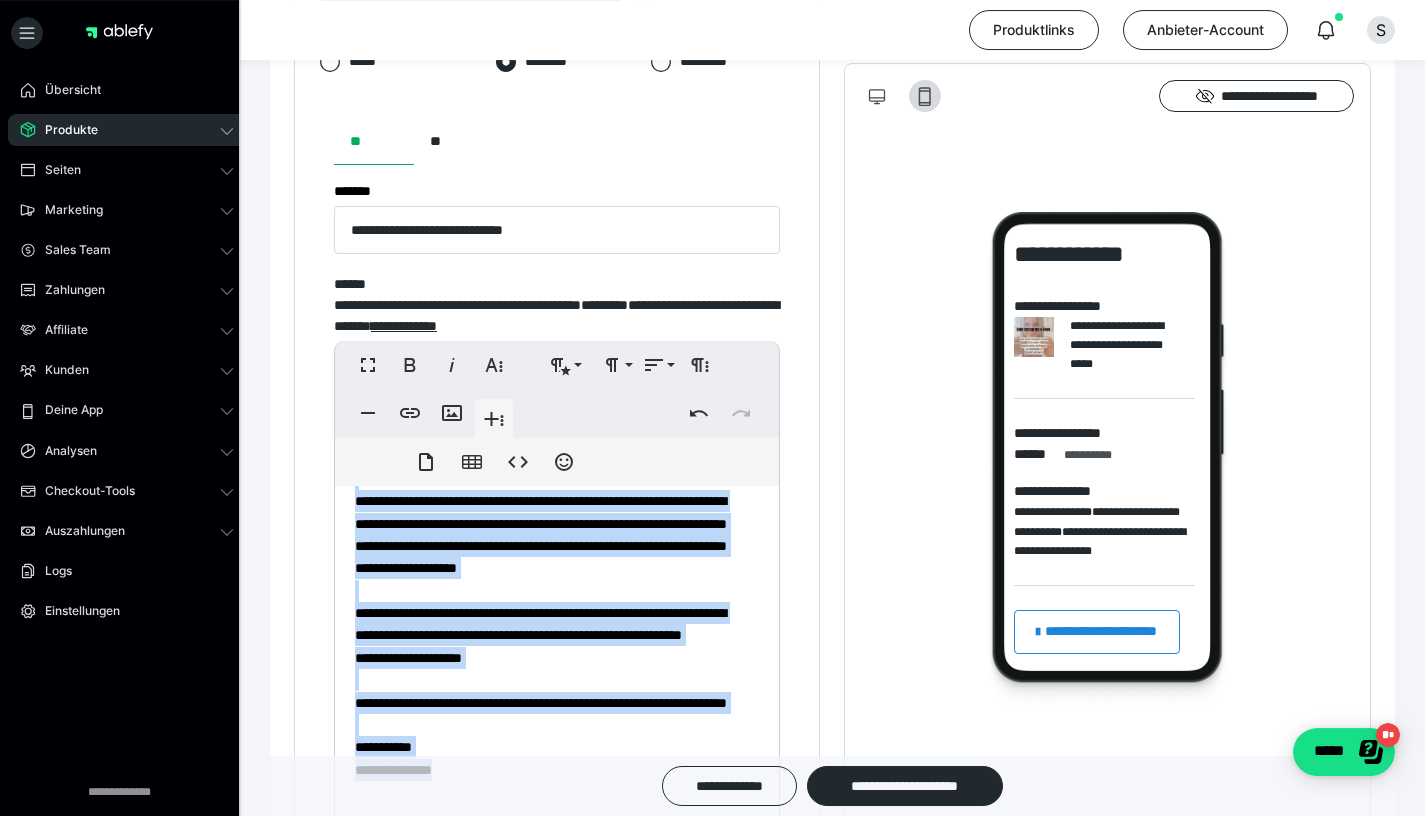 scroll, scrollTop: 1024, scrollLeft: 0, axis: vertical 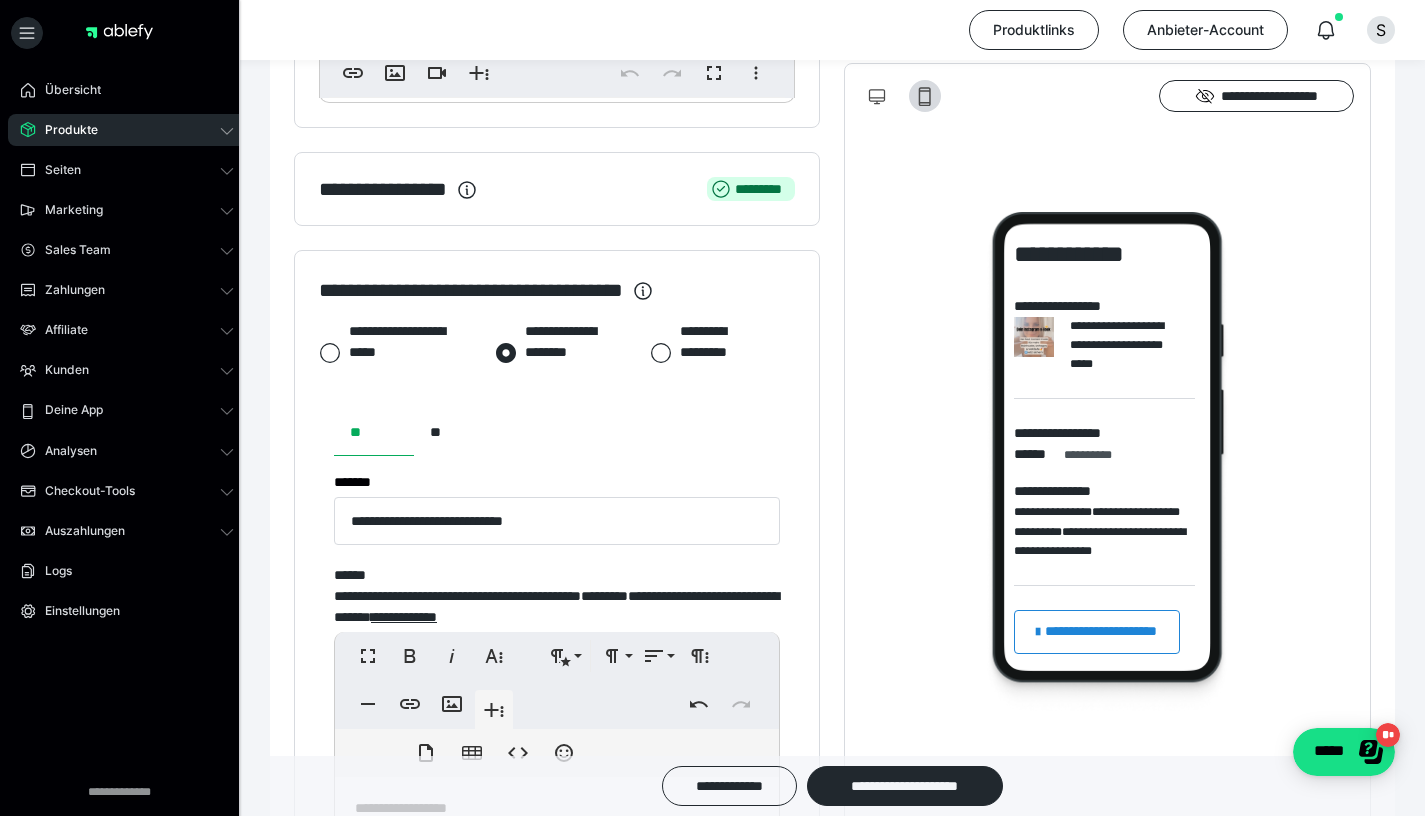 click at bounding box center [330, 353] 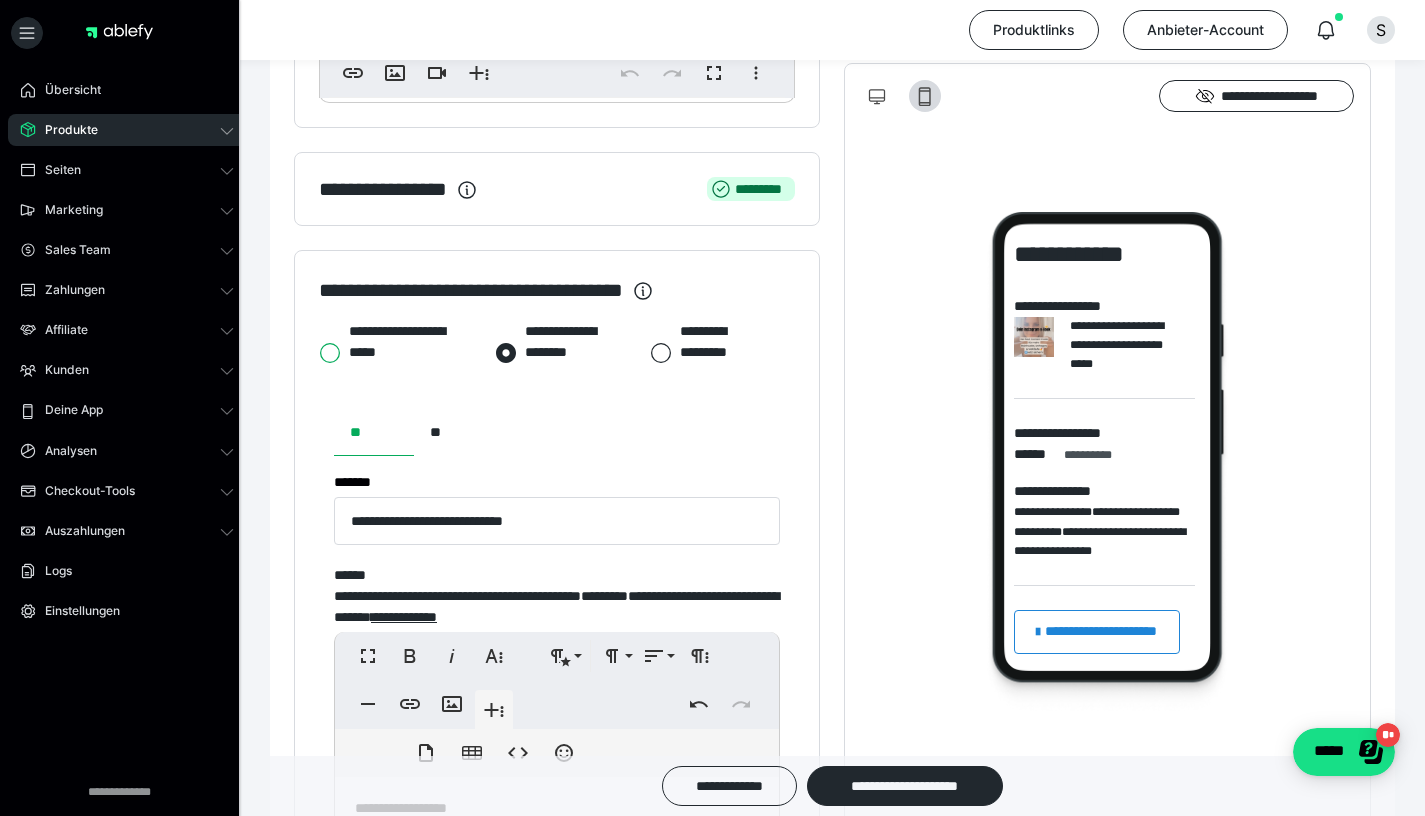 click on "**********" at bounding box center [319, 353] 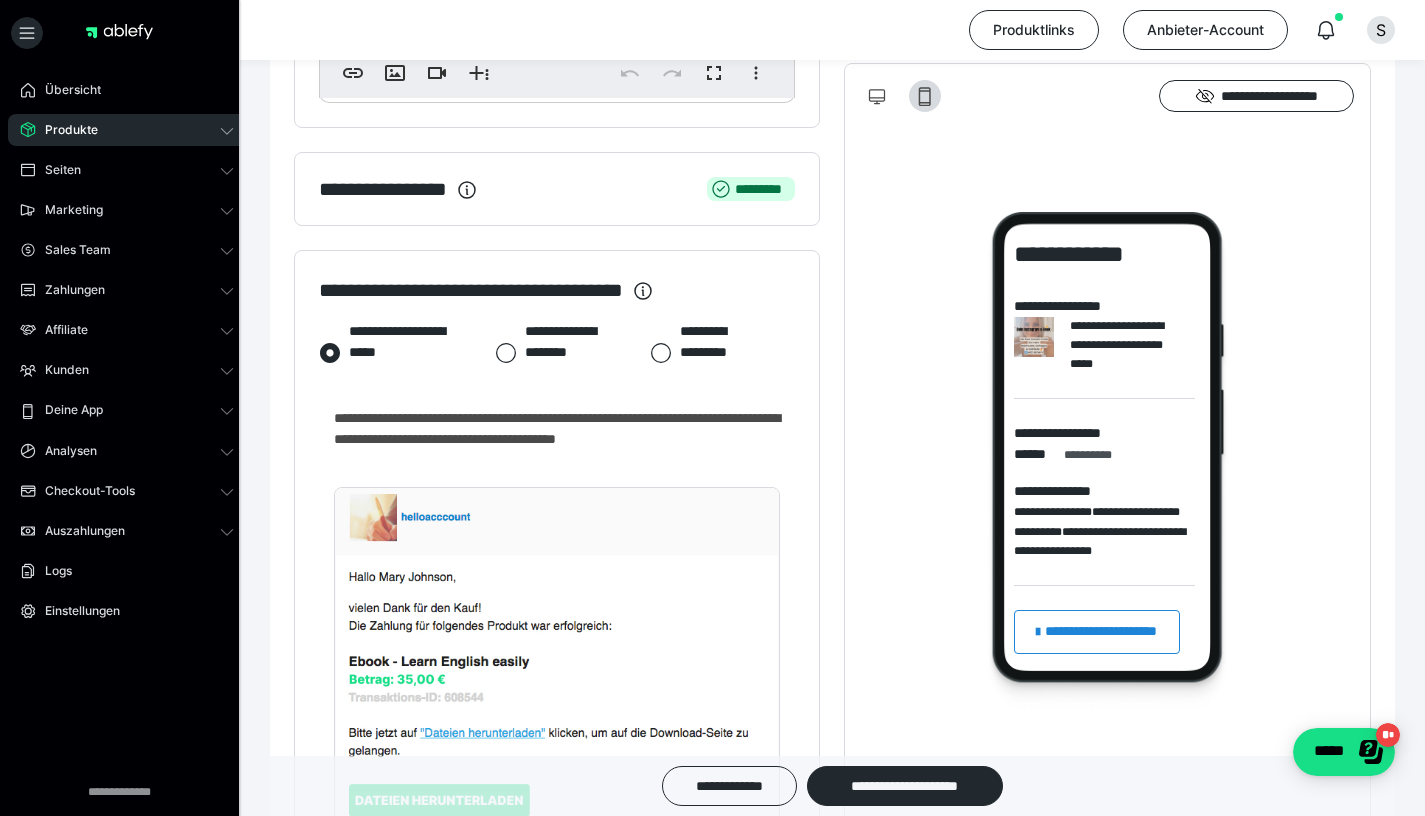 click 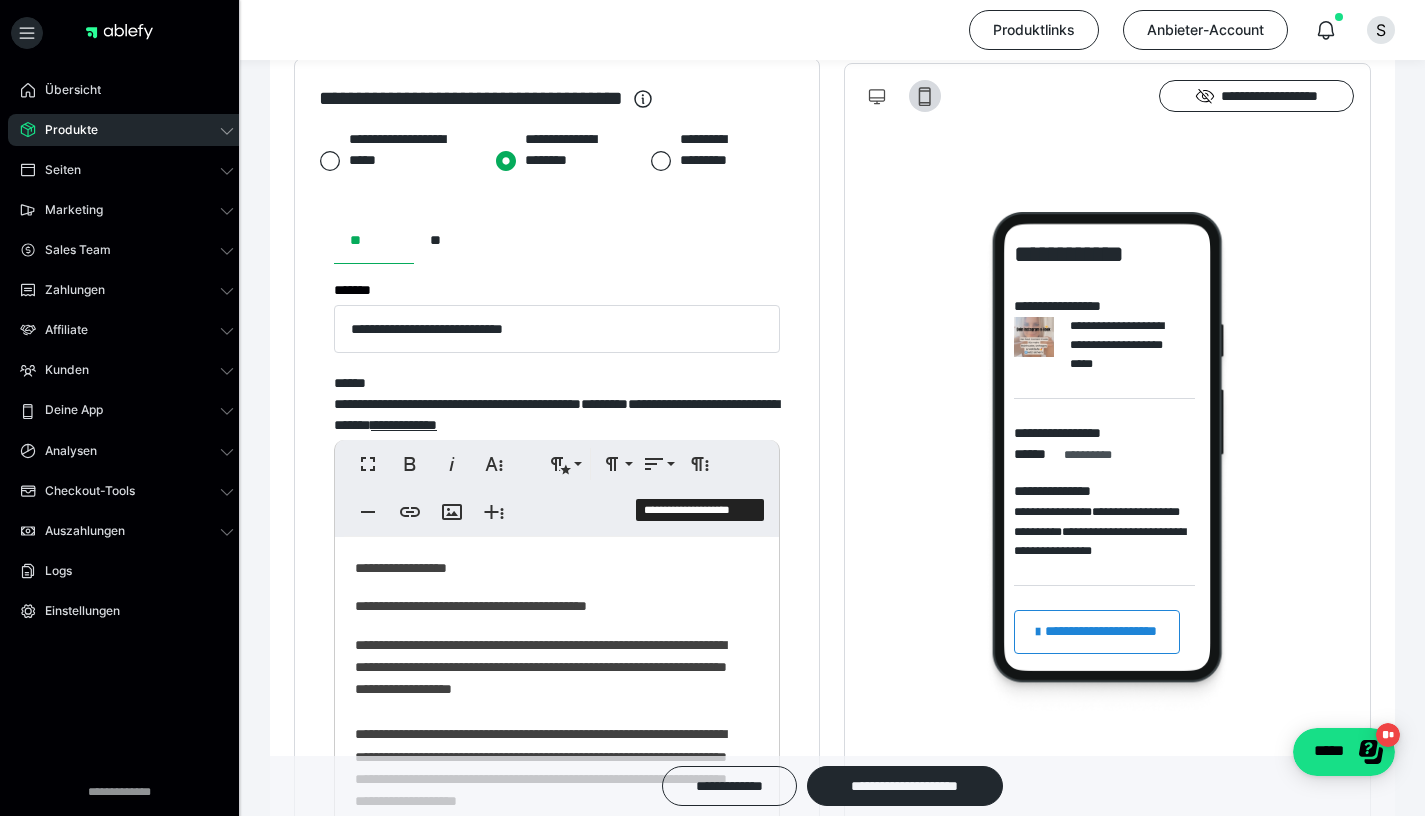 scroll, scrollTop: 736, scrollLeft: 0, axis: vertical 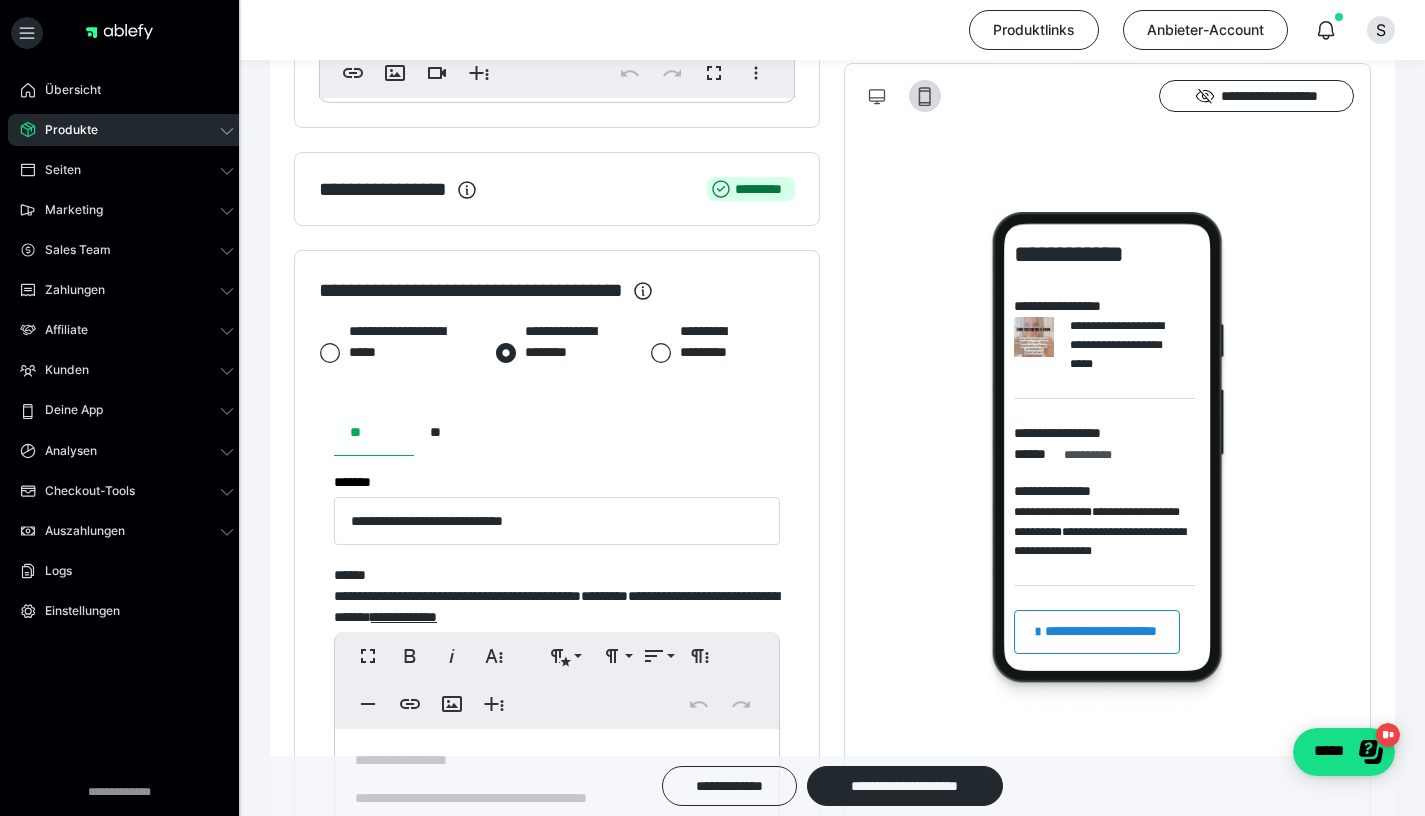 click 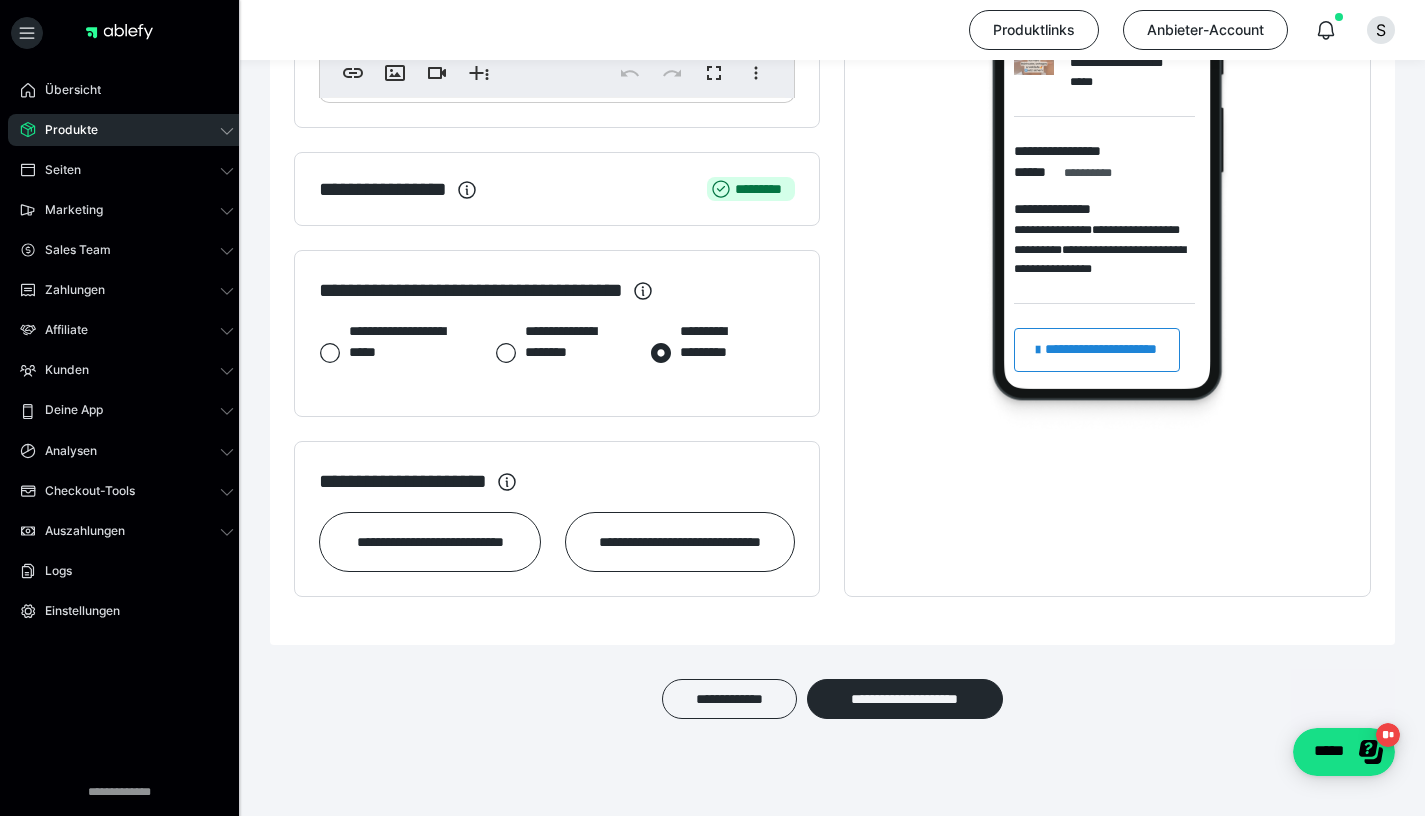 click 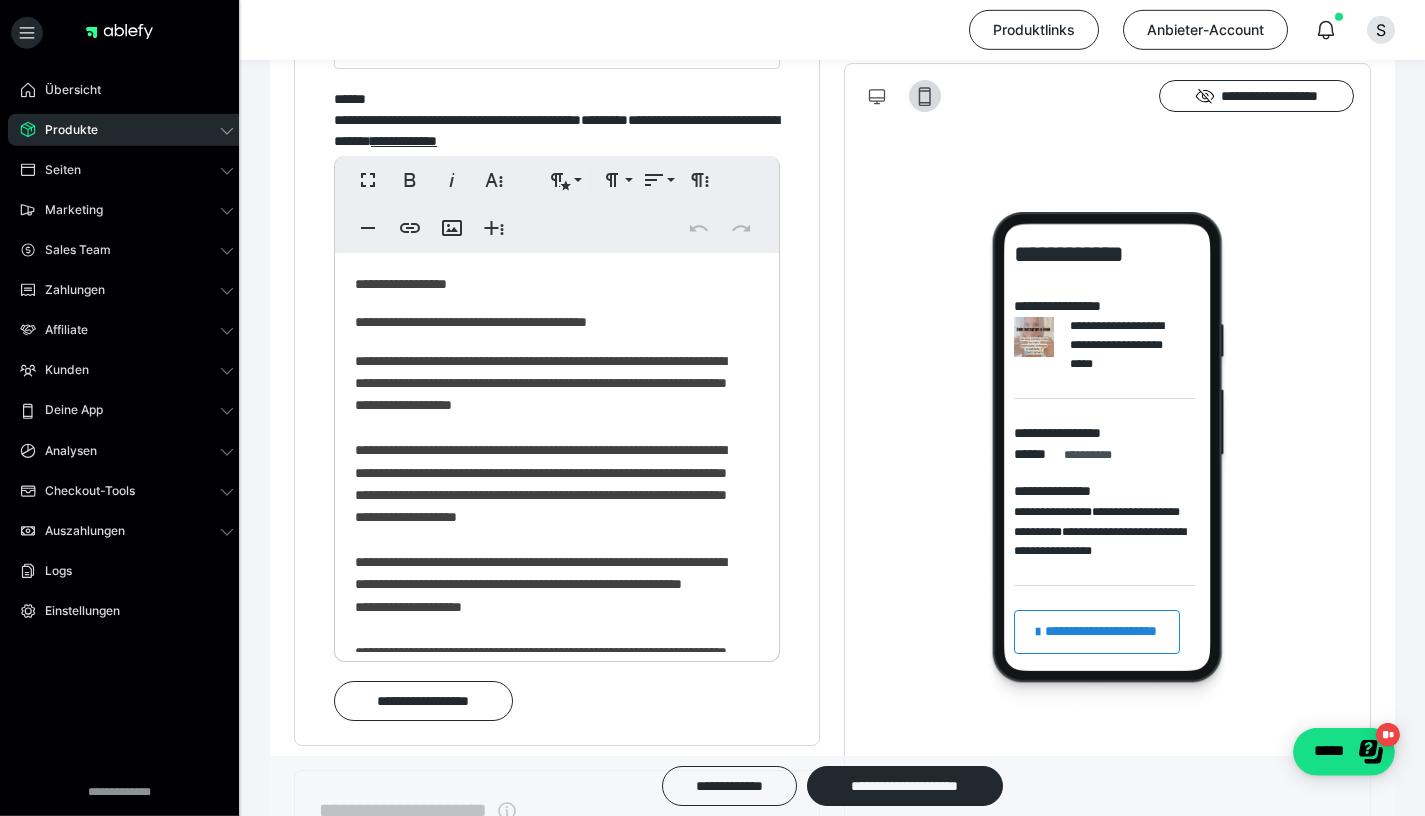 scroll, scrollTop: 1280, scrollLeft: 0, axis: vertical 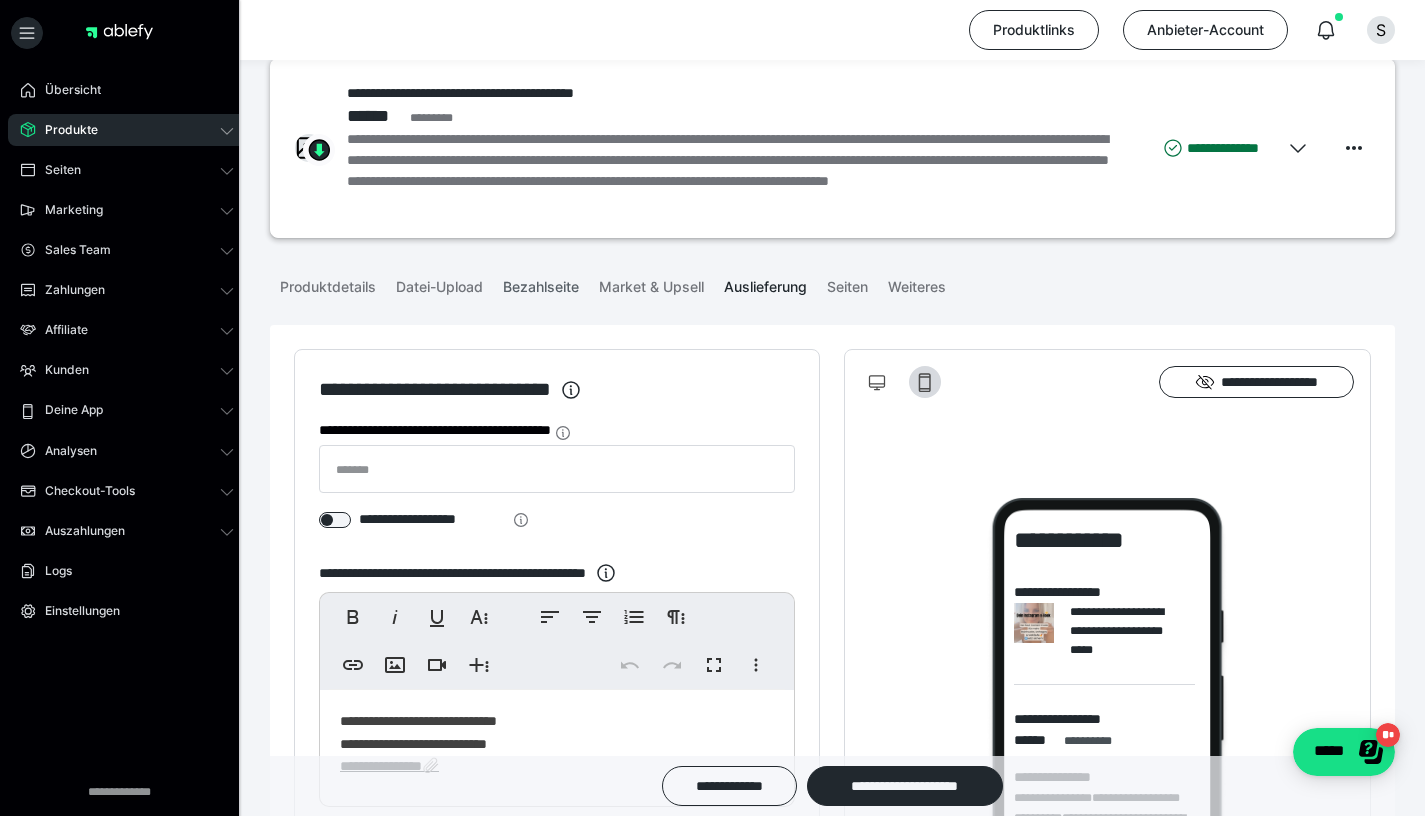 click on "Bezahlseite" at bounding box center (541, 283) 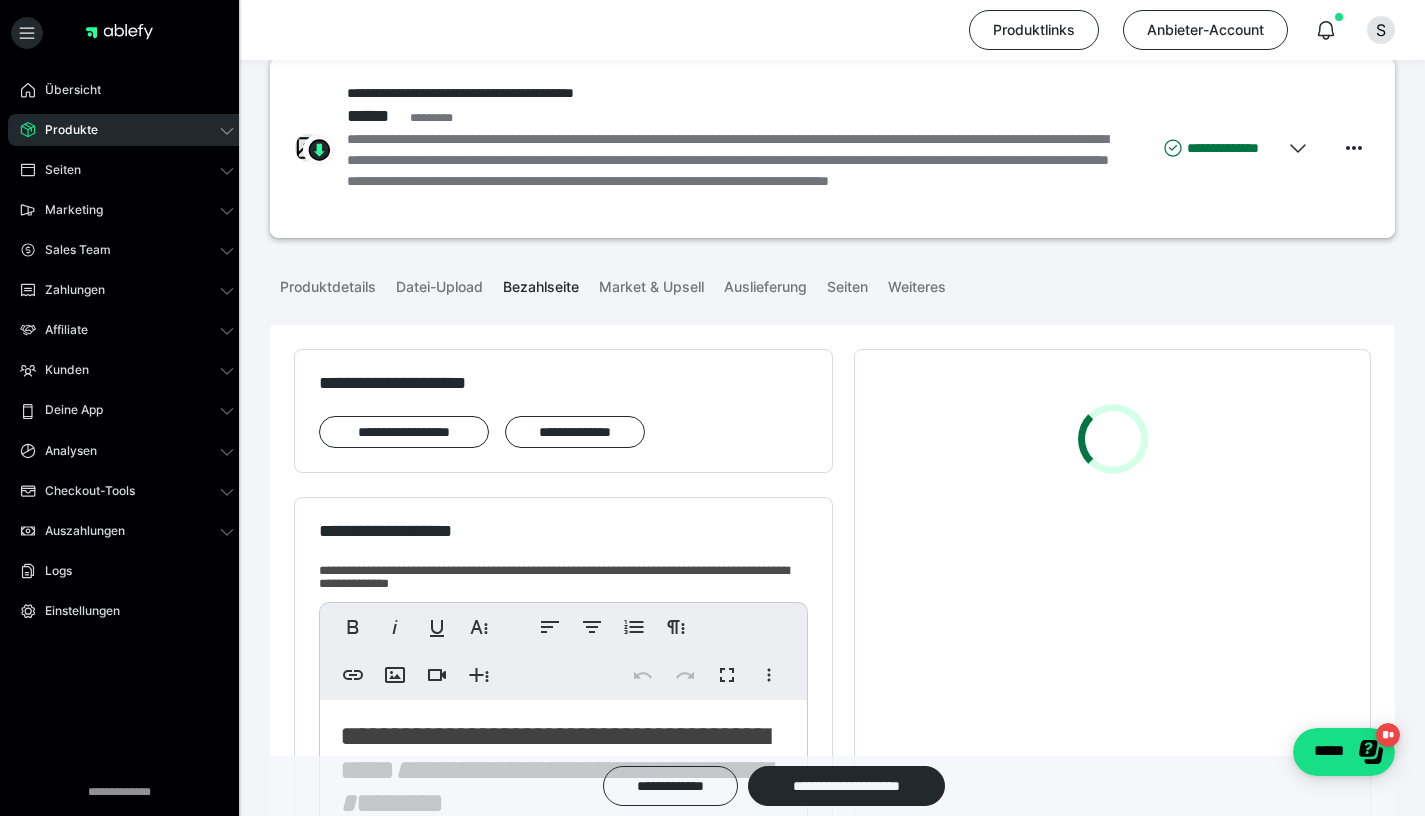 scroll, scrollTop: 58, scrollLeft: 0, axis: vertical 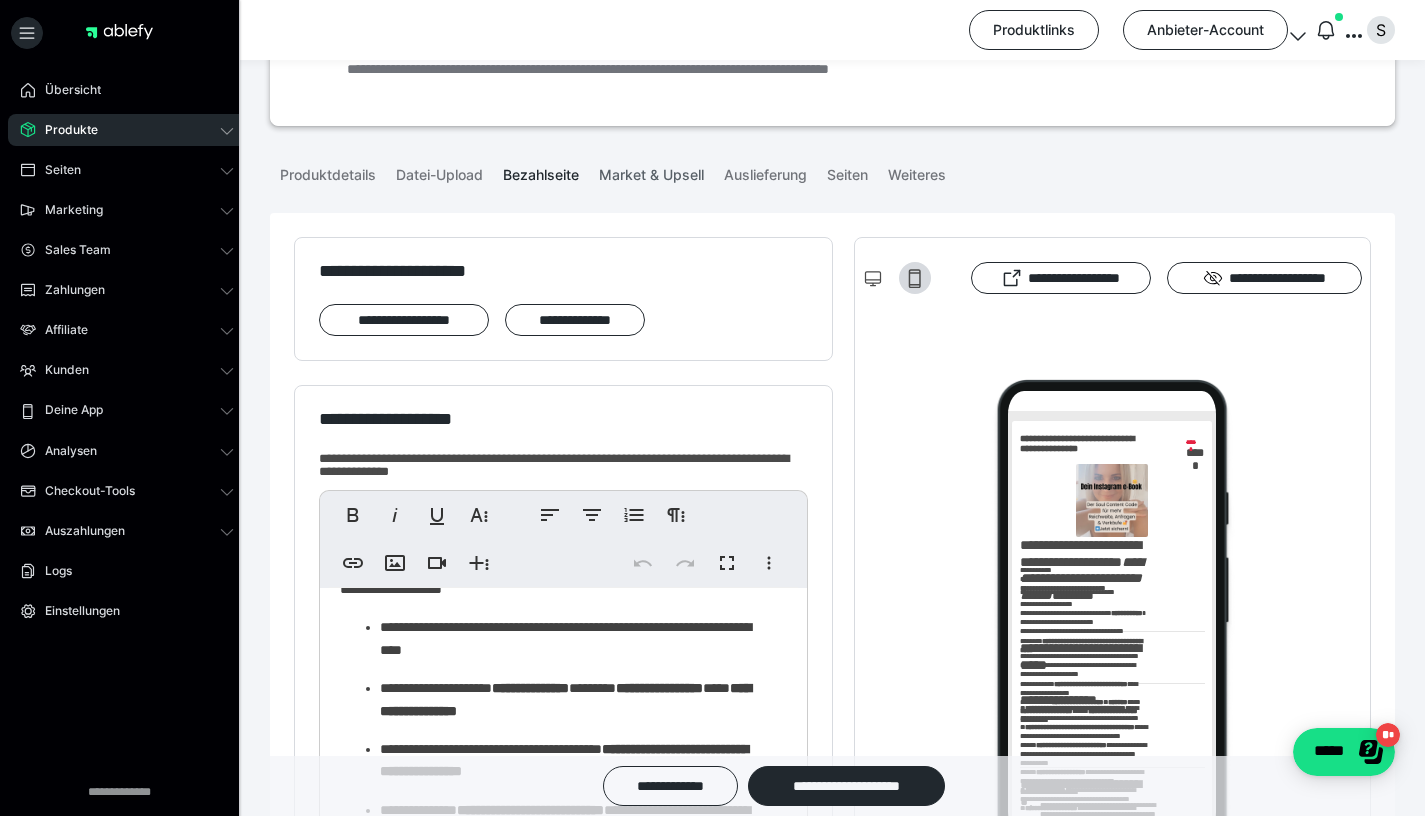 click on "Market & Upsell" at bounding box center [651, 171] 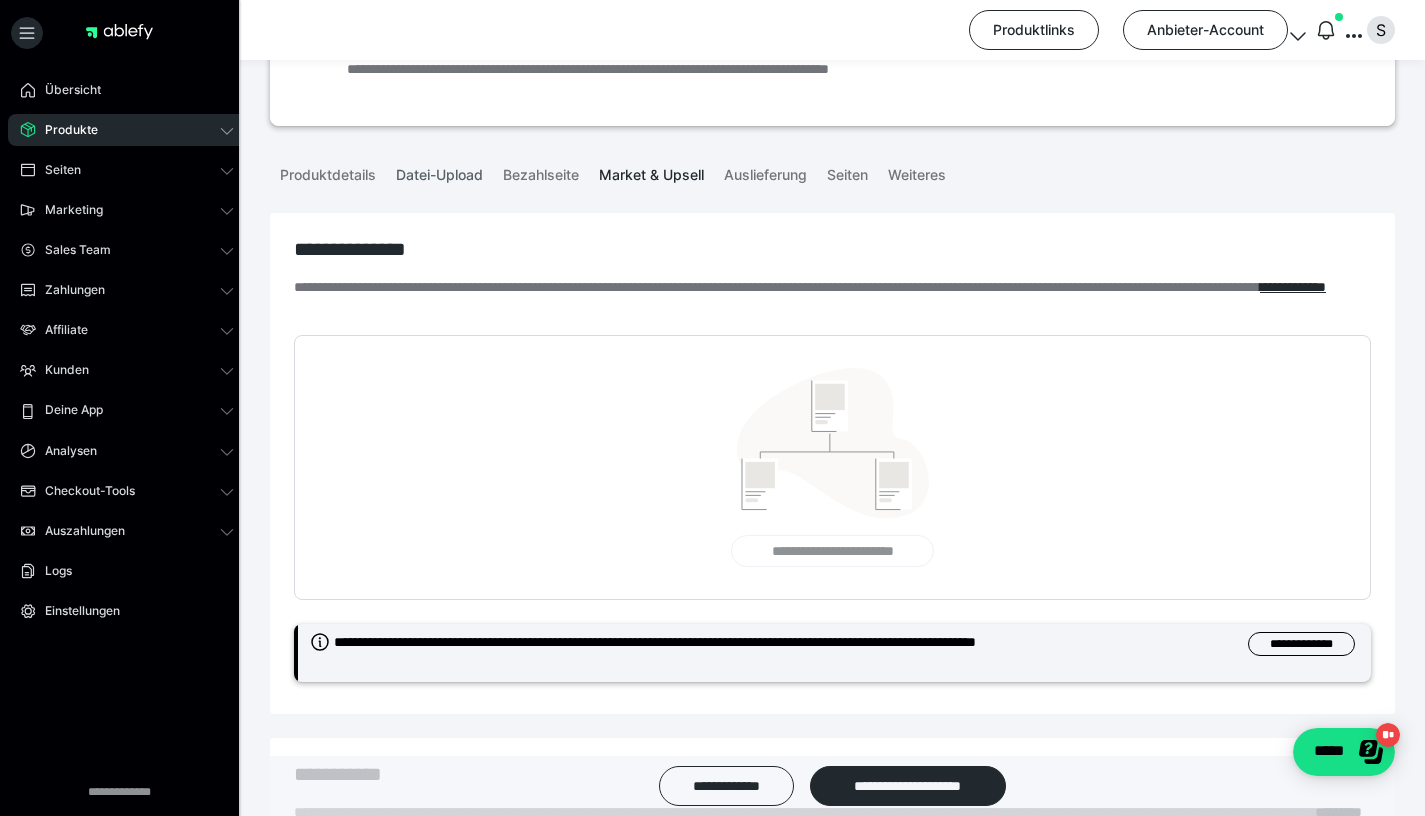 click on "Datei-Upload" at bounding box center (439, 171) 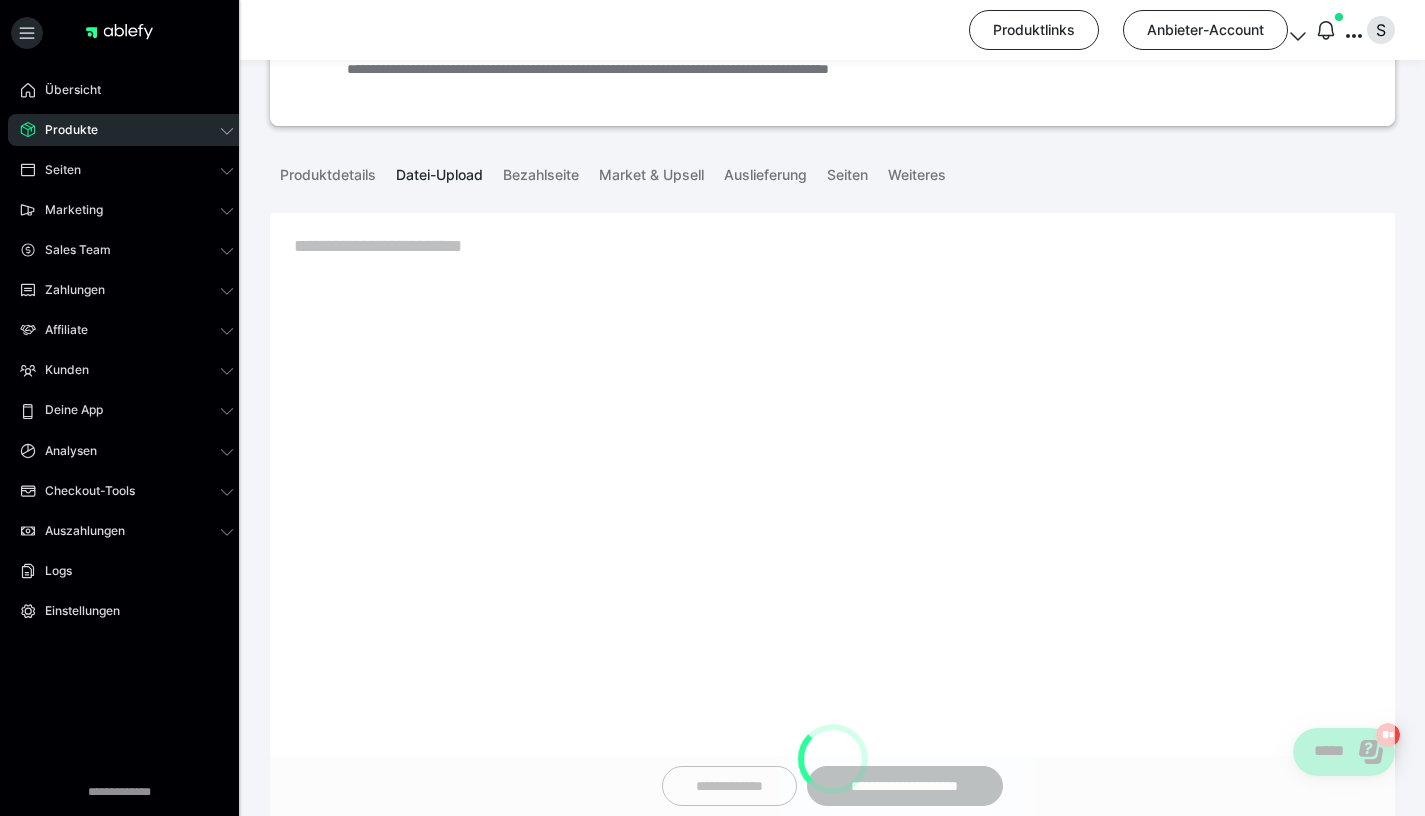 scroll, scrollTop: 1, scrollLeft: 0, axis: vertical 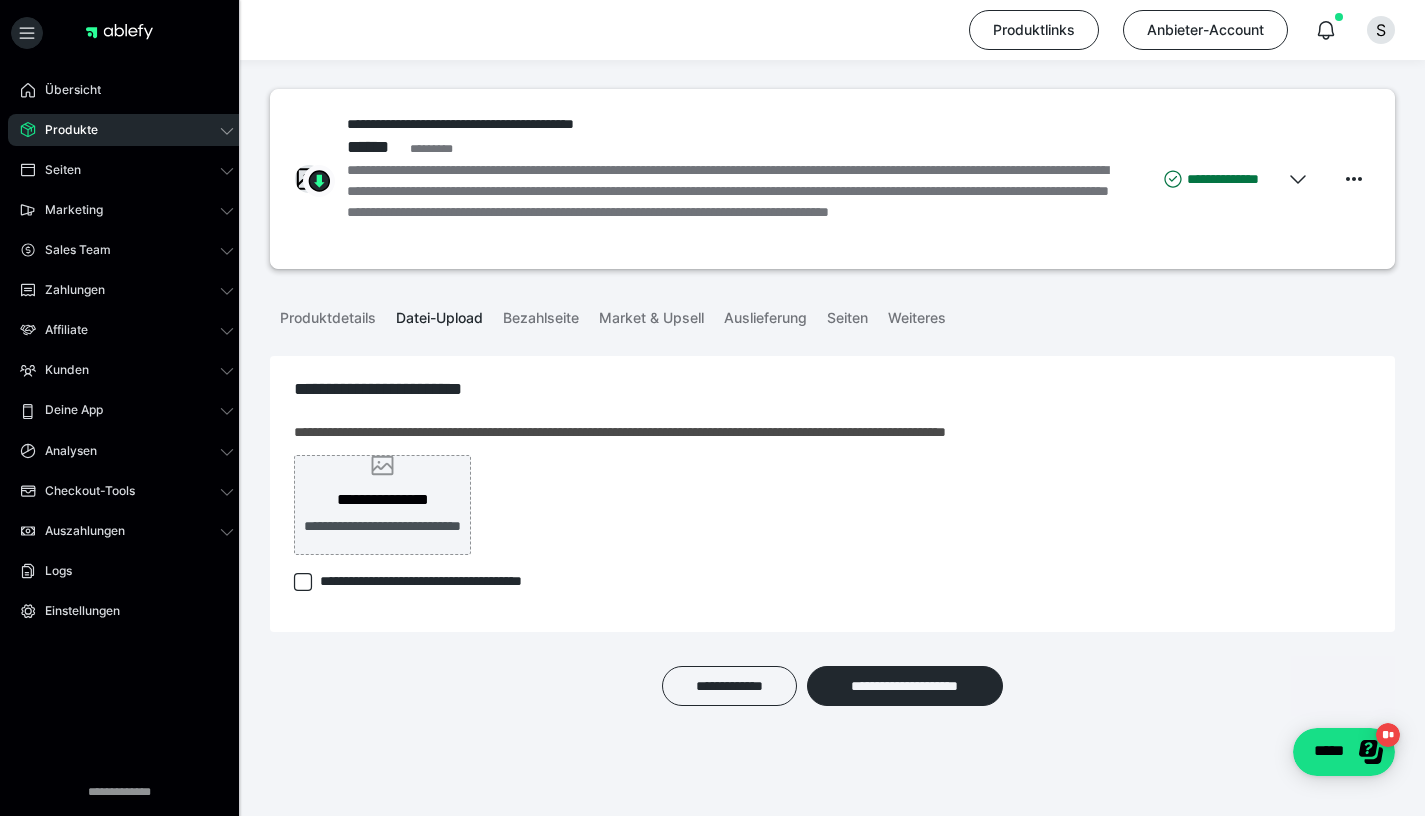 click on "**********" at bounding box center [382, 500] 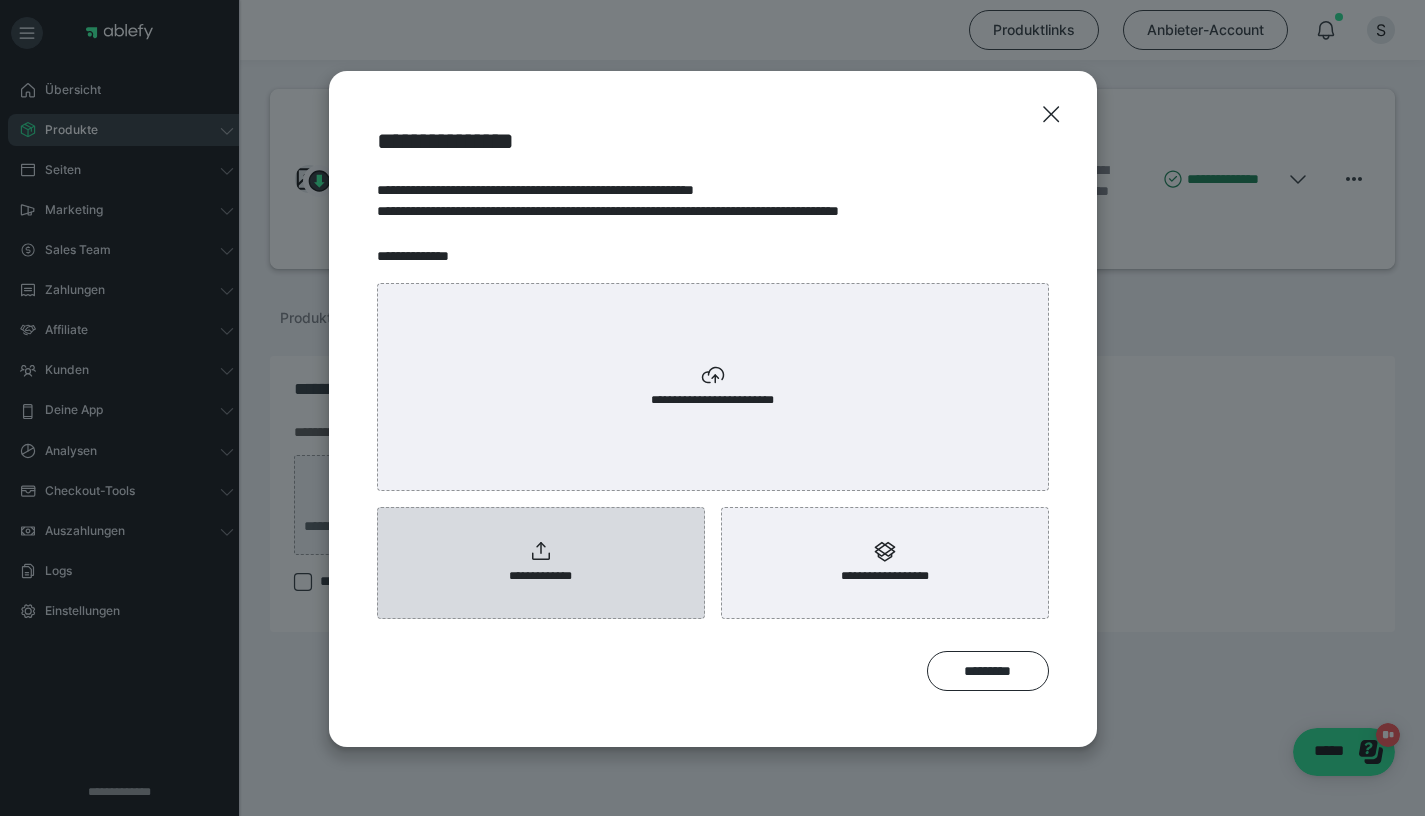 click 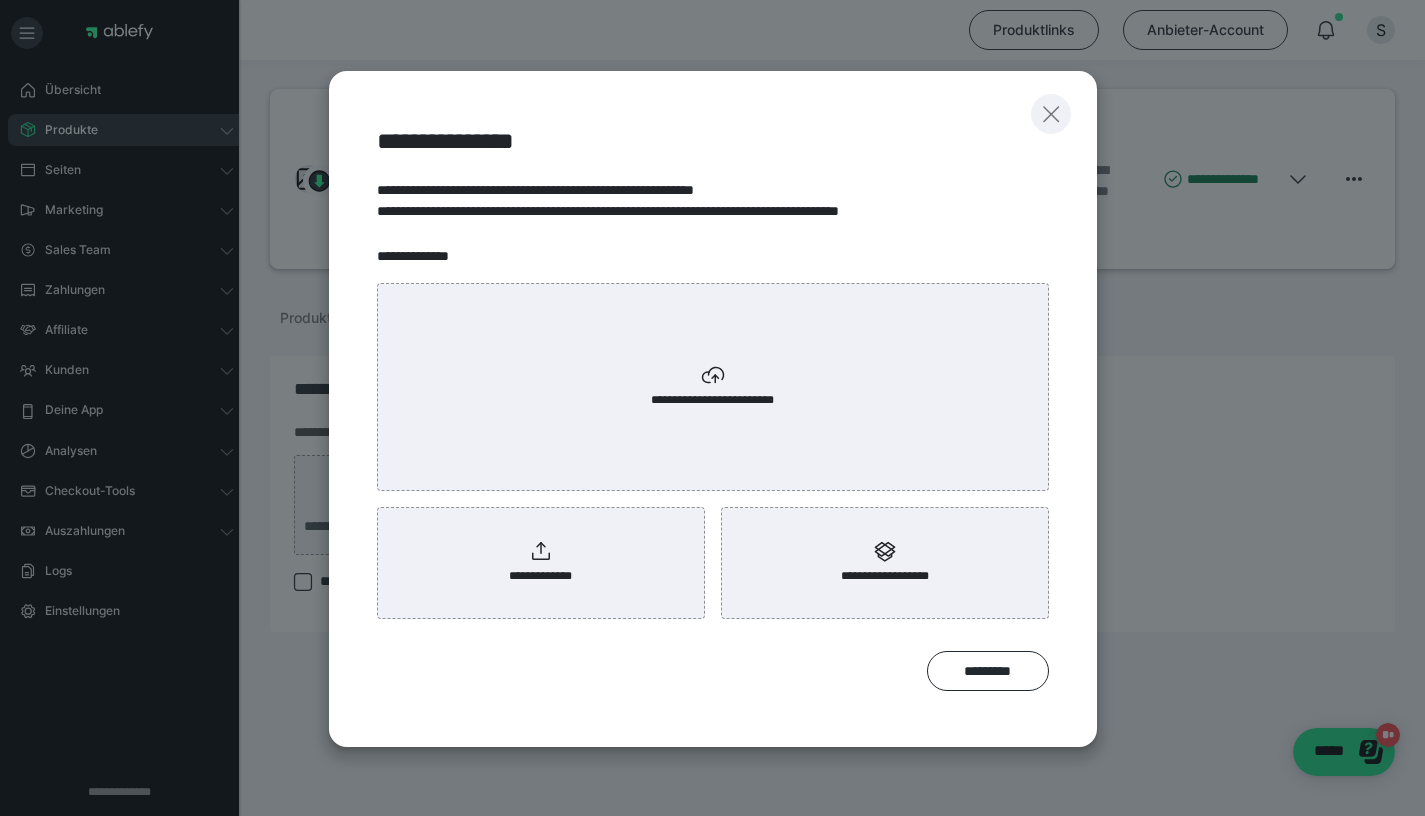 click 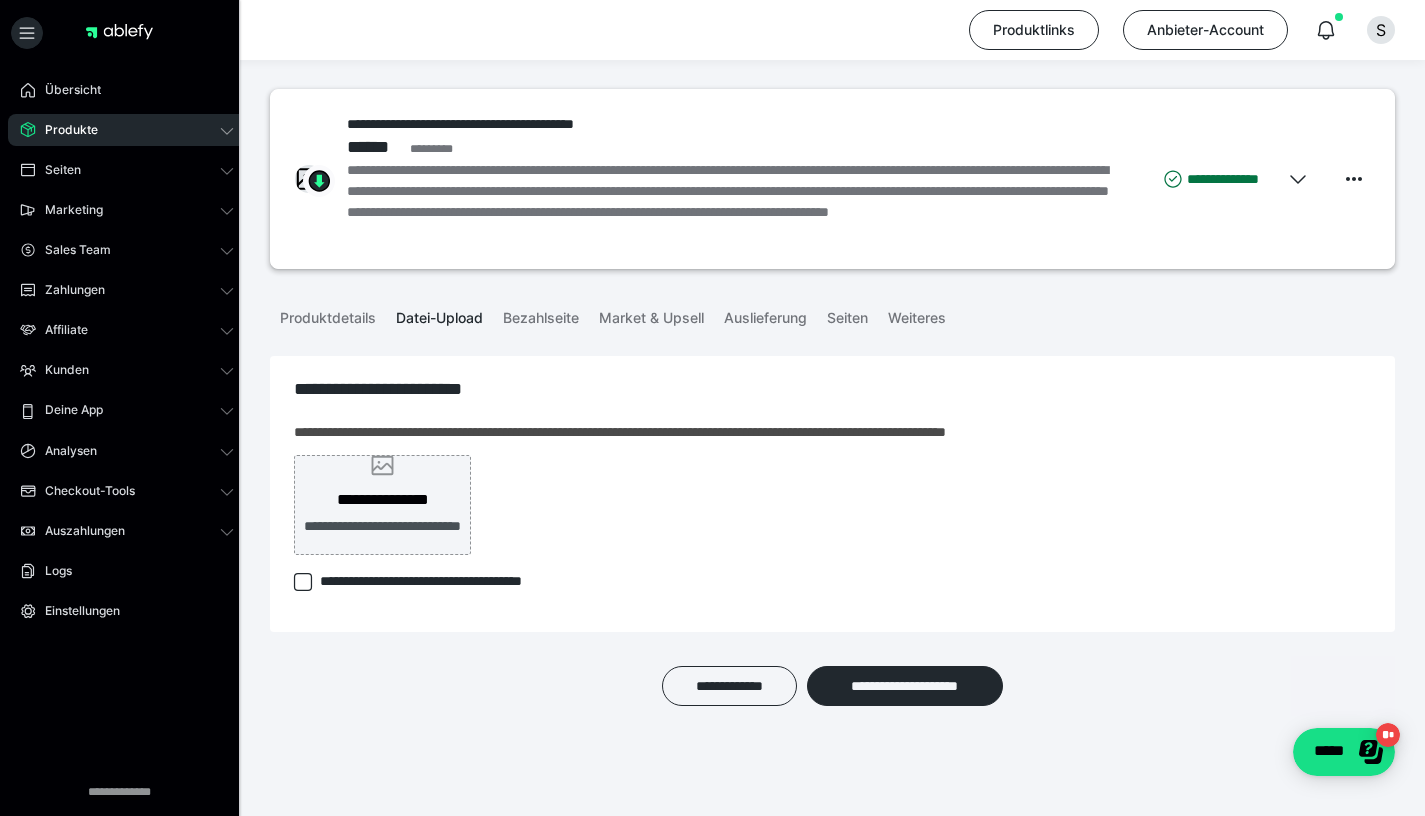 click on "**********" at bounding box center [382, 505] 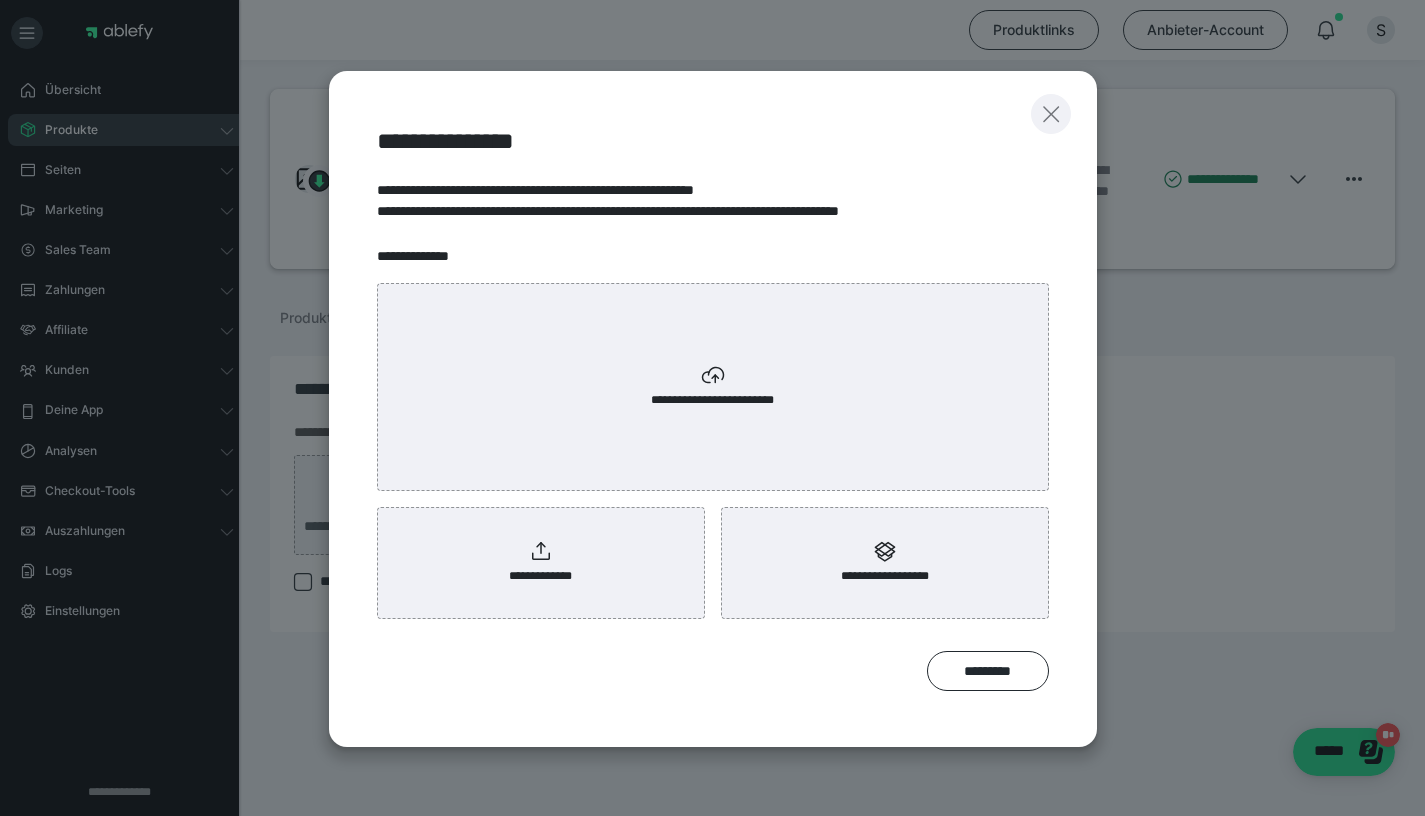 click 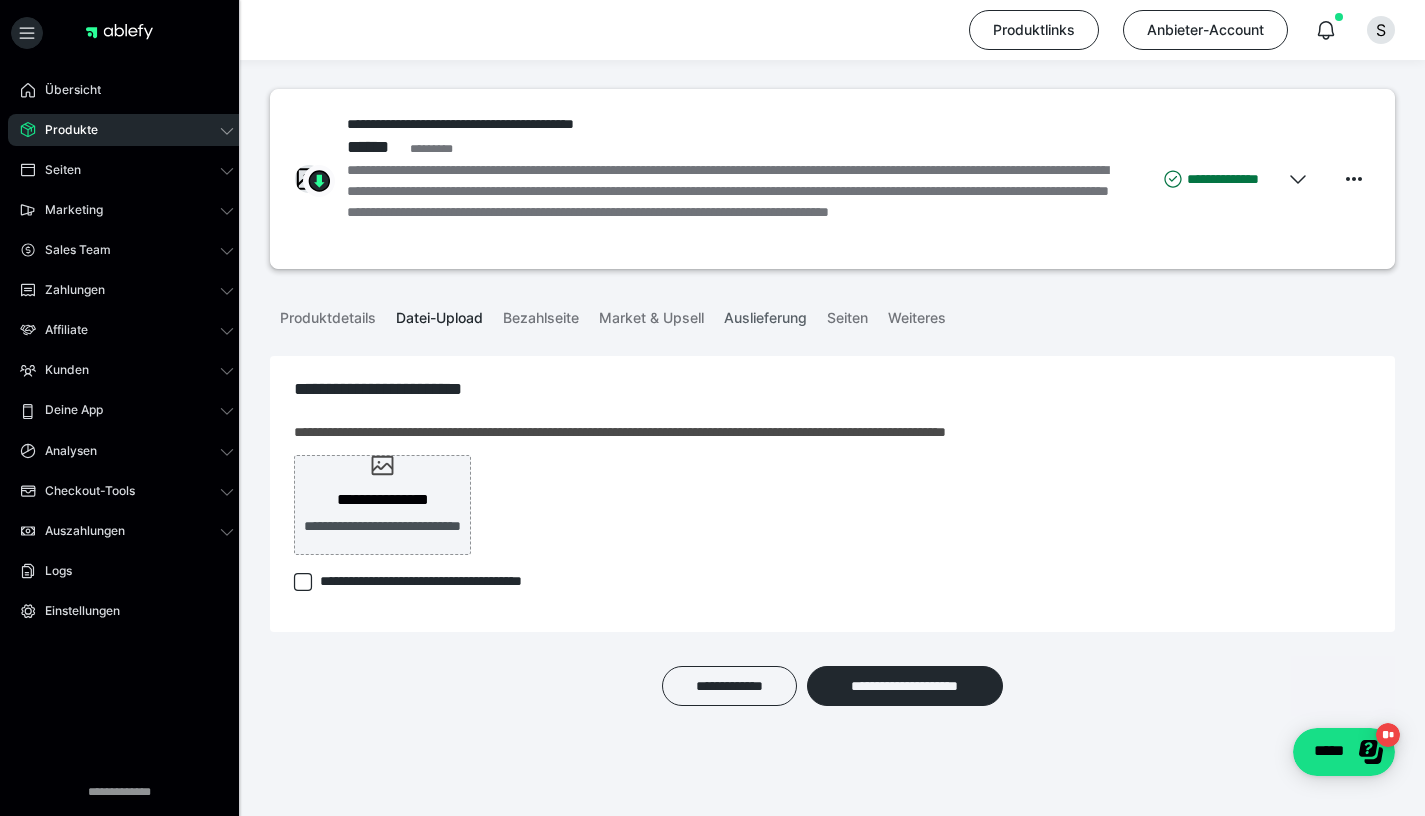 click on "Auslieferung" at bounding box center (765, 314) 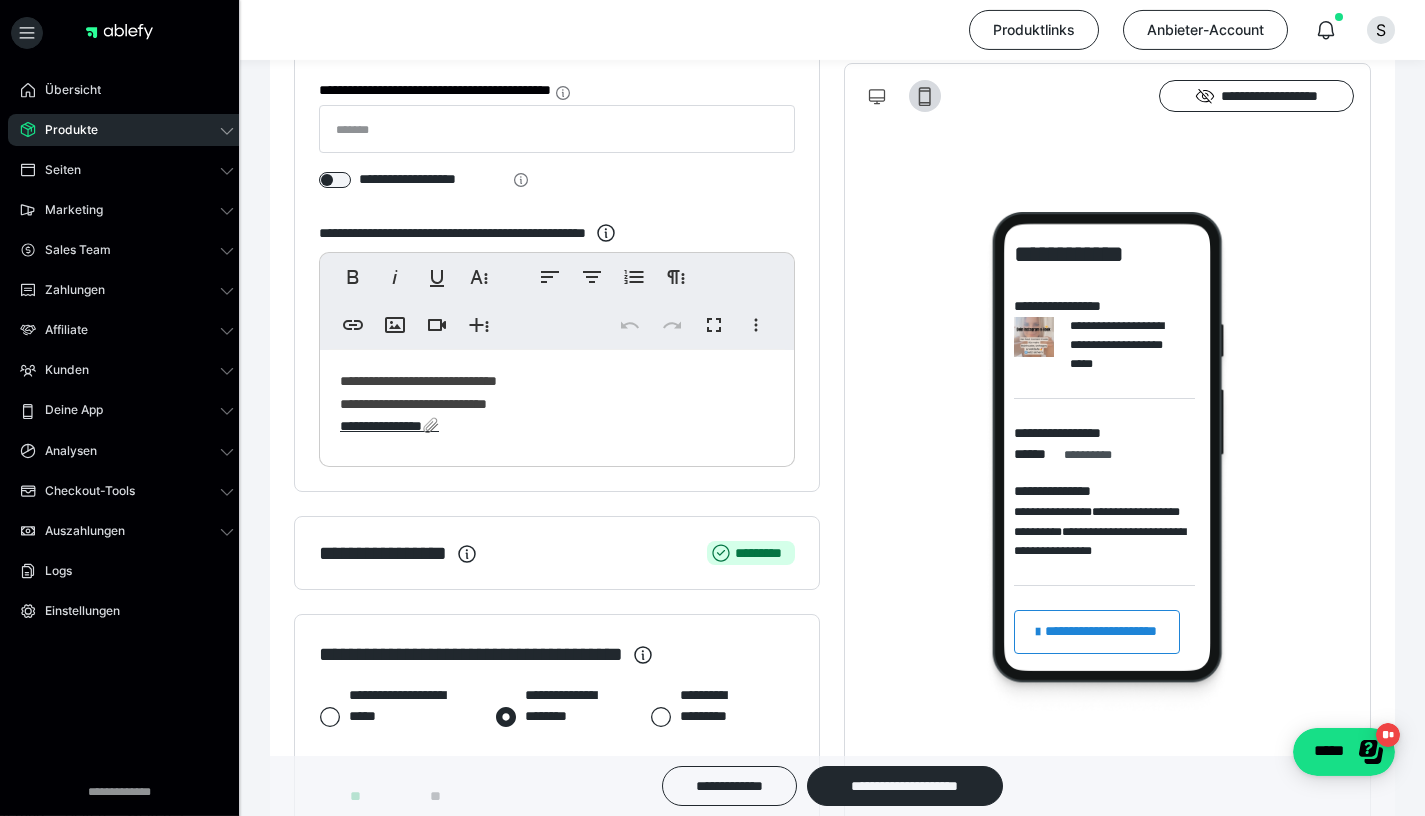 scroll, scrollTop: 401, scrollLeft: 0, axis: vertical 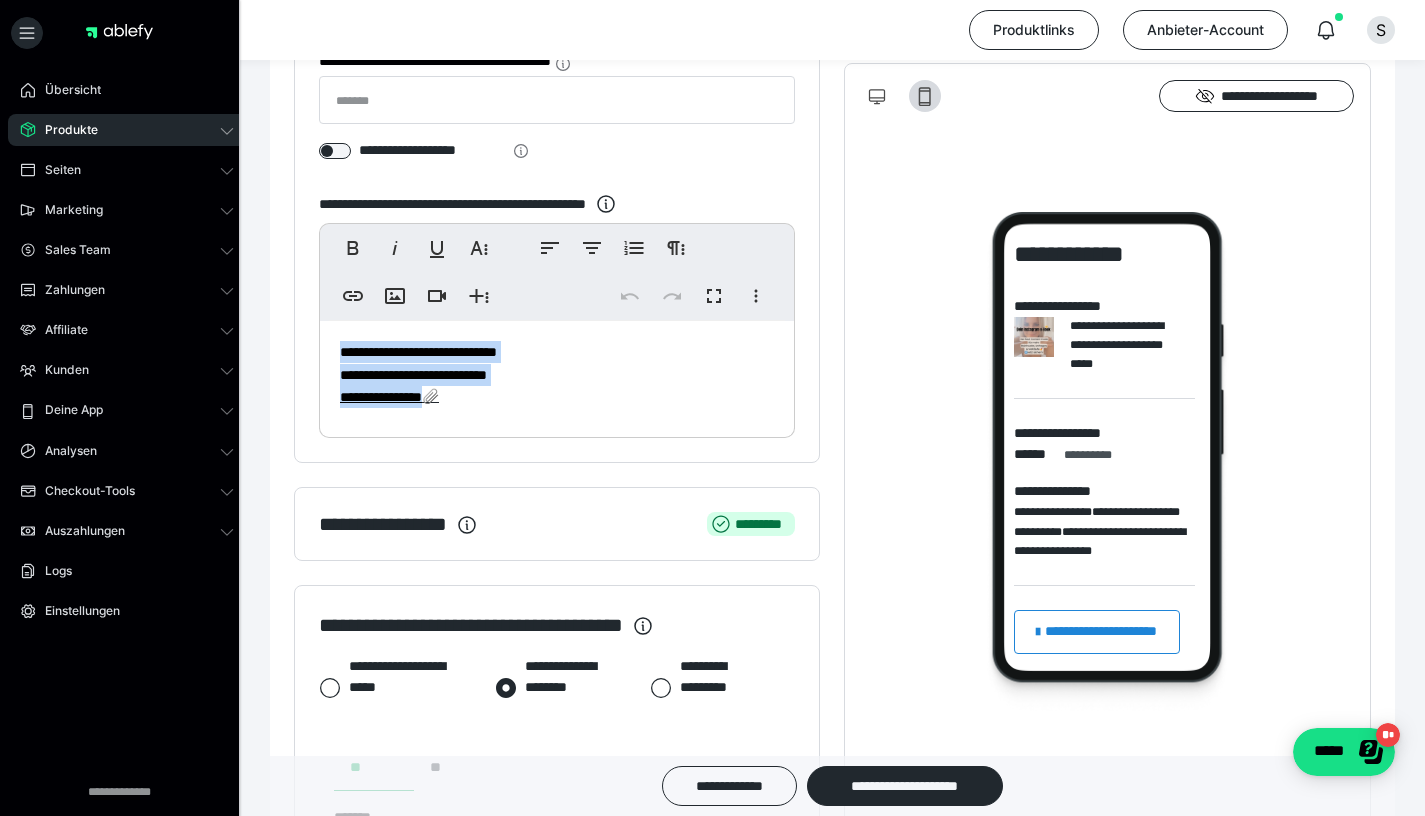 drag, startPoint x: 479, startPoint y: 395, endPoint x: 328, endPoint y: 345, distance: 159.06288 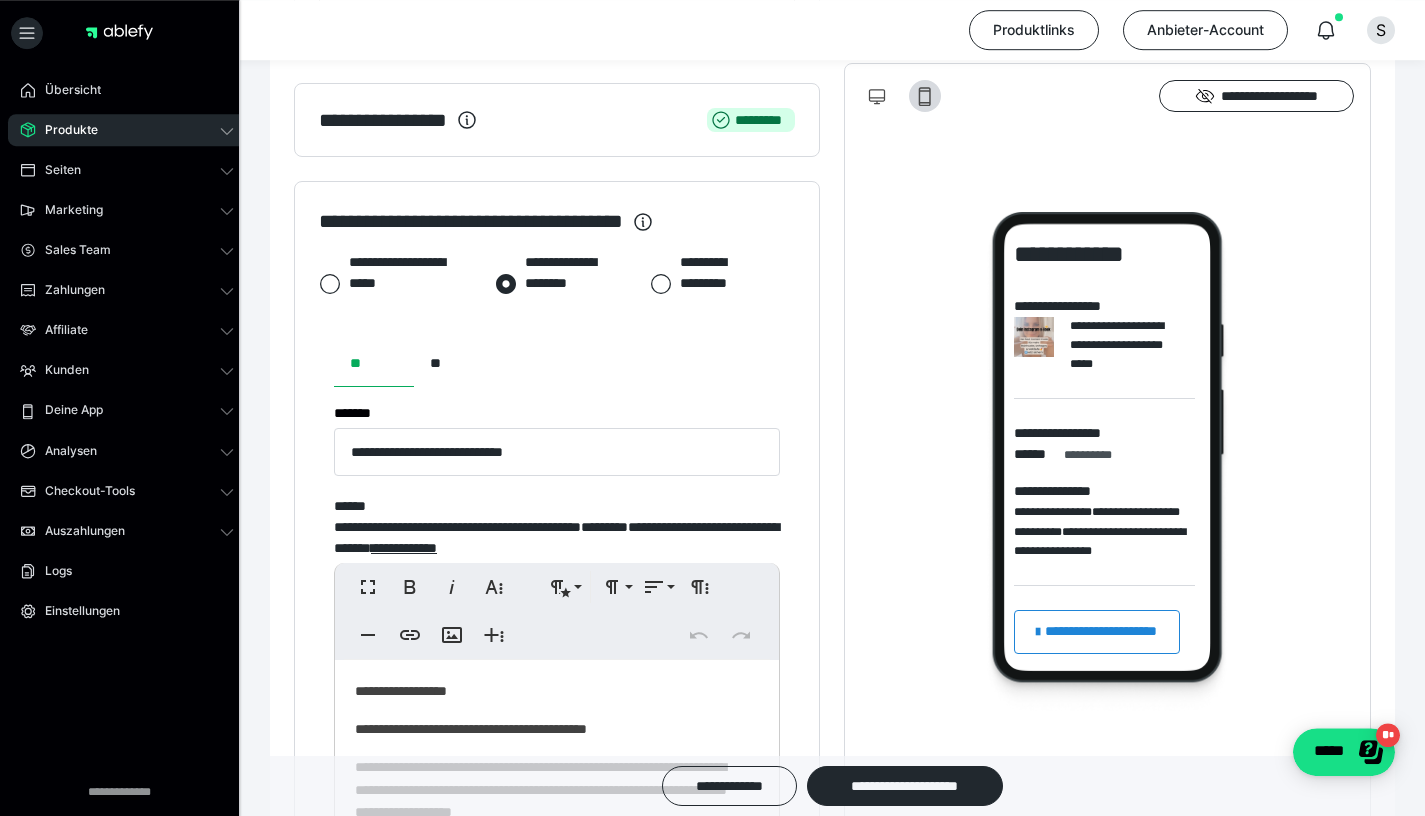 scroll, scrollTop: 945, scrollLeft: 0, axis: vertical 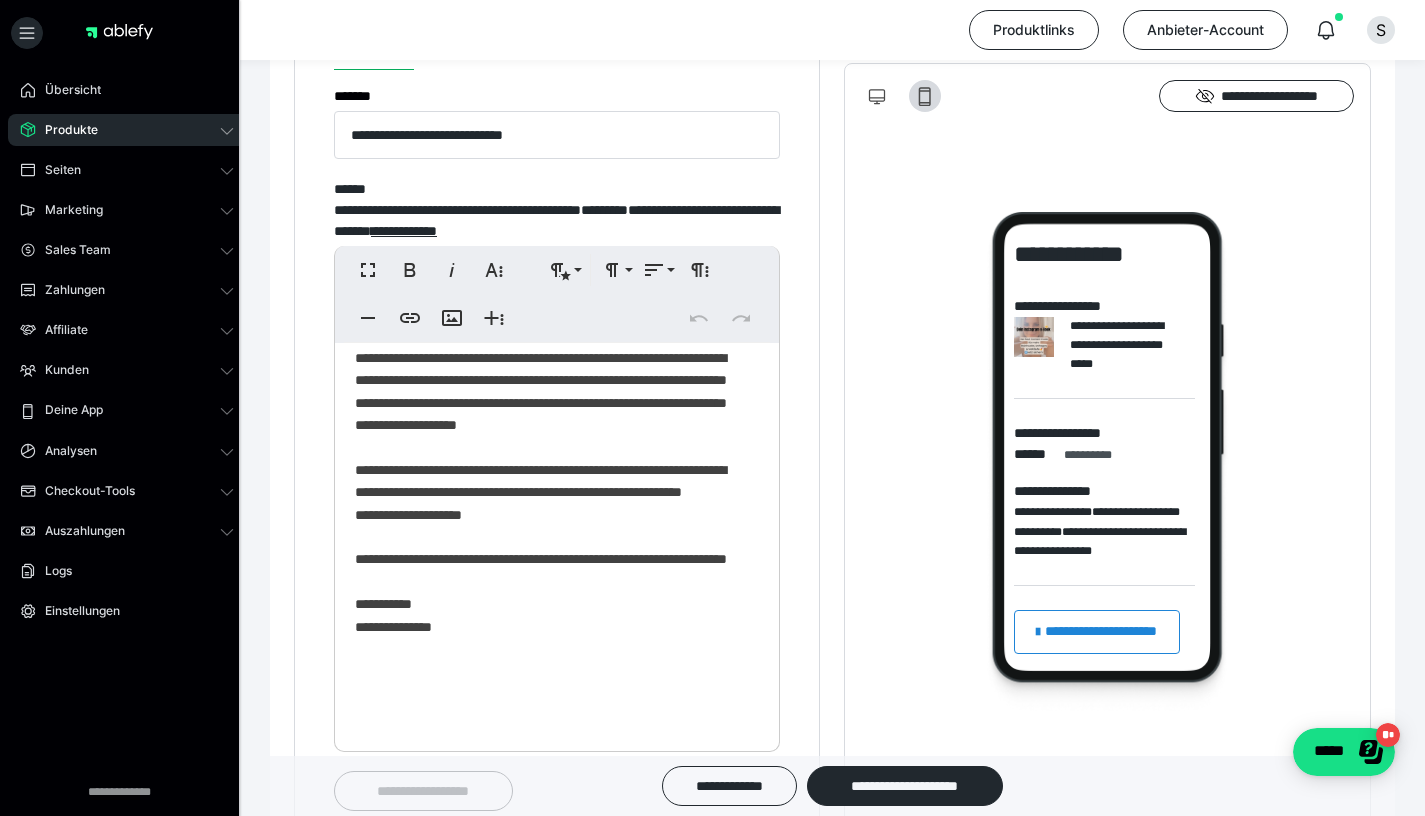 click on "**********" at bounding box center [549, 481] 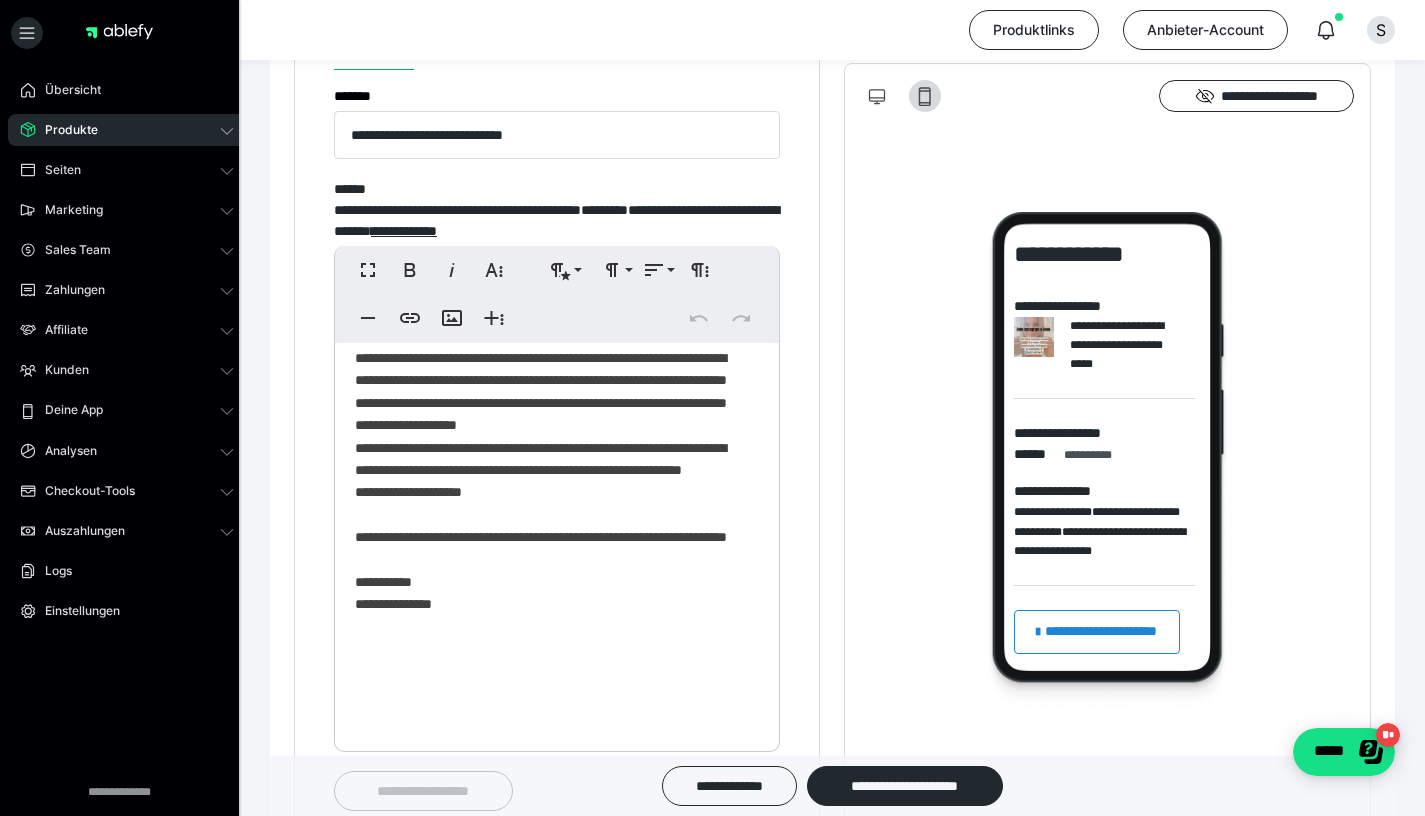 scroll, scrollTop: 160, scrollLeft: 0, axis: vertical 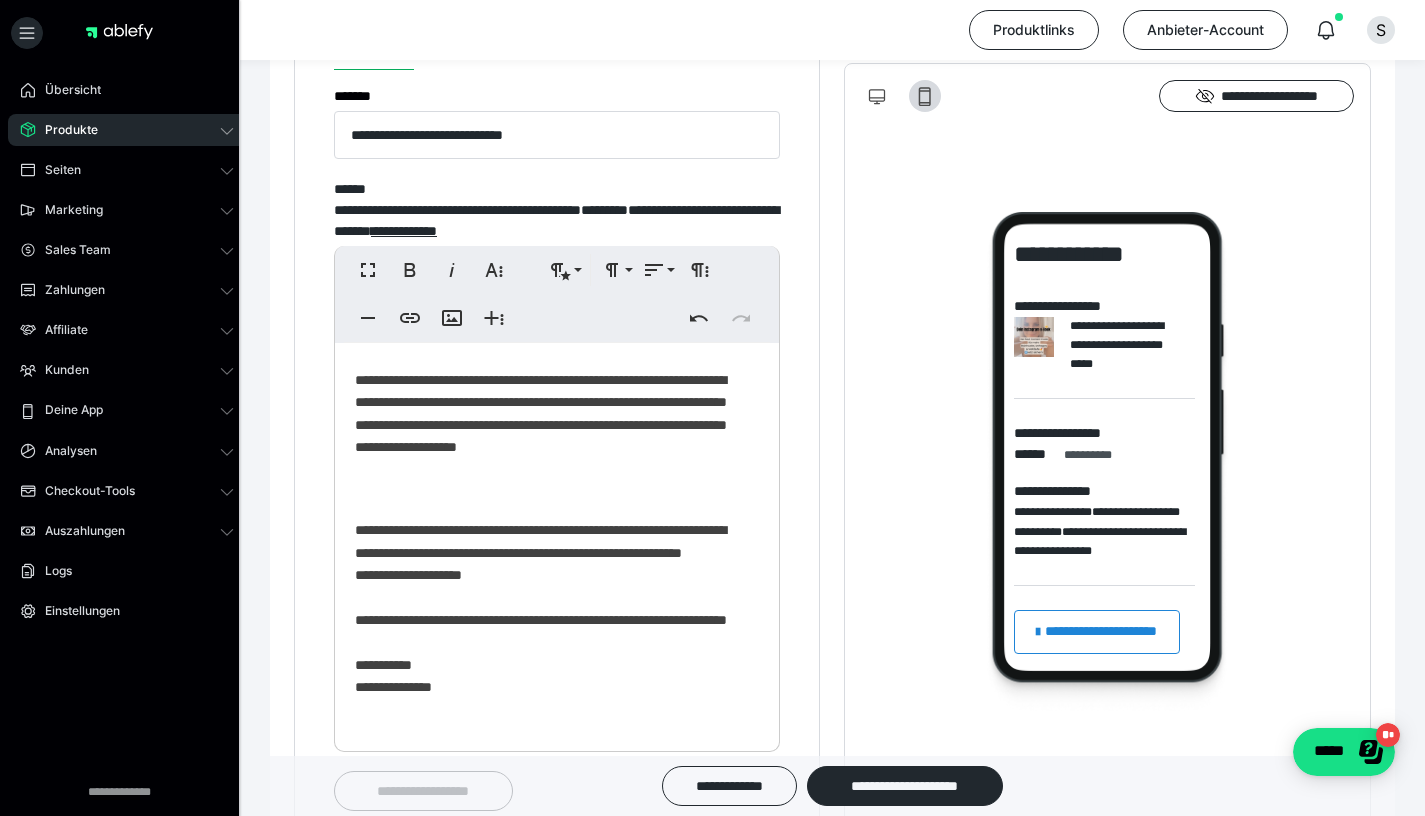 click on "**********" at bounding box center (549, 620) 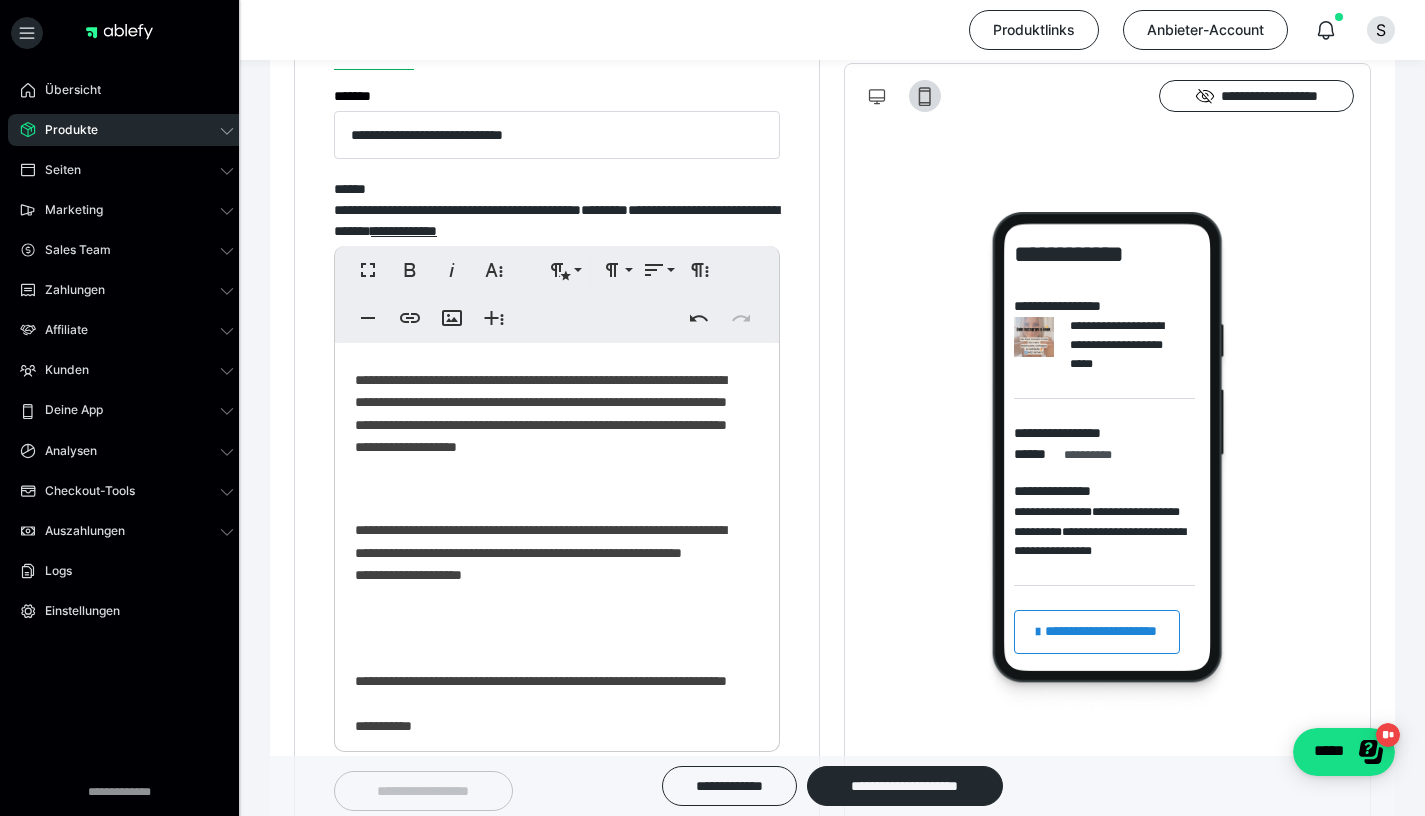 type 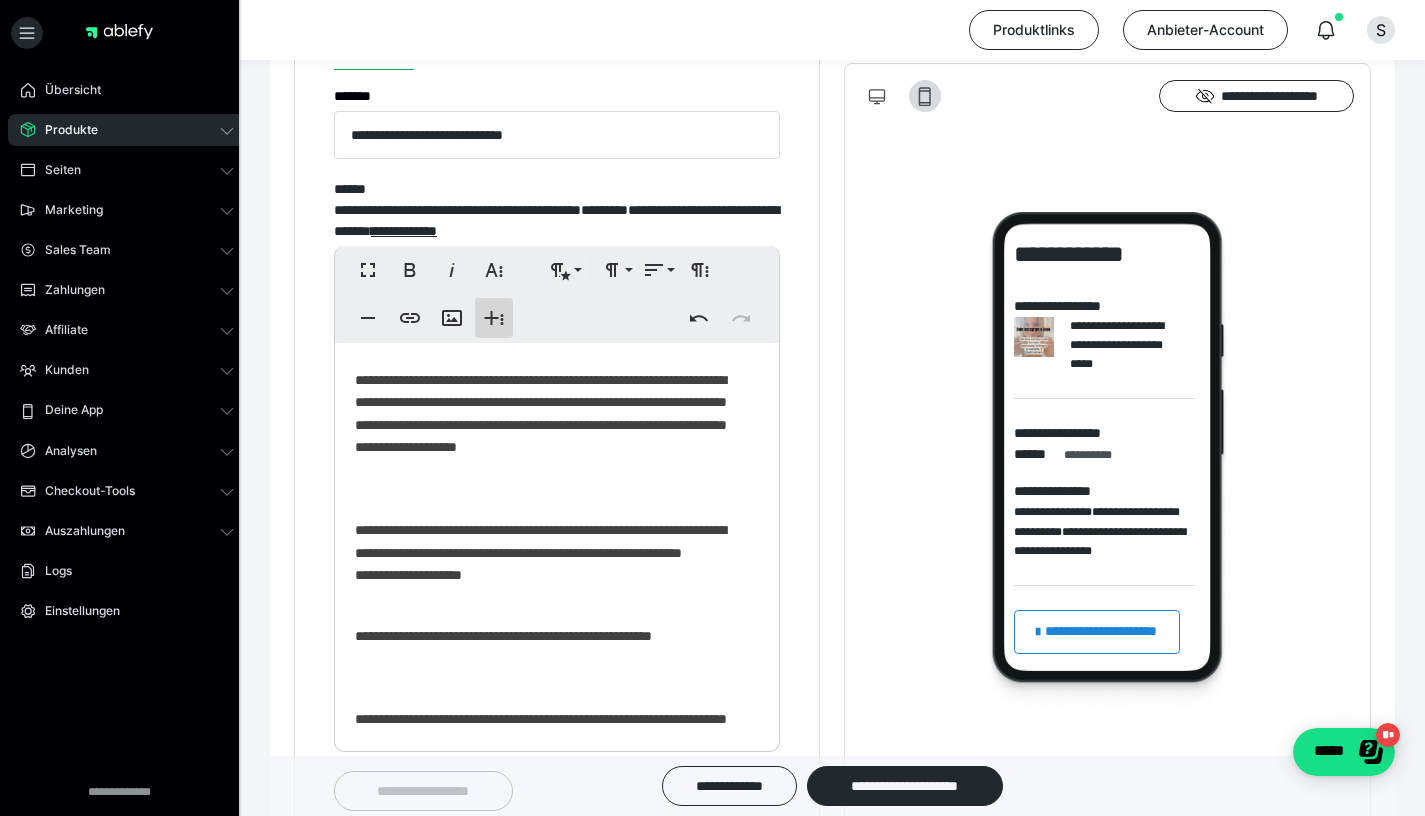 click 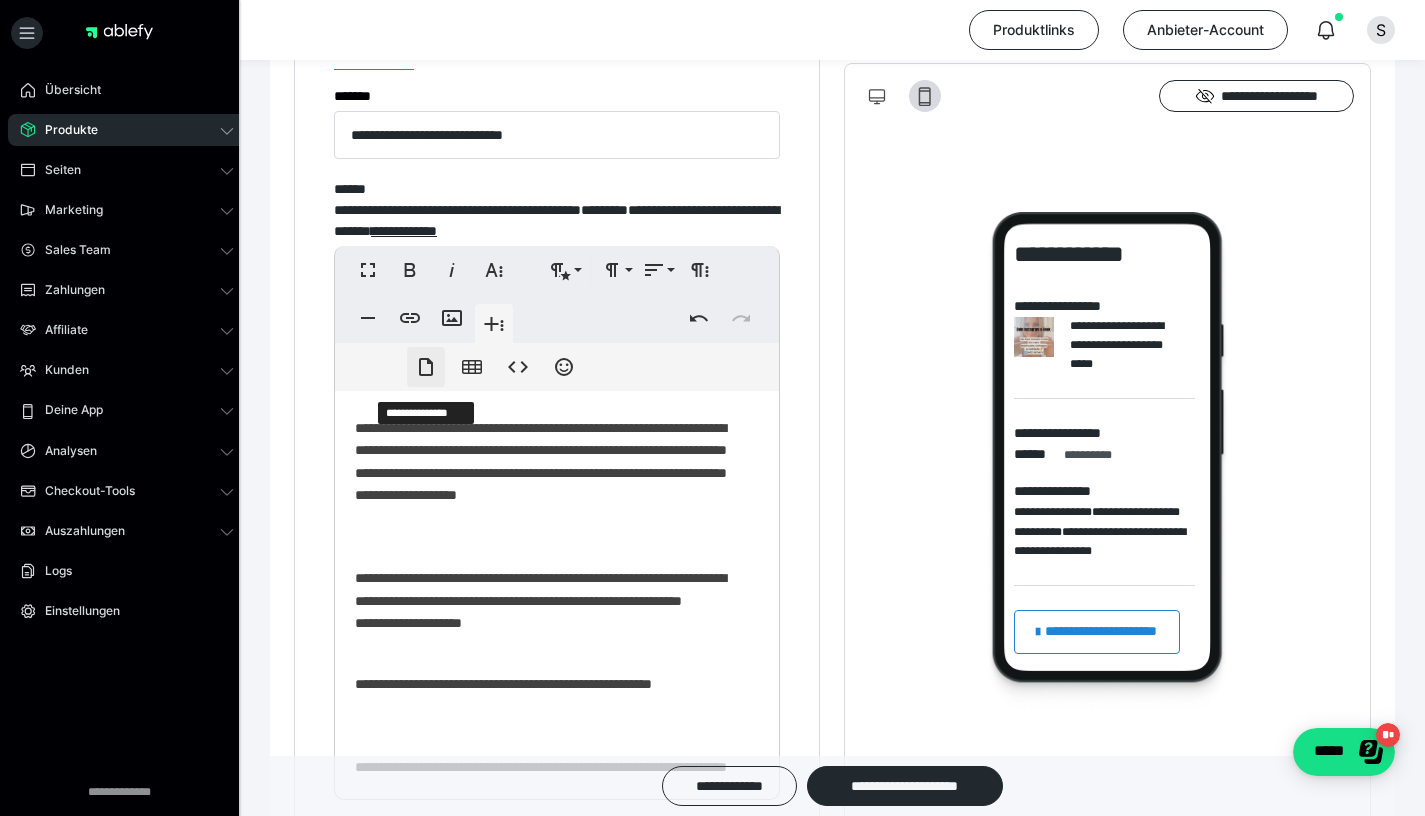 click 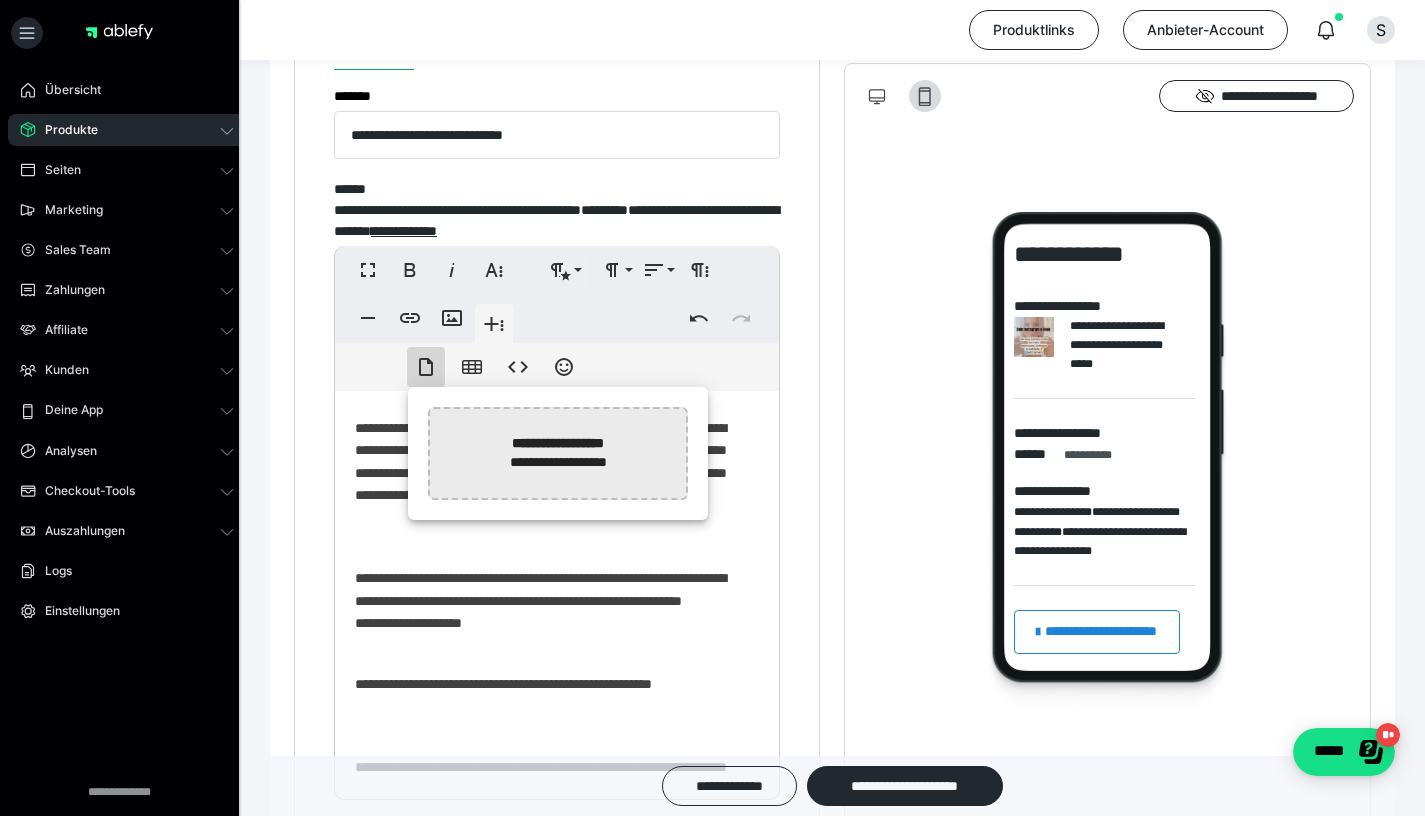 click at bounding box center (46, 453) 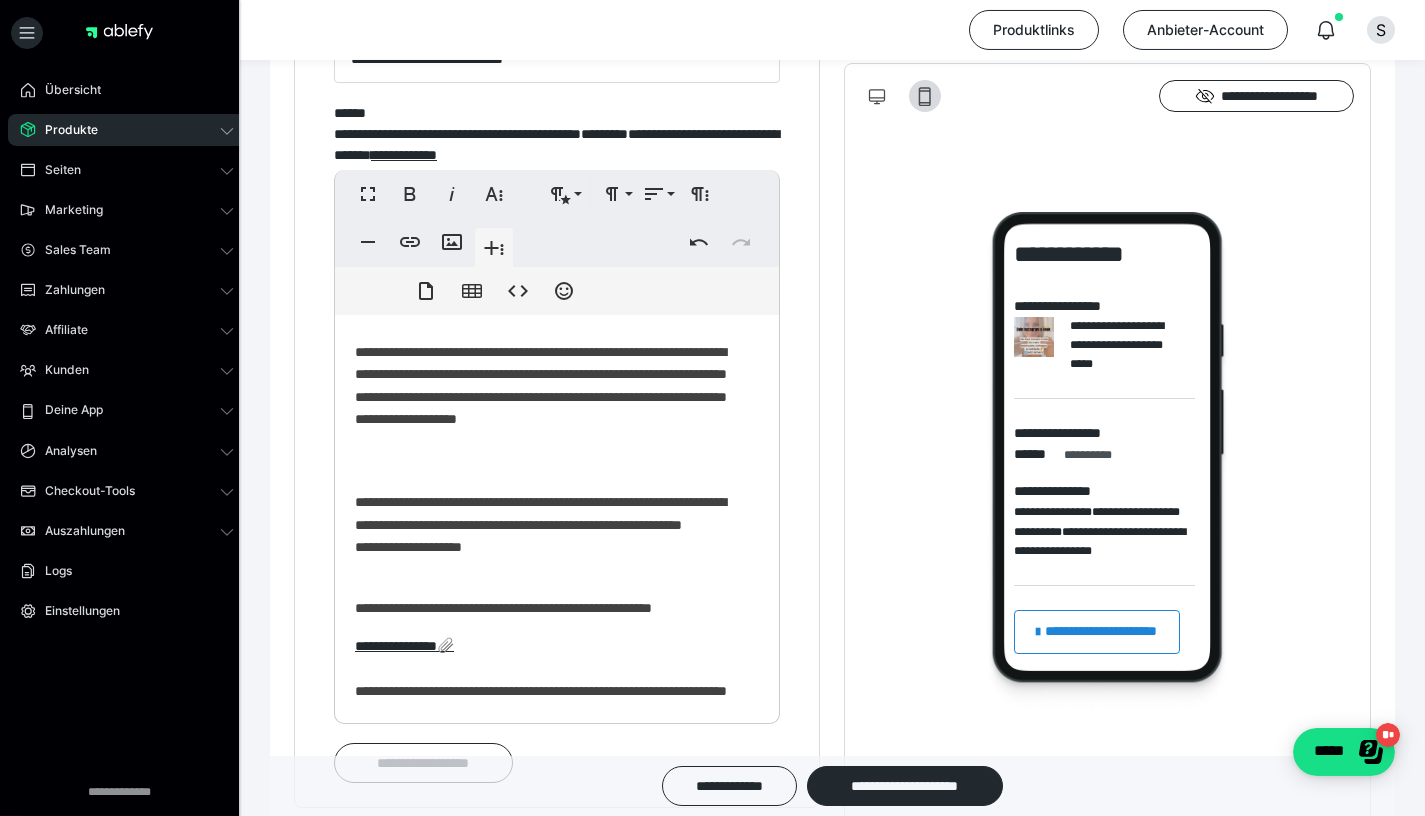 scroll, scrollTop: 1185, scrollLeft: 0, axis: vertical 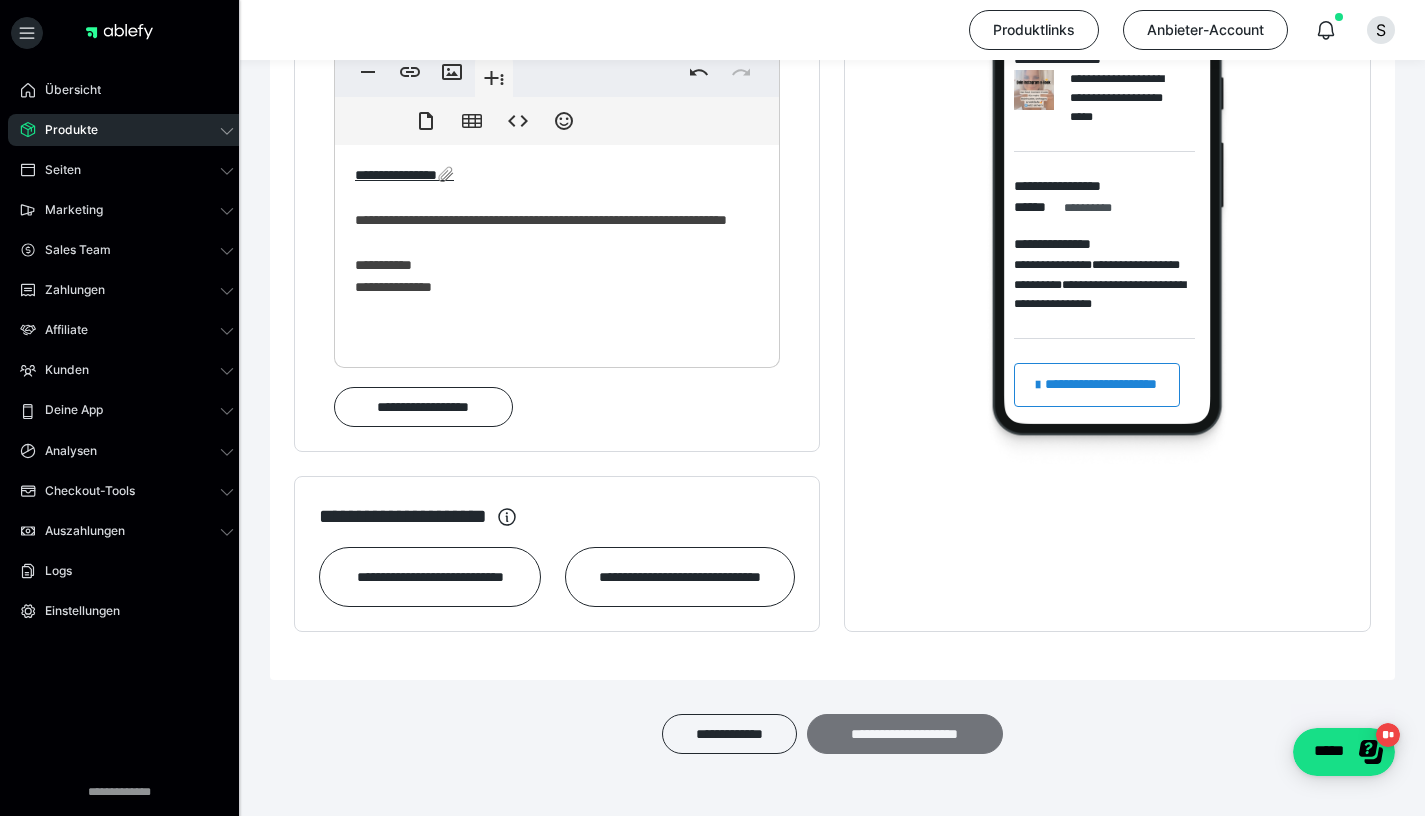 click on "**********" at bounding box center [905, 734] 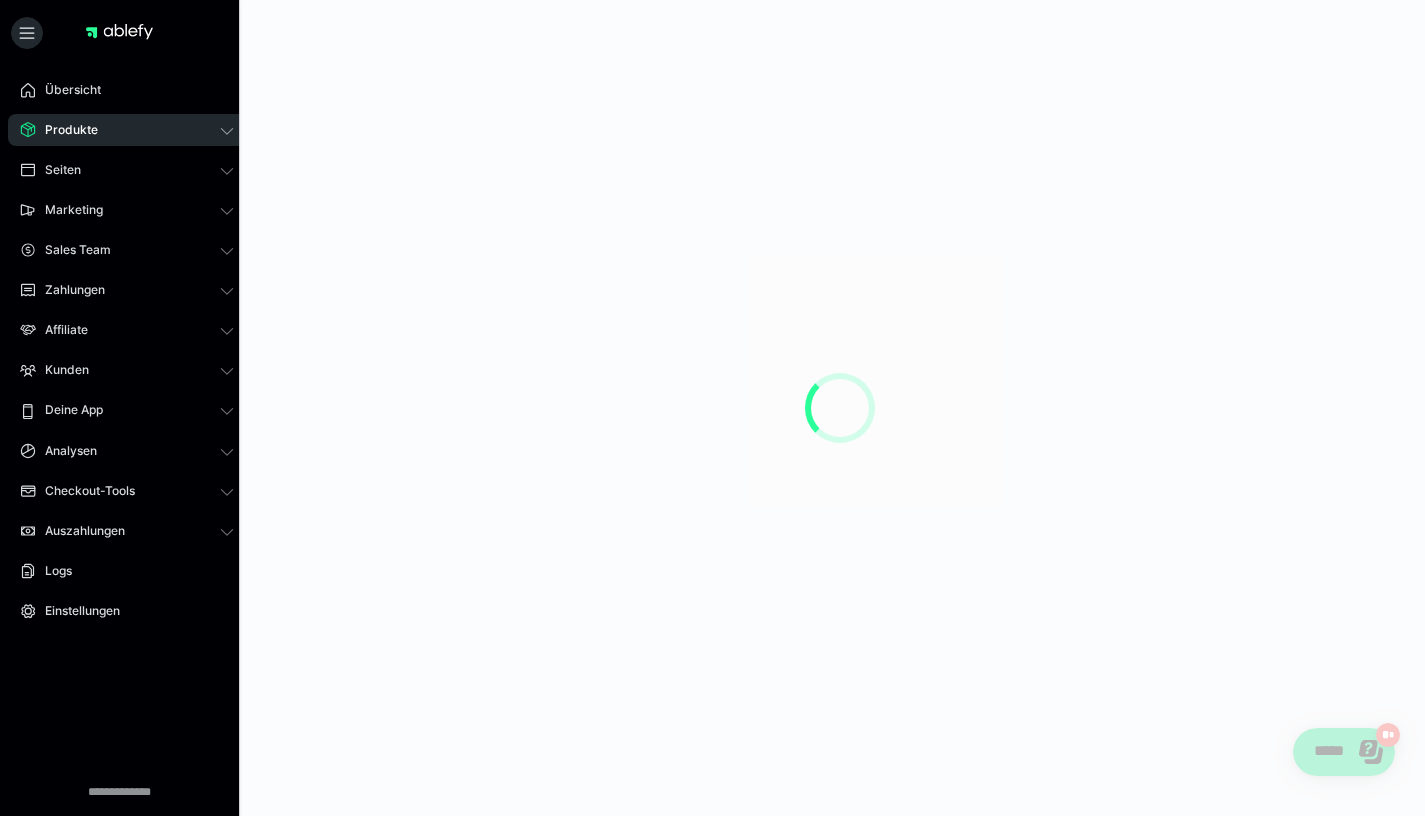 scroll, scrollTop: 0, scrollLeft: 0, axis: both 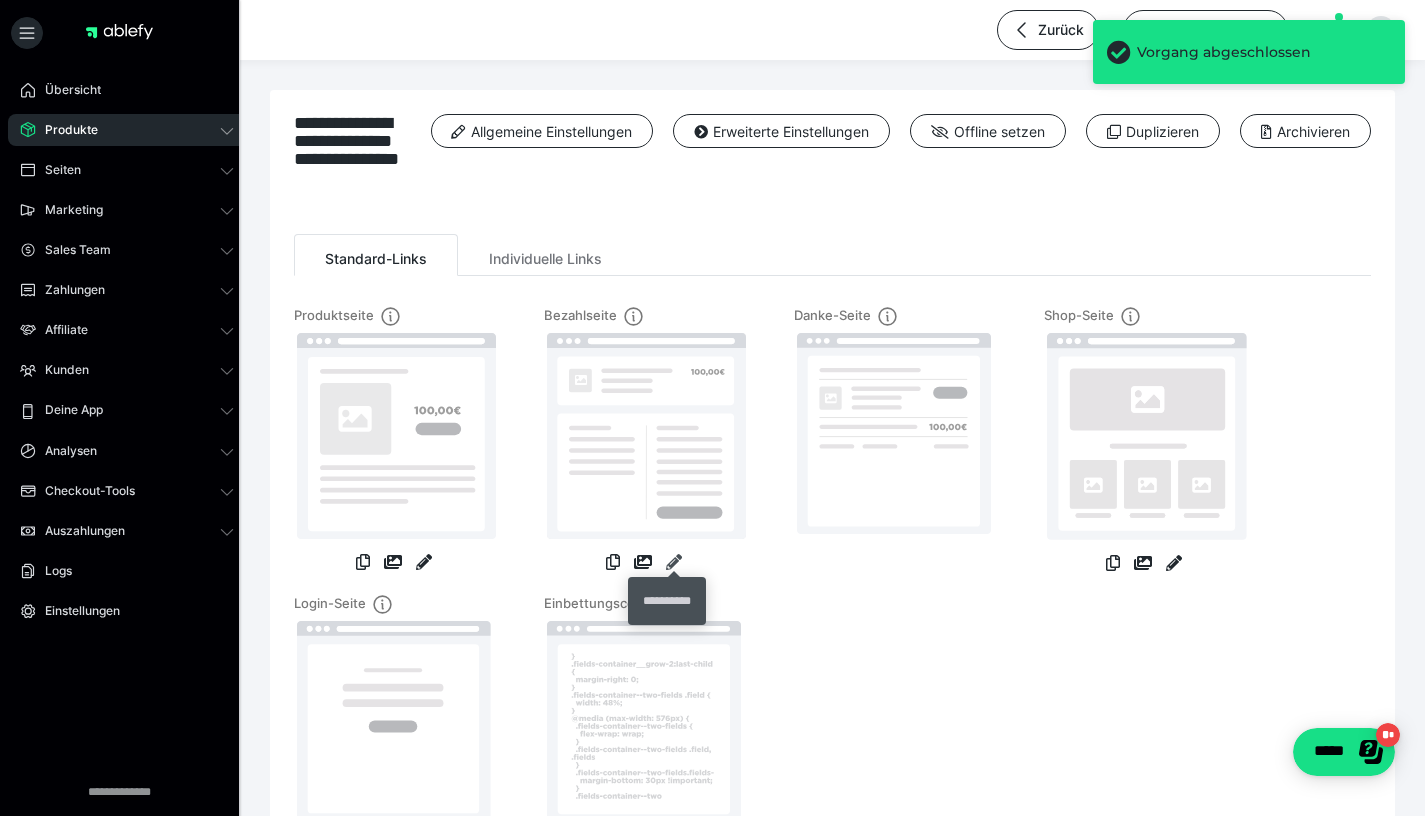 click at bounding box center (674, 562) 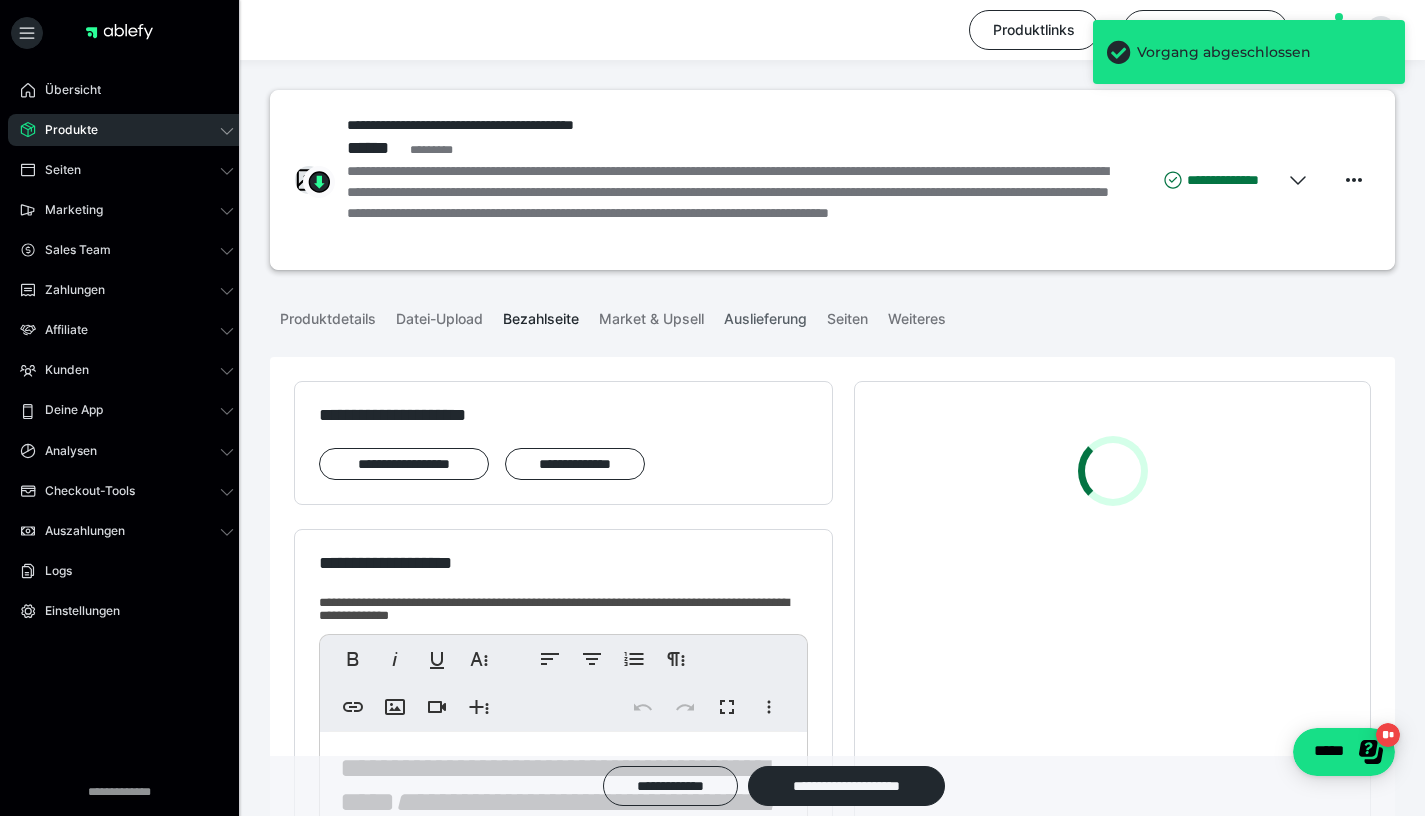 click on "Auslieferung" at bounding box center (765, 315) 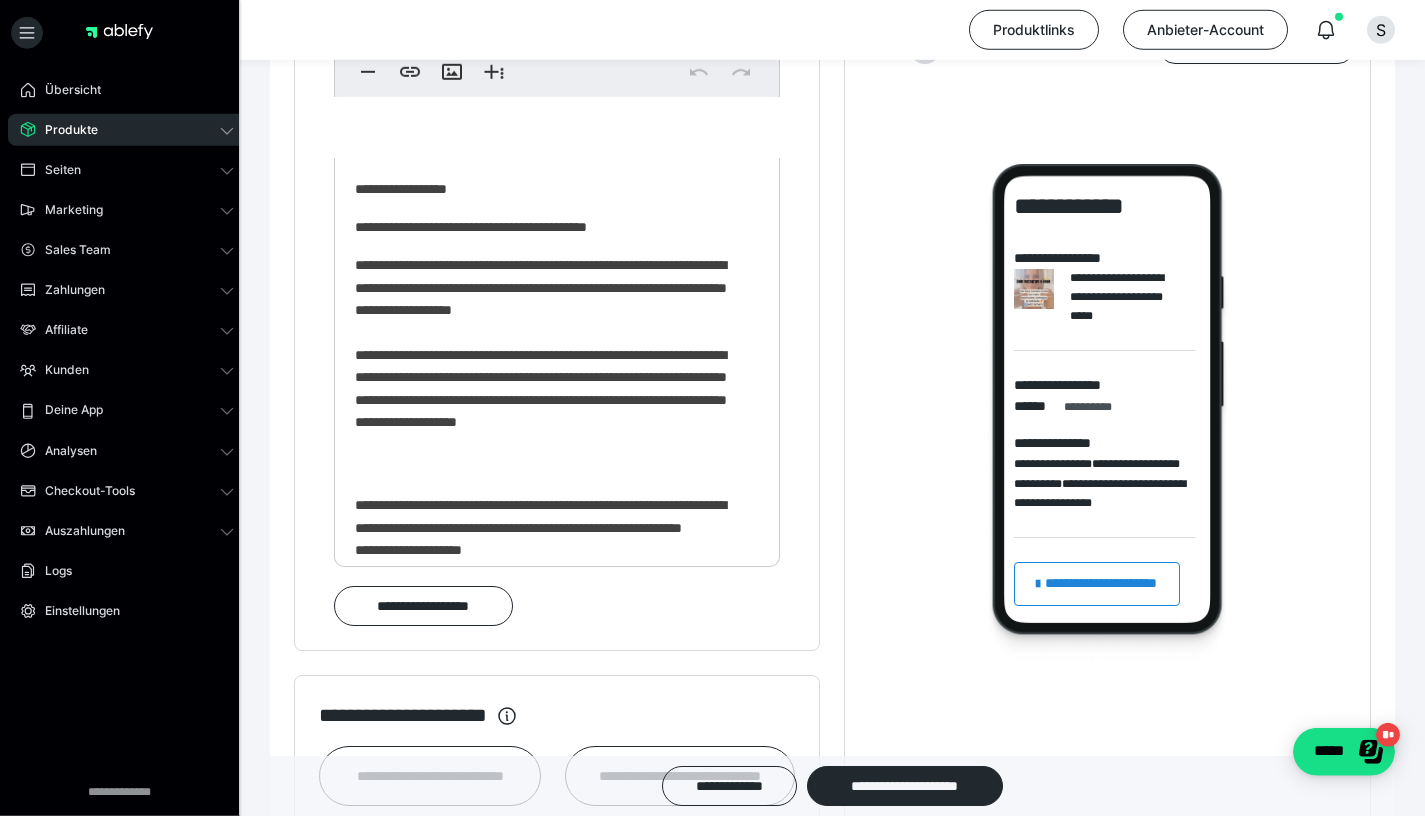 scroll, scrollTop: 1392, scrollLeft: 0, axis: vertical 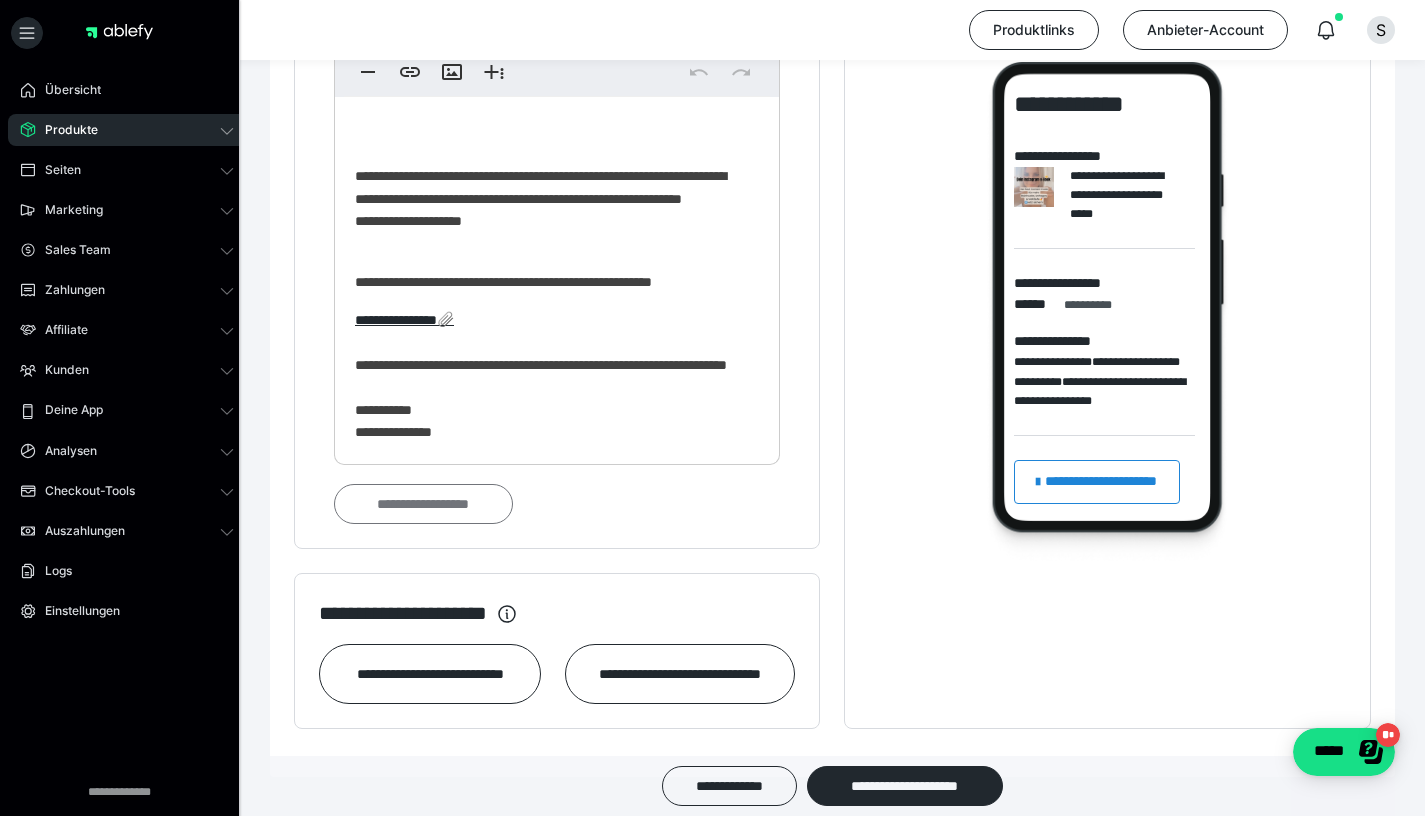 click on "**********" at bounding box center [423, 504] 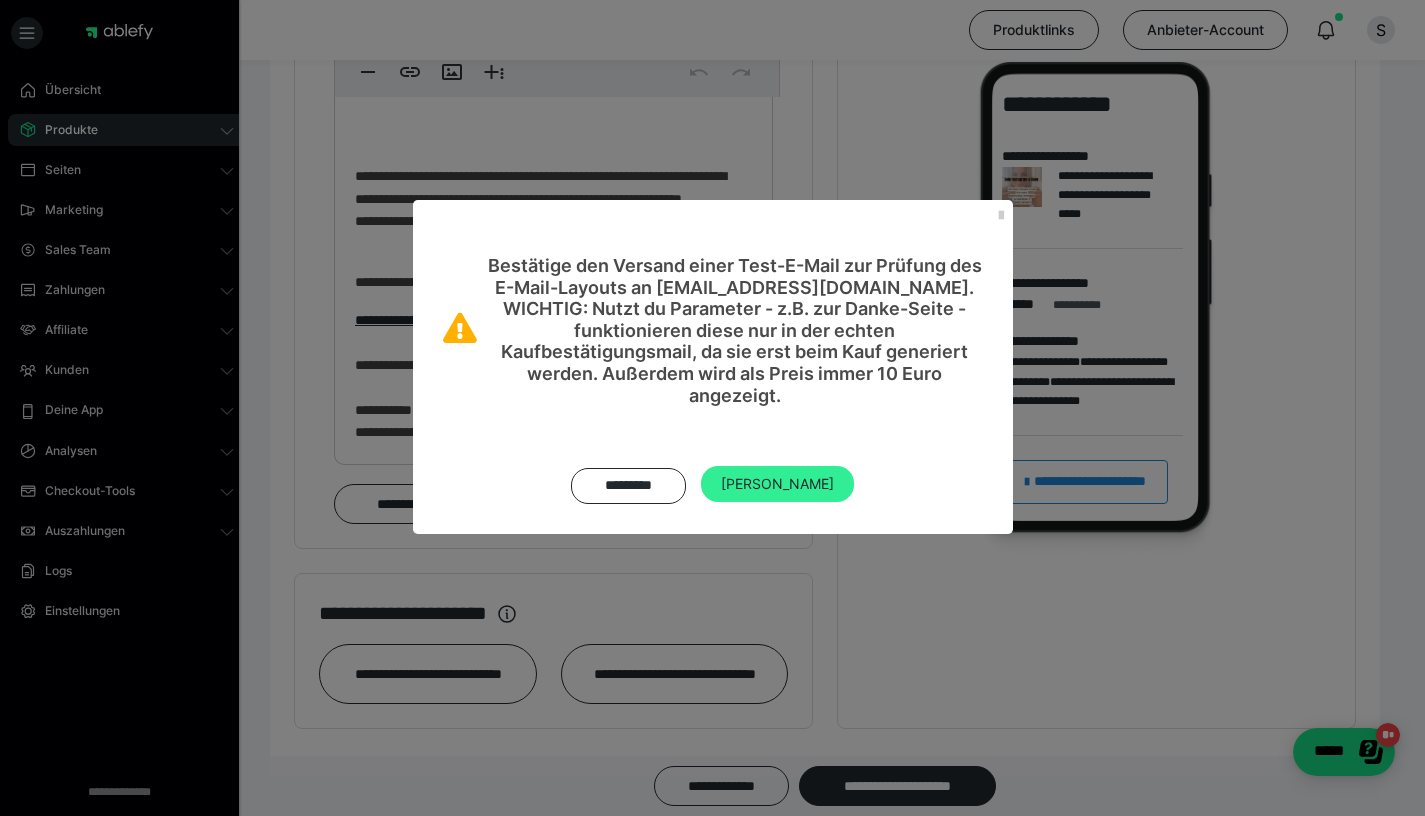 click on "[PERSON_NAME]" at bounding box center [777, 484] 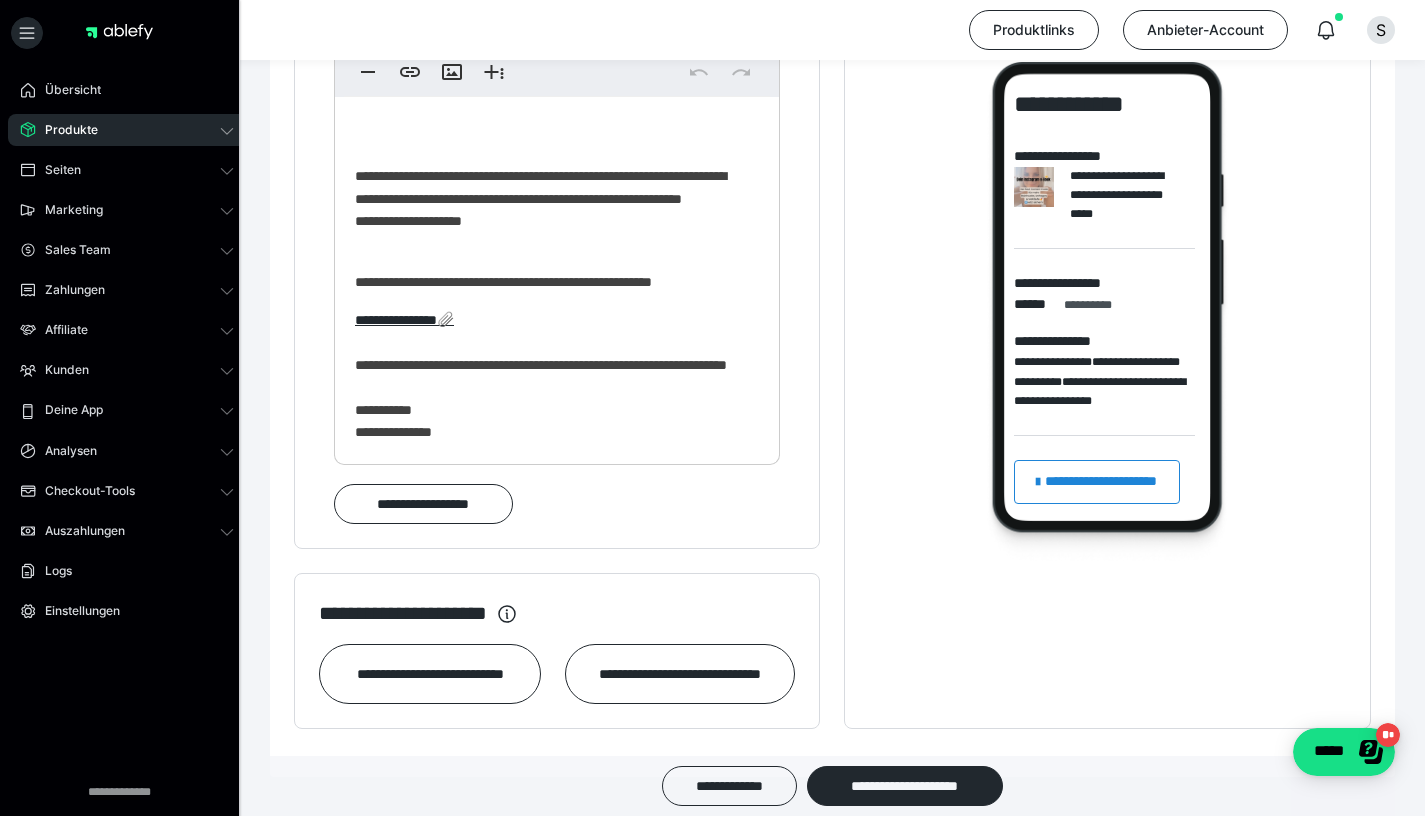 click on "**********" at bounding box center [549, 199] 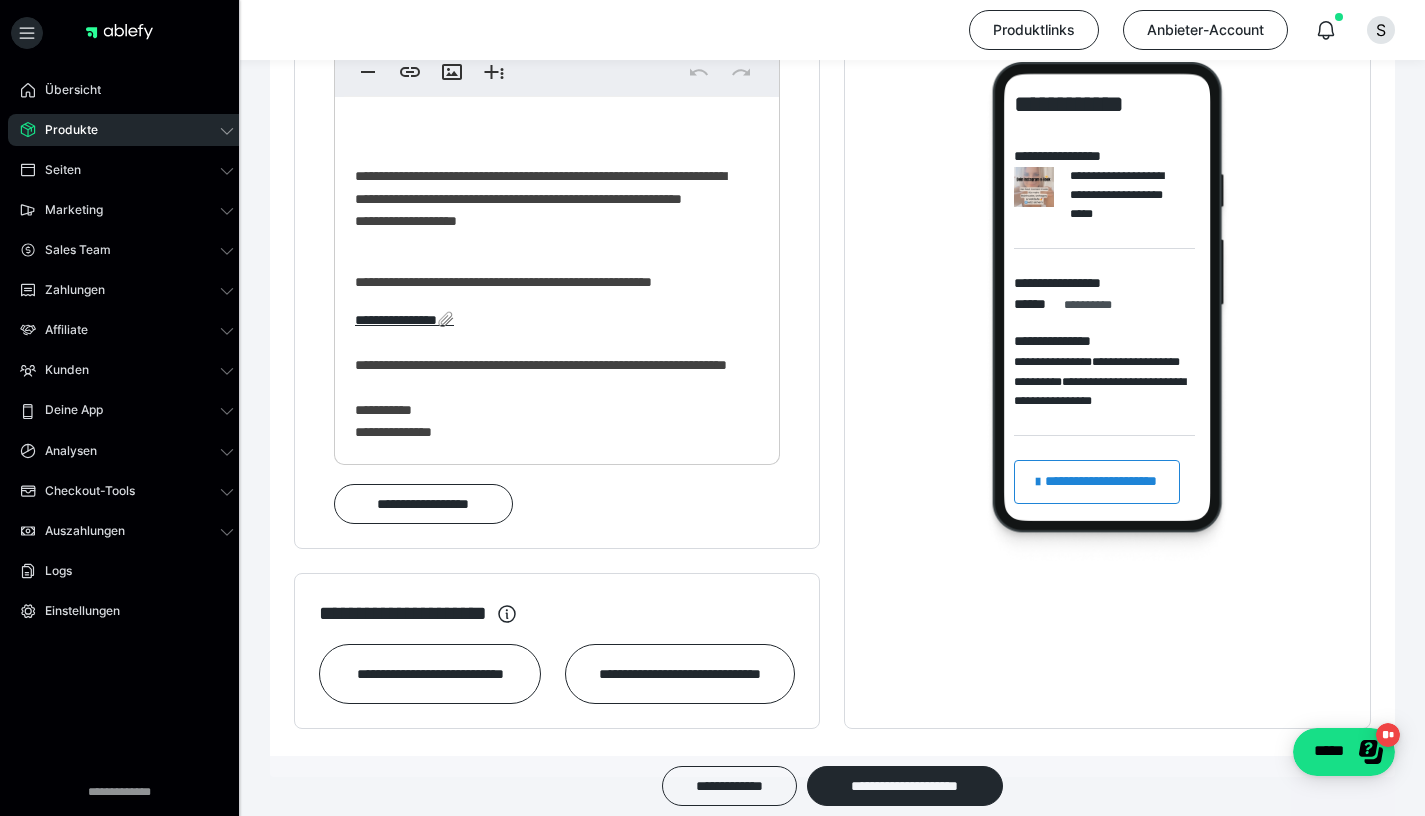 click on "**********" at bounding box center [549, 199] 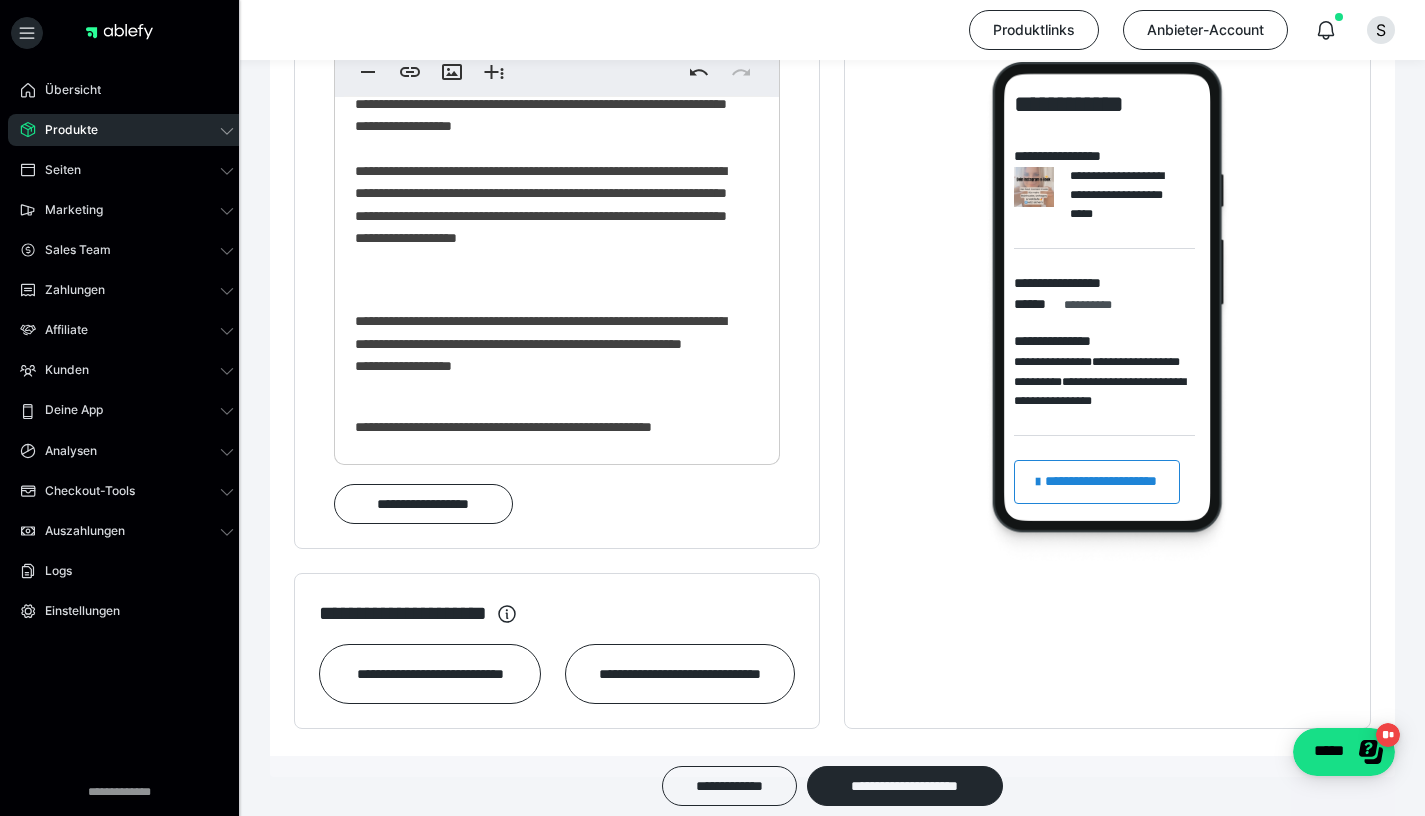 scroll, scrollTop: 0, scrollLeft: 0, axis: both 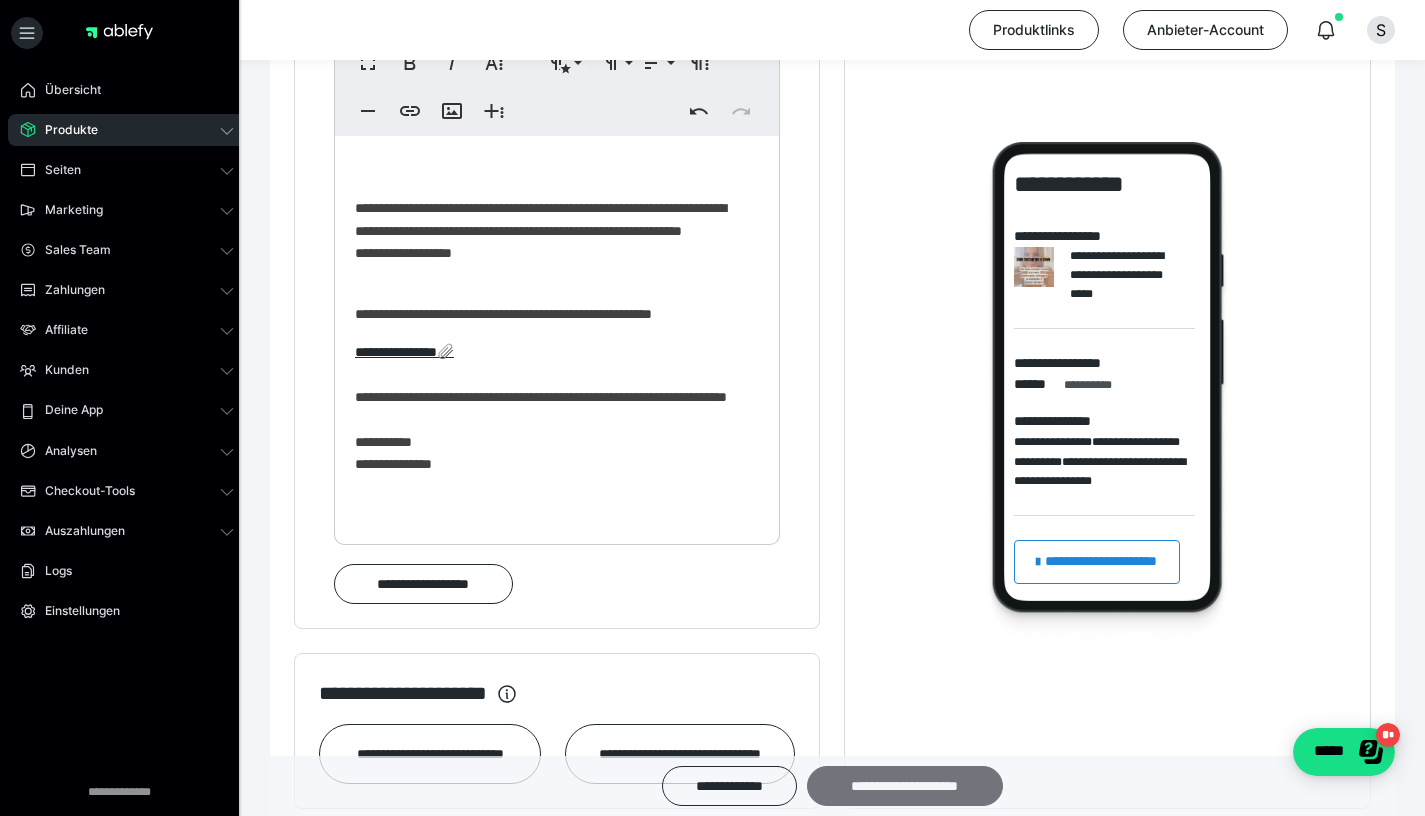 click on "**********" at bounding box center (905, 786) 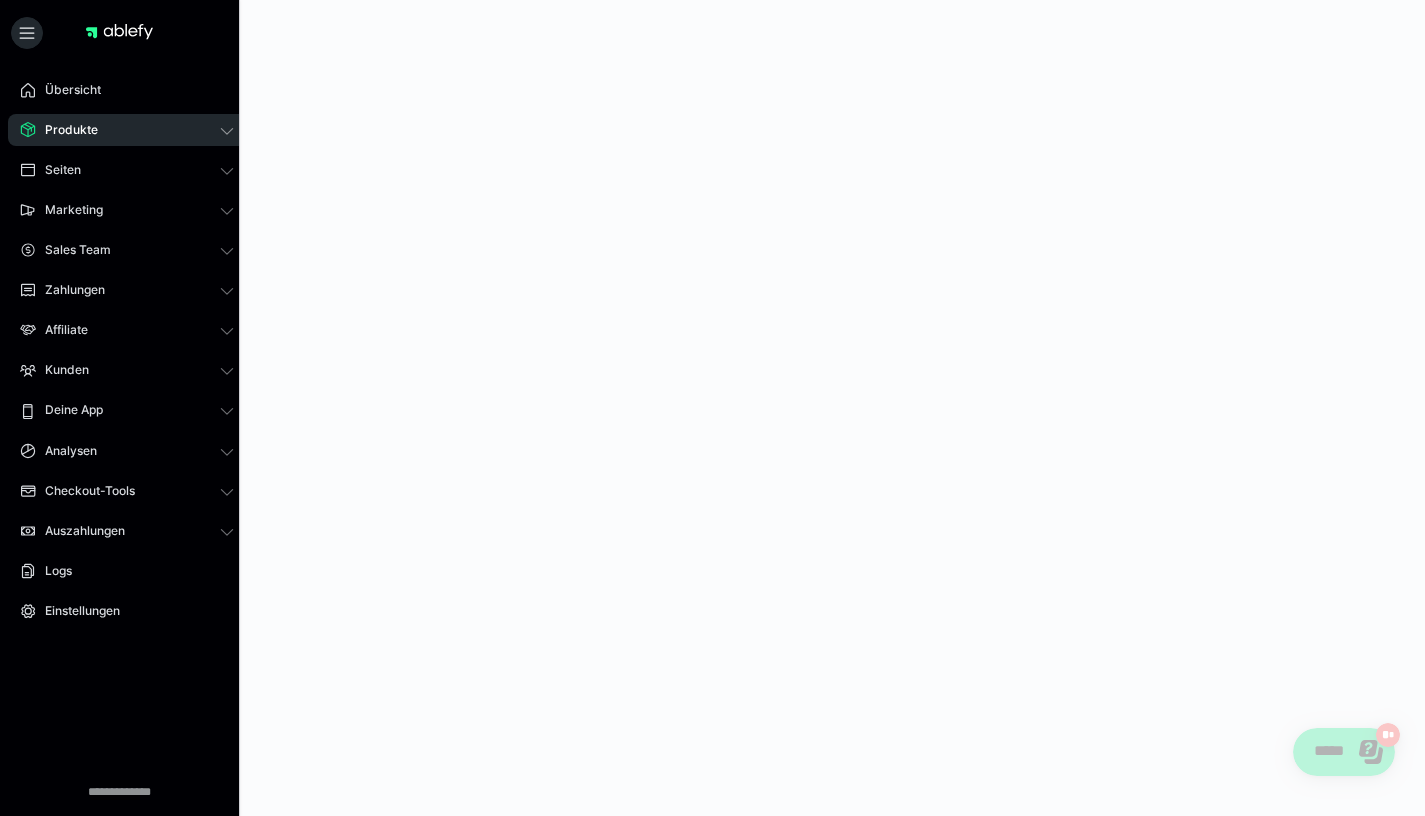 scroll, scrollTop: 0, scrollLeft: 0, axis: both 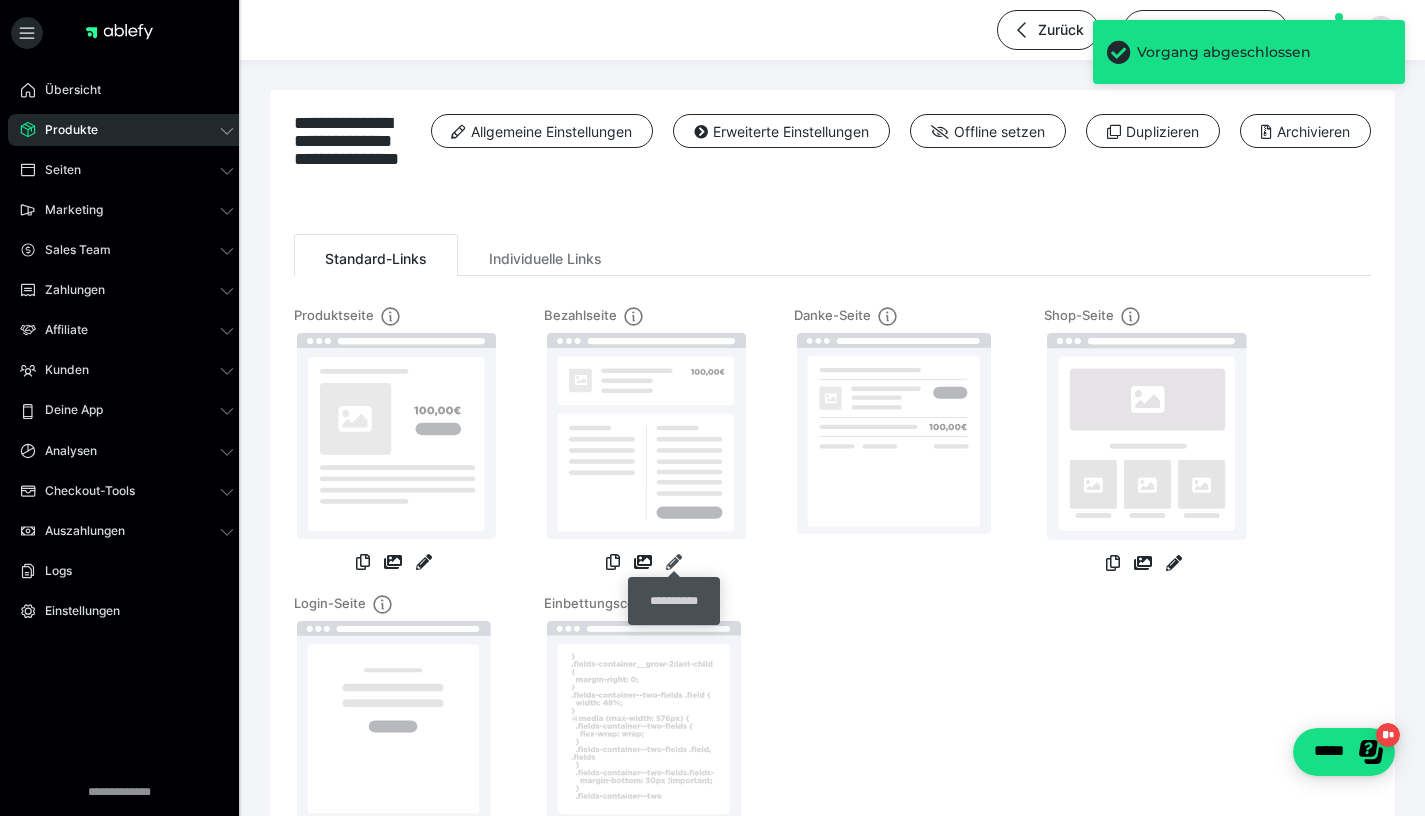 click at bounding box center [674, 562] 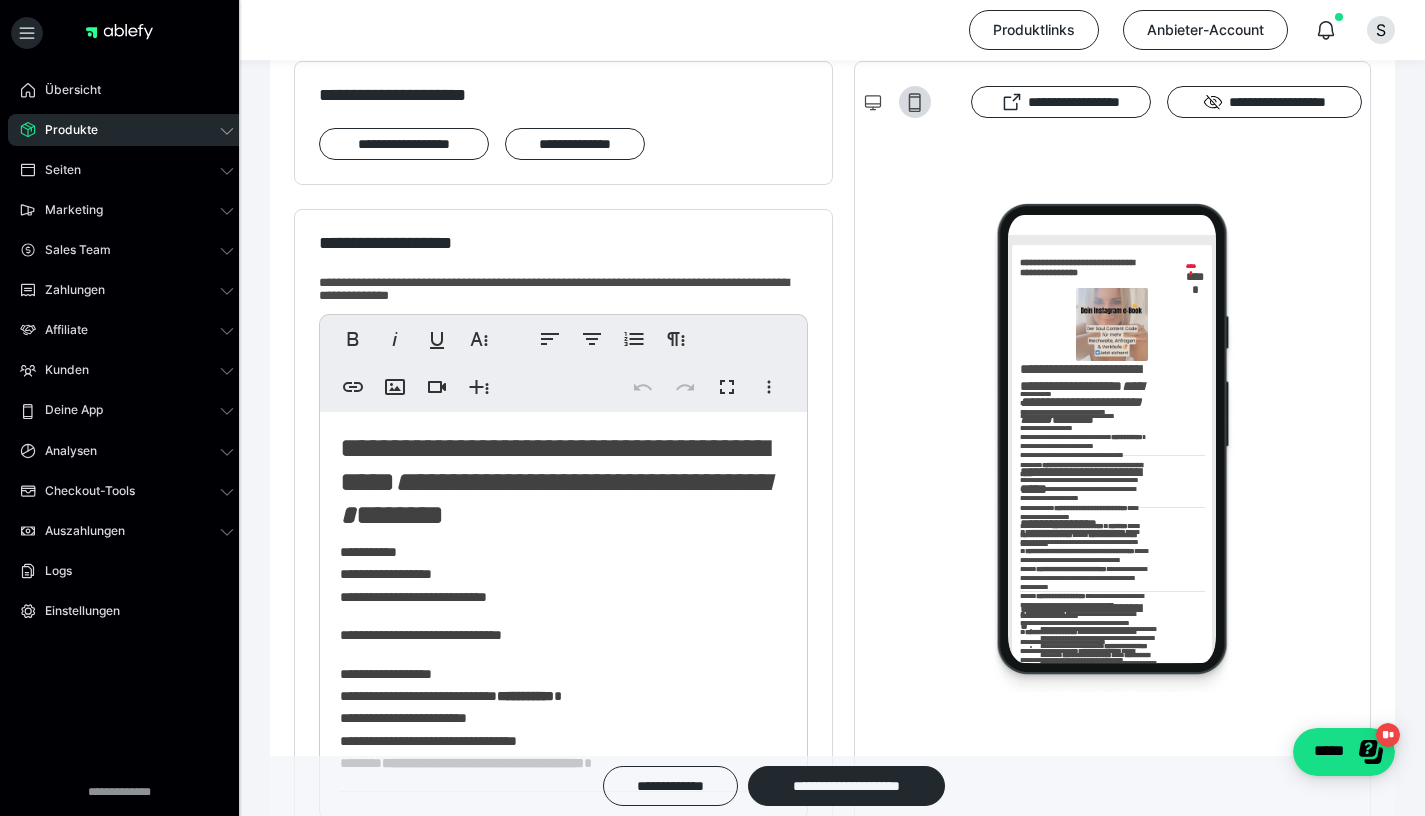 scroll, scrollTop: 496, scrollLeft: 0, axis: vertical 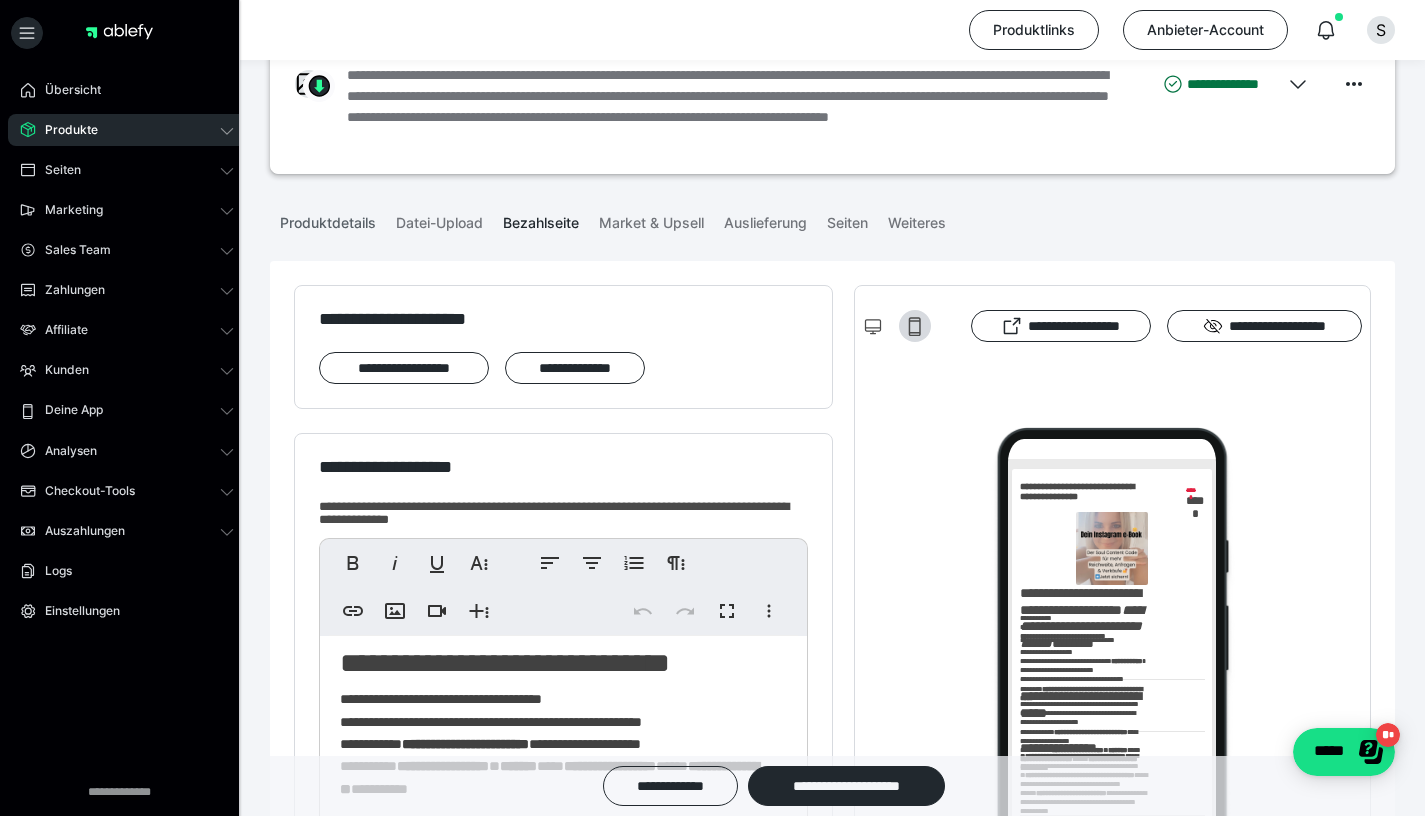 click on "Produktdetails" at bounding box center [328, 219] 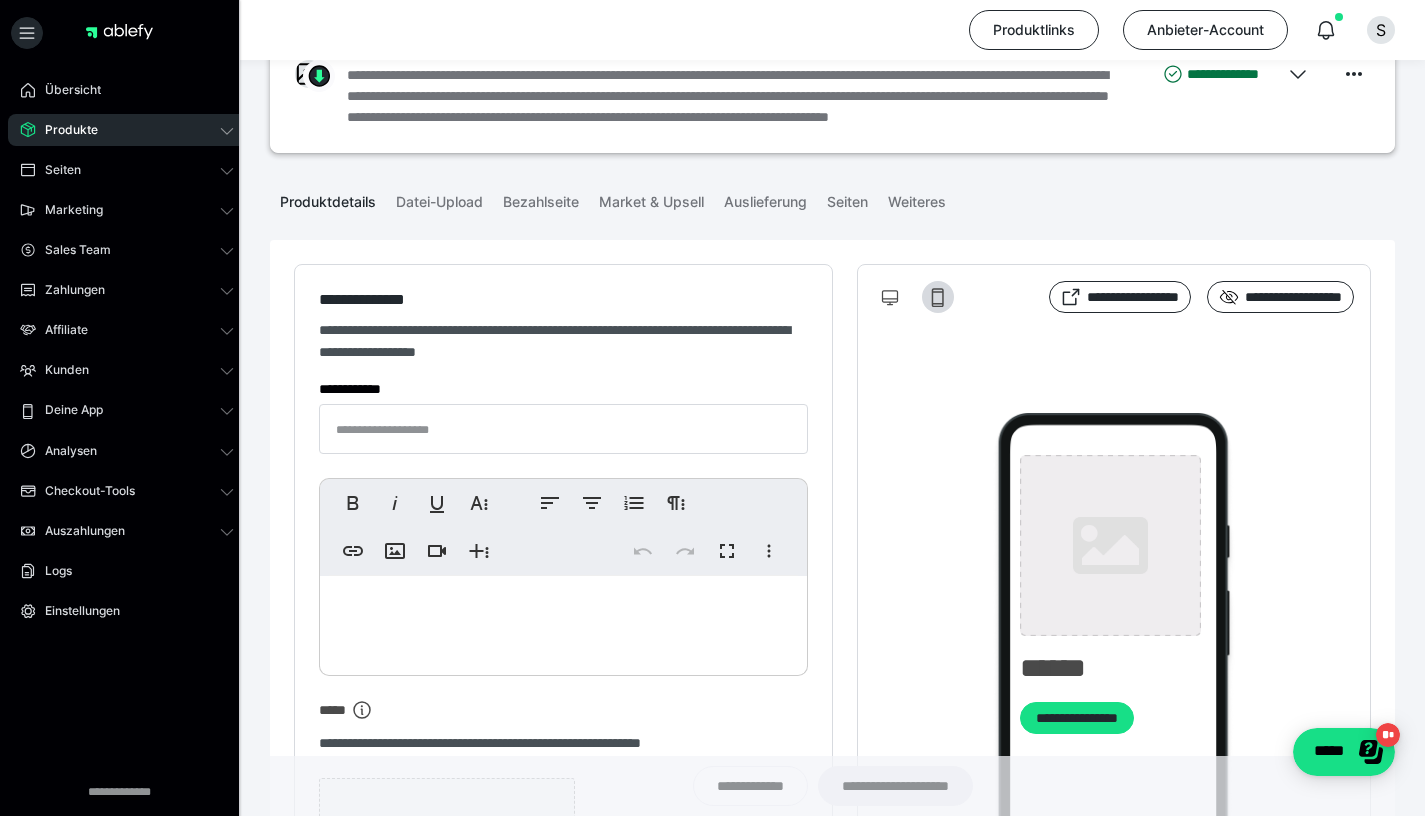 type on "**********" 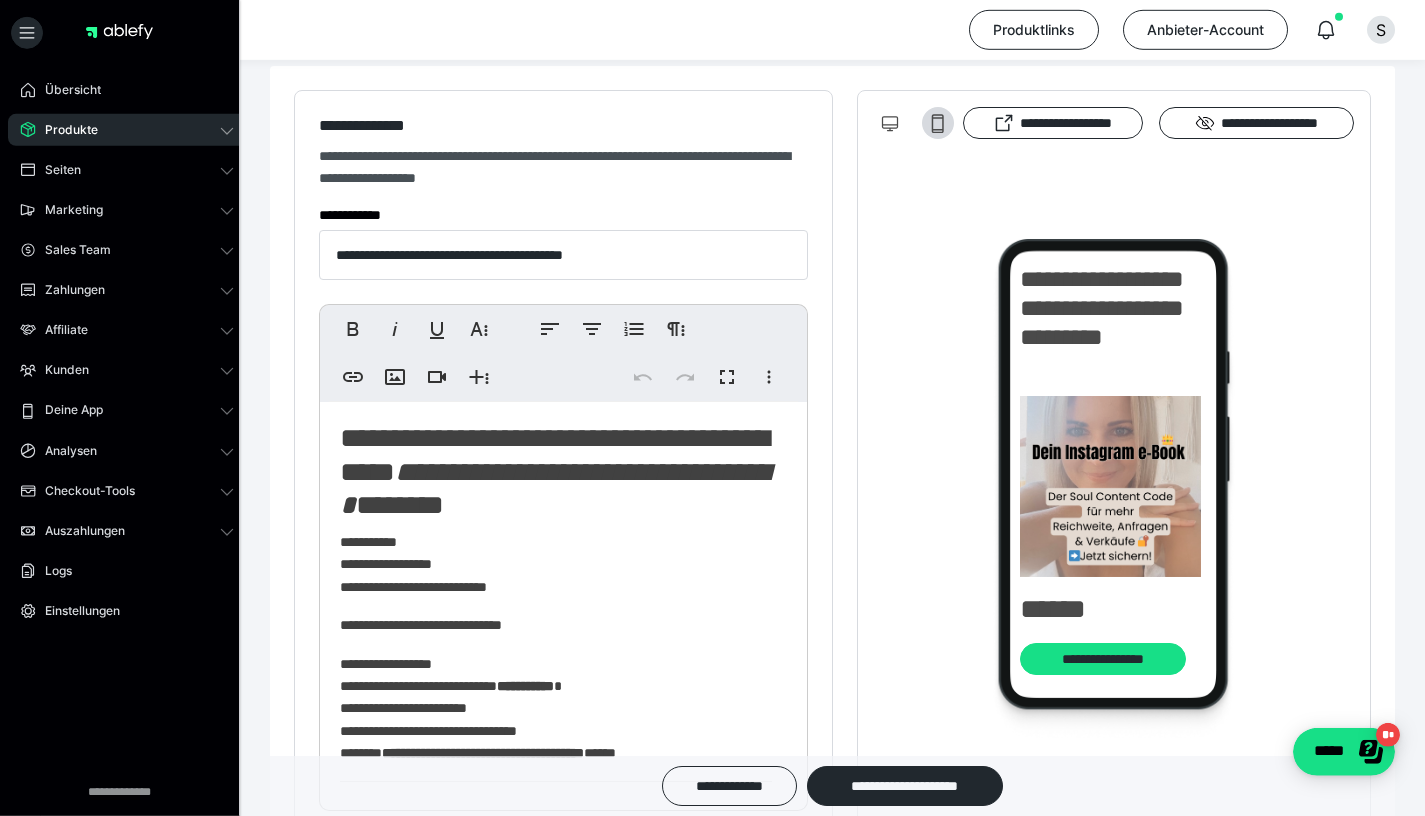 scroll, scrollTop: 384, scrollLeft: 0, axis: vertical 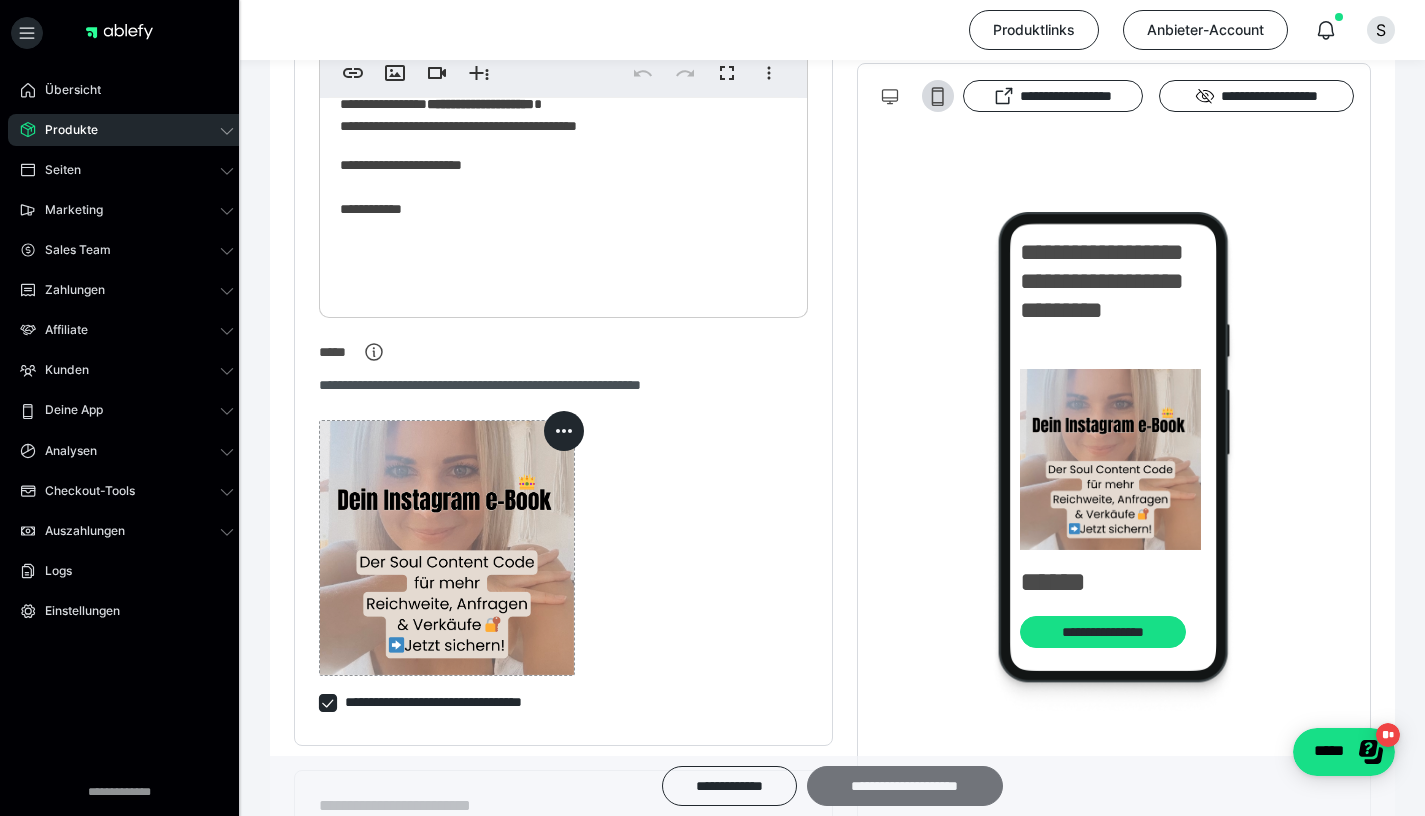 click on "**********" at bounding box center (905, 786) 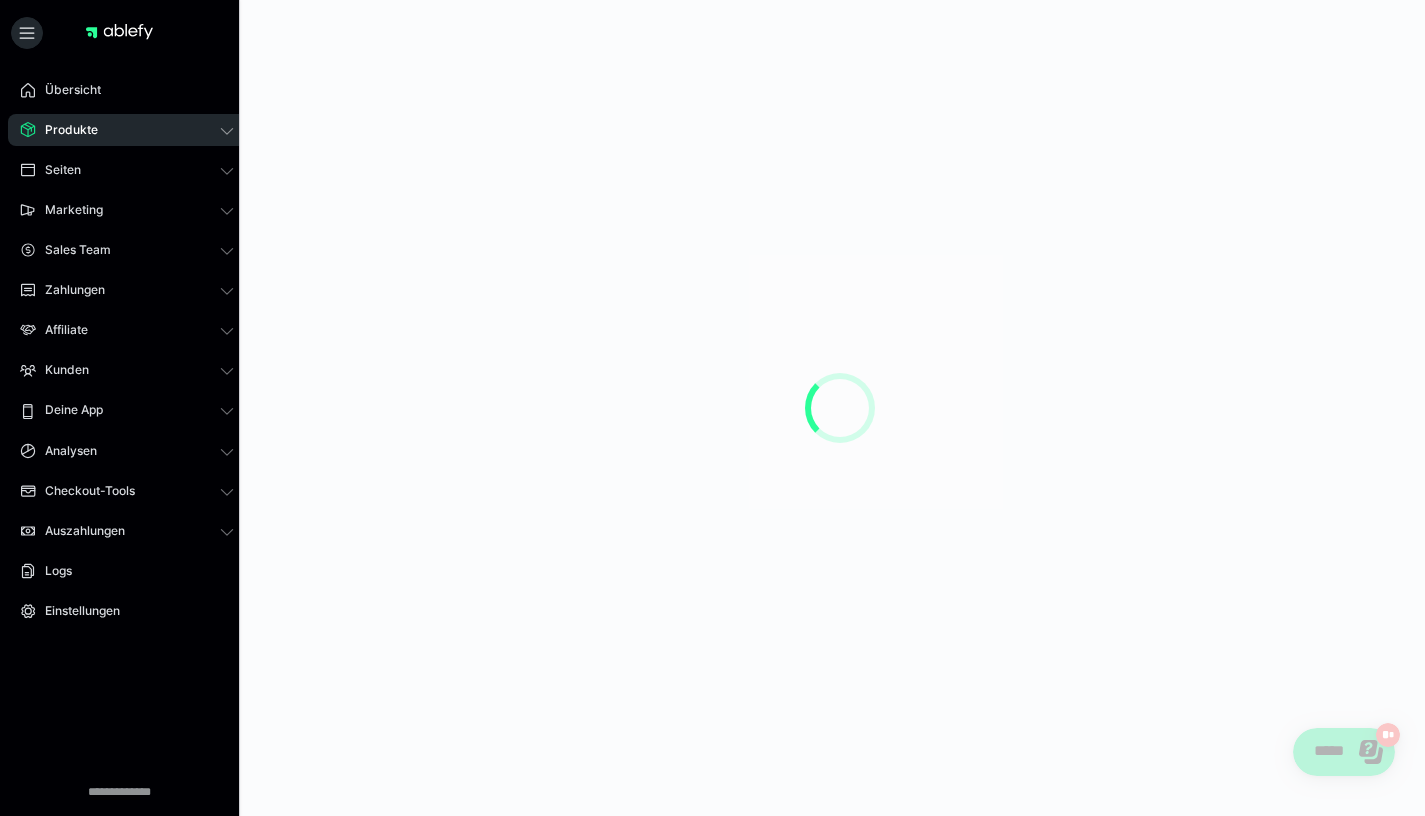 scroll, scrollTop: 0, scrollLeft: 0, axis: both 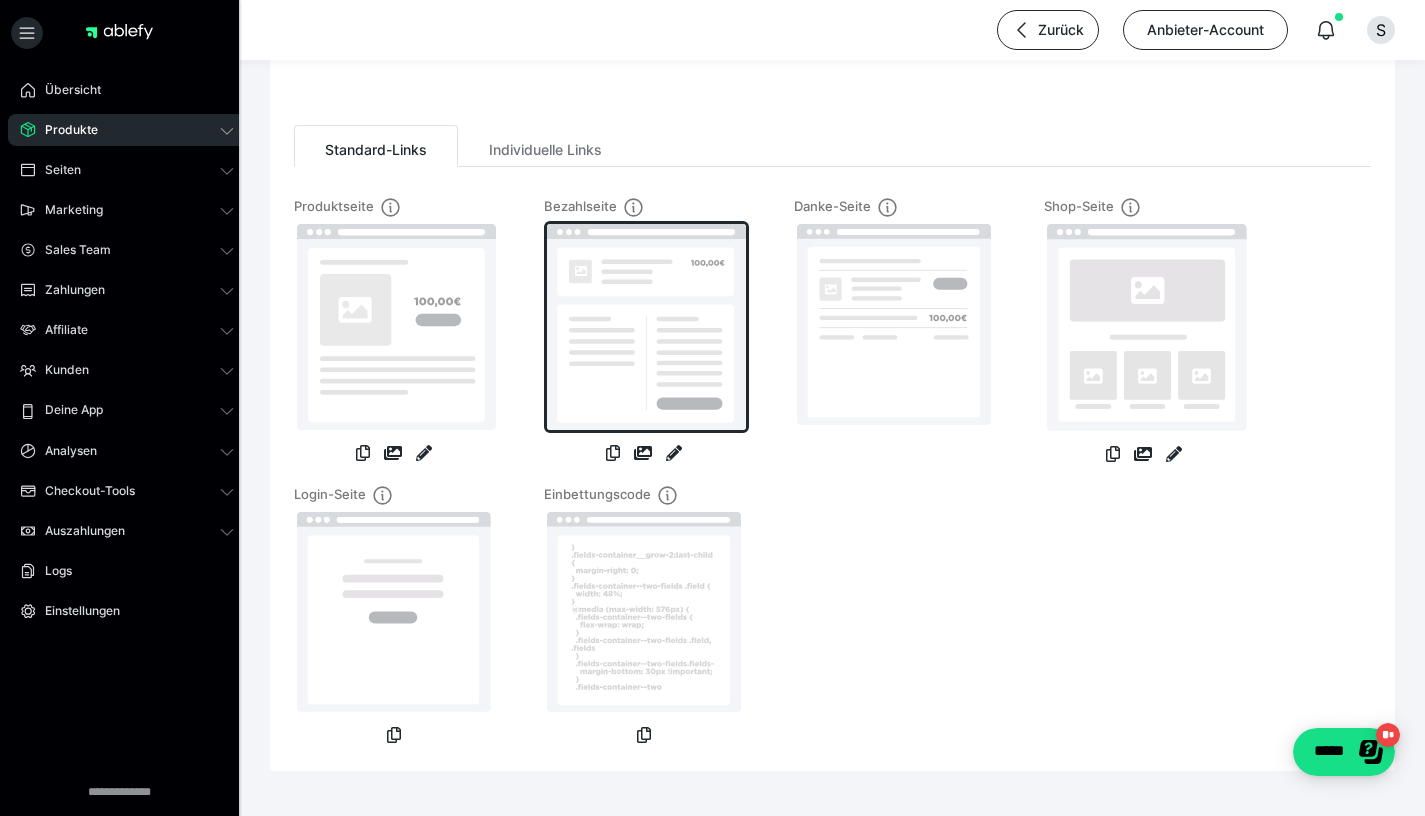 click at bounding box center [646, 327] 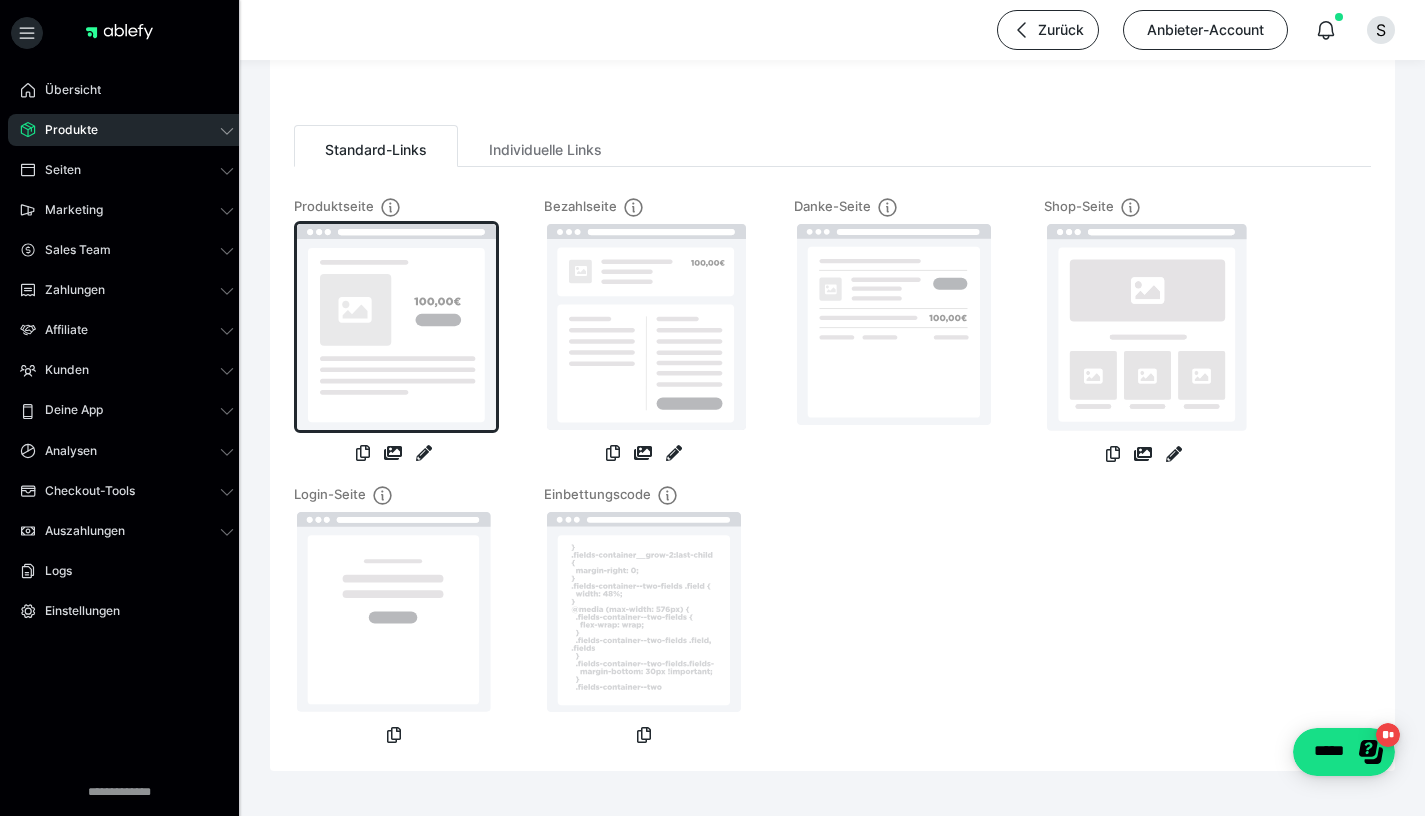 click at bounding box center [396, 327] 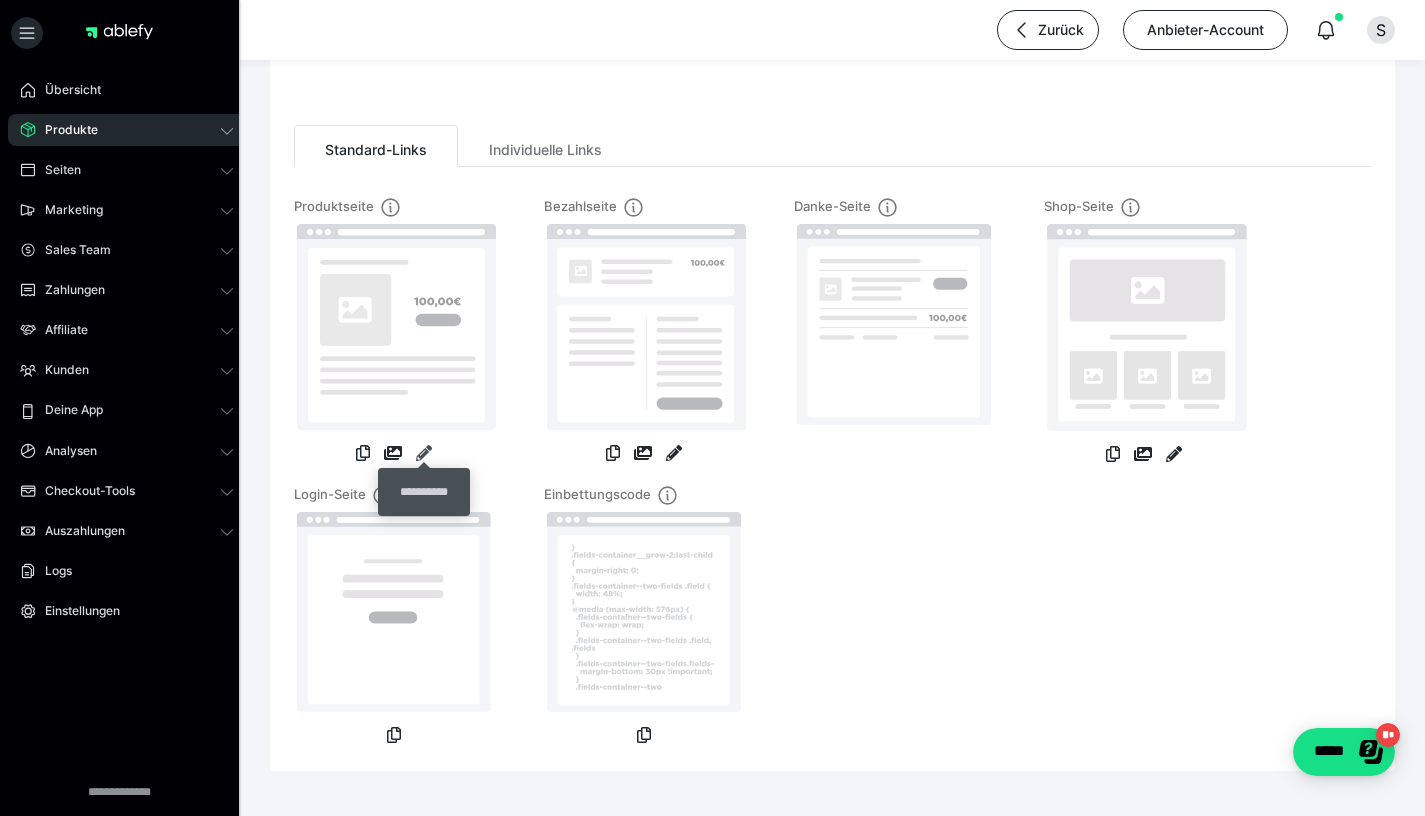 click at bounding box center (424, 453) 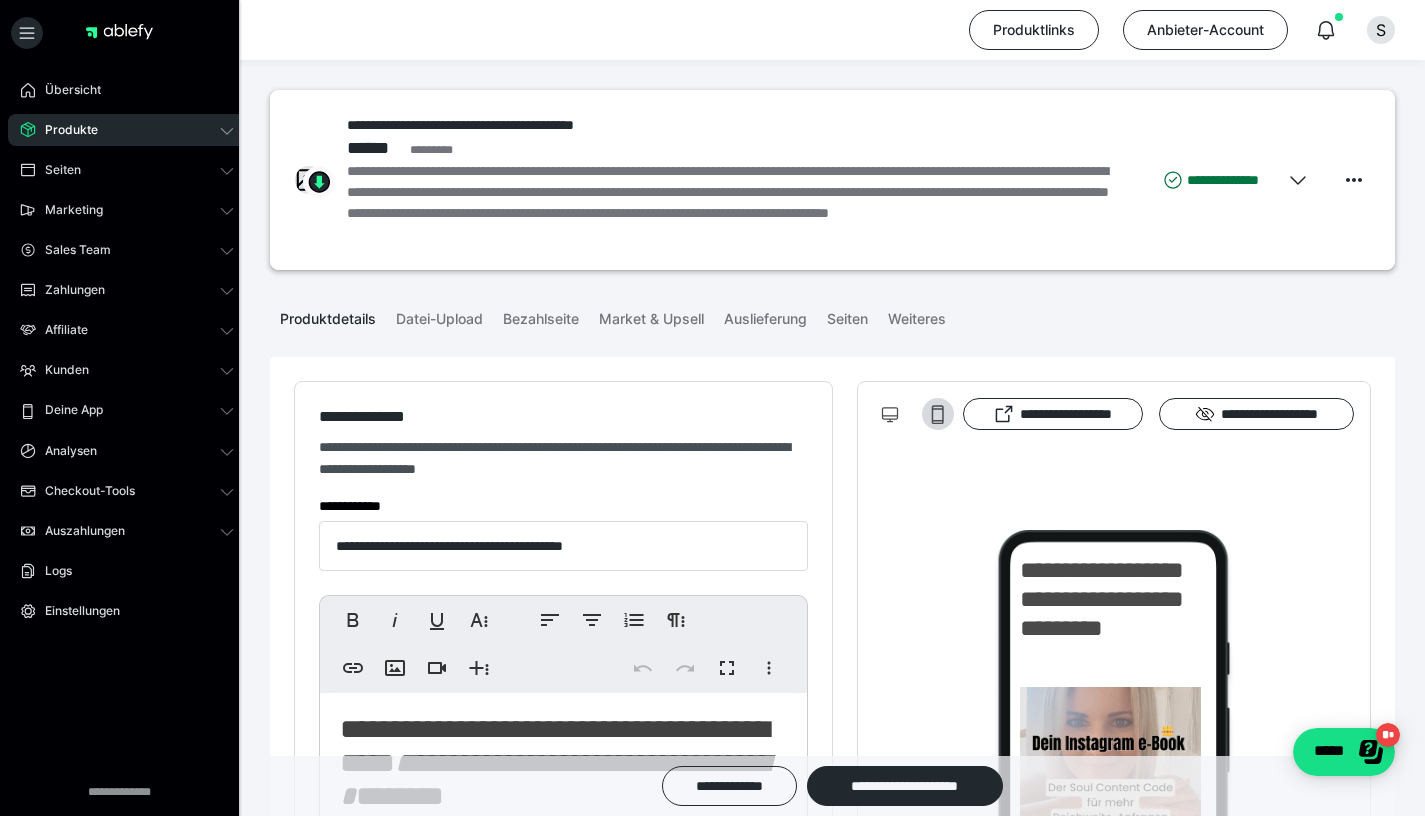 click on "Produkte" at bounding box center (127, 130) 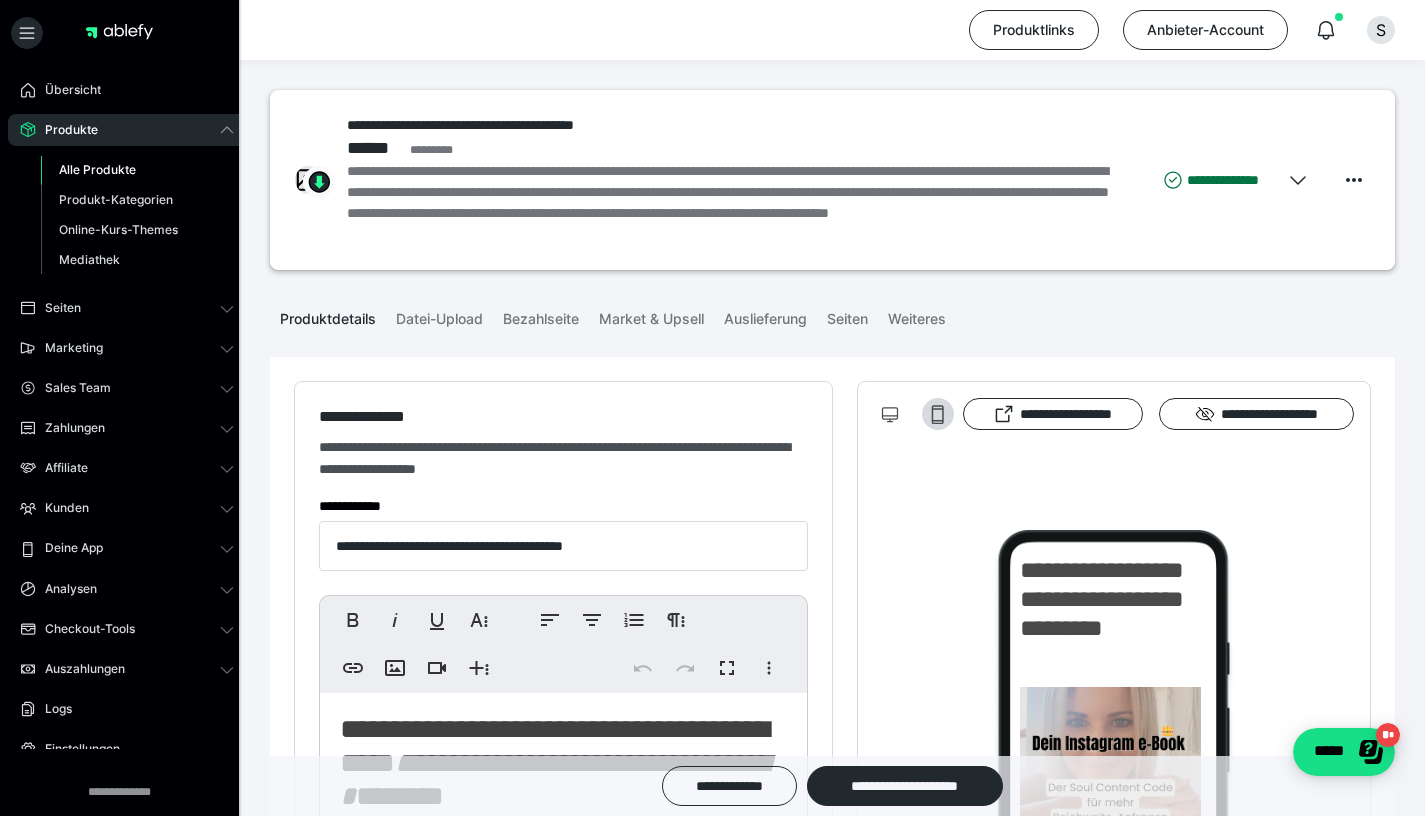 click on "Alle Produkte" at bounding box center [97, 169] 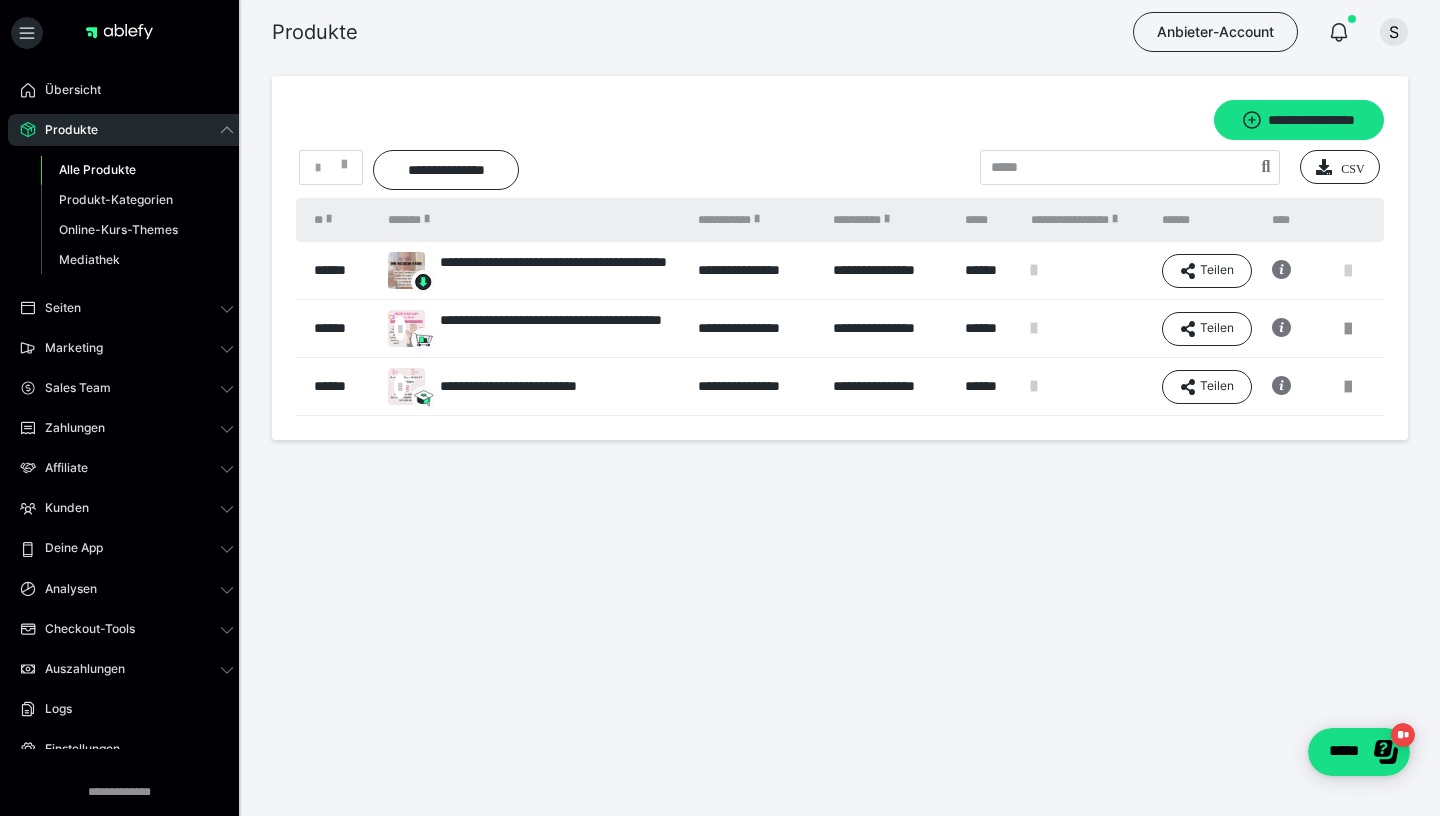 click at bounding box center [1348, 271] 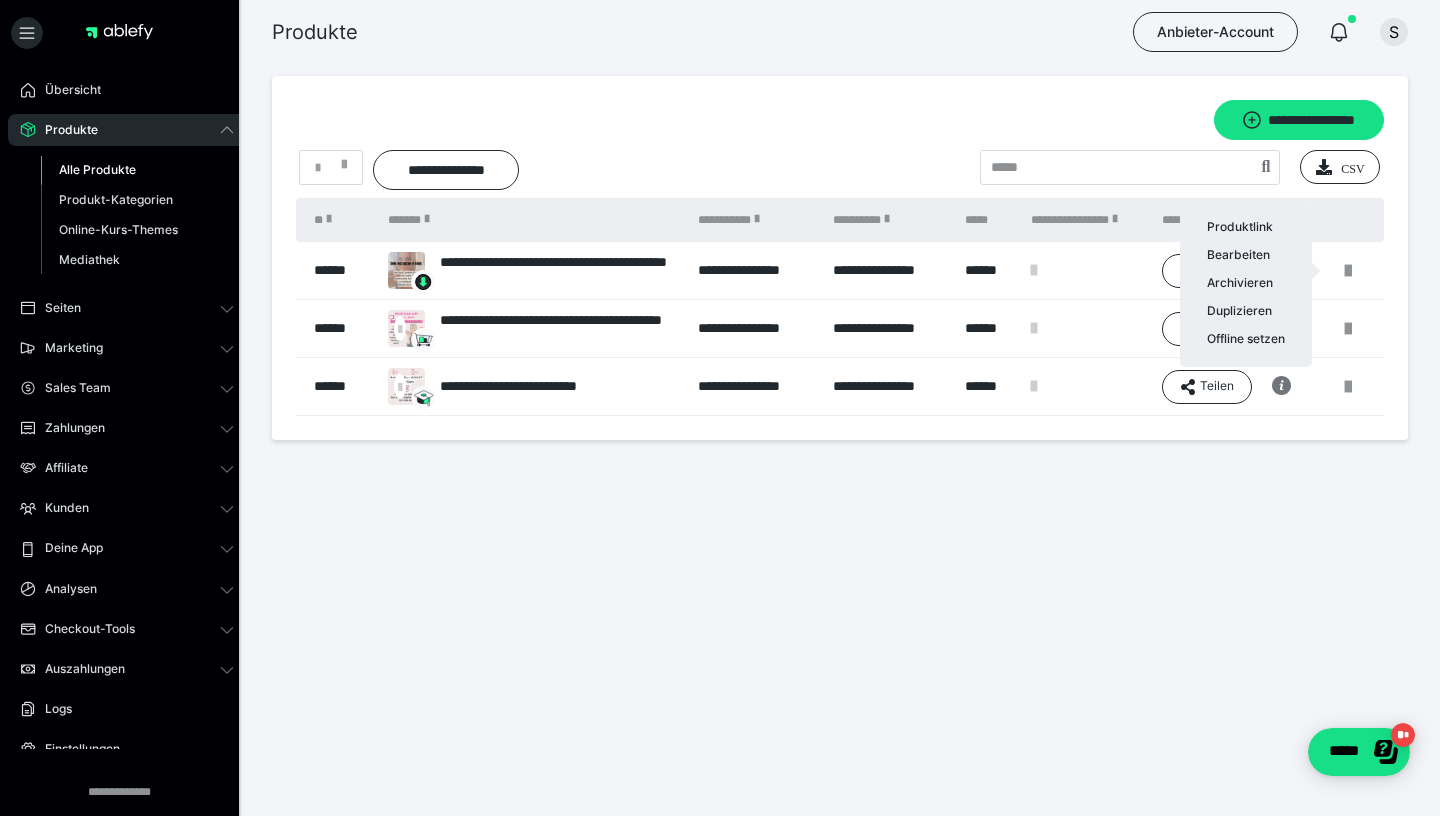 click at bounding box center (720, 408) 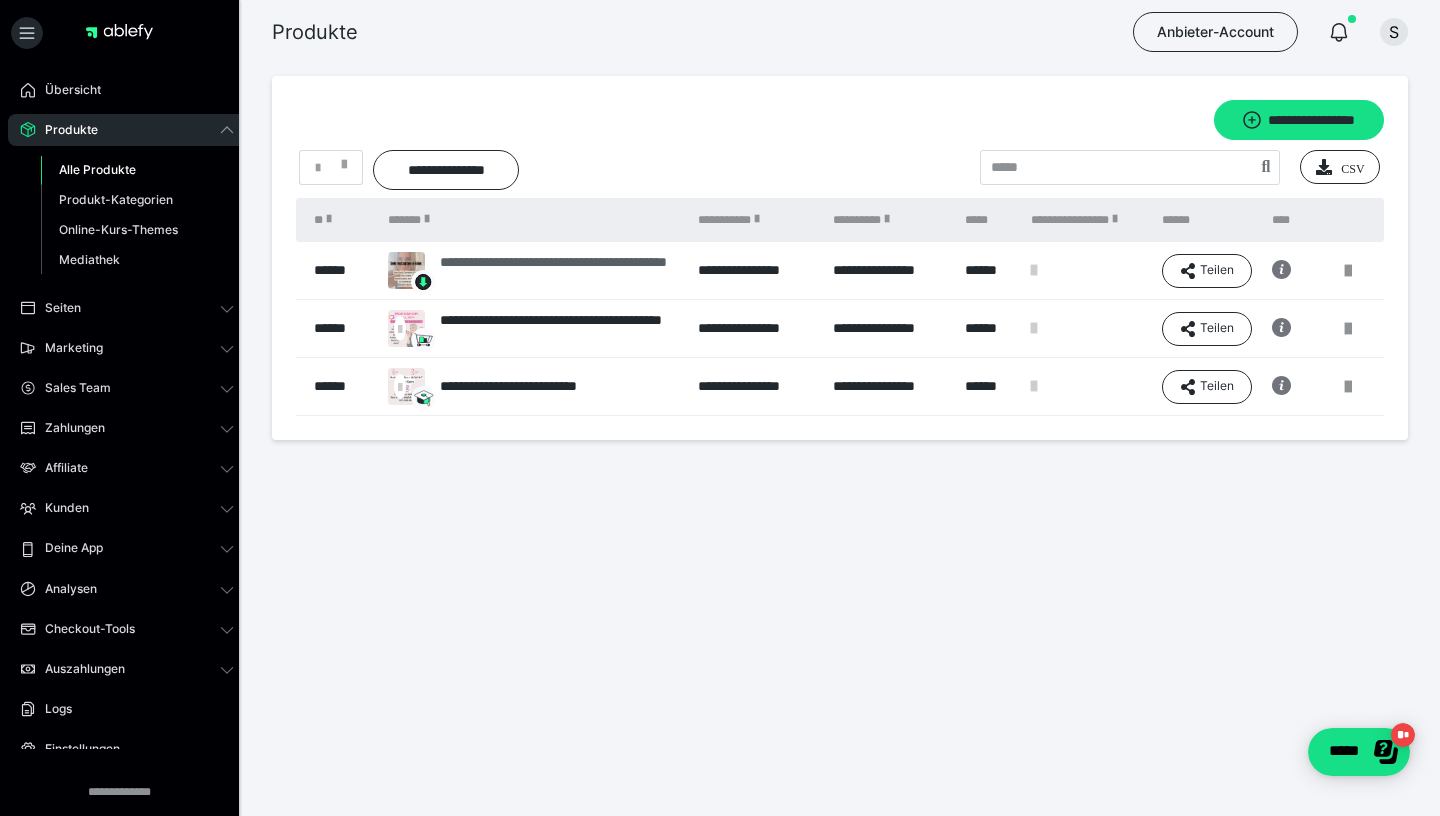 click on "**********" at bounding box center [558, 271] 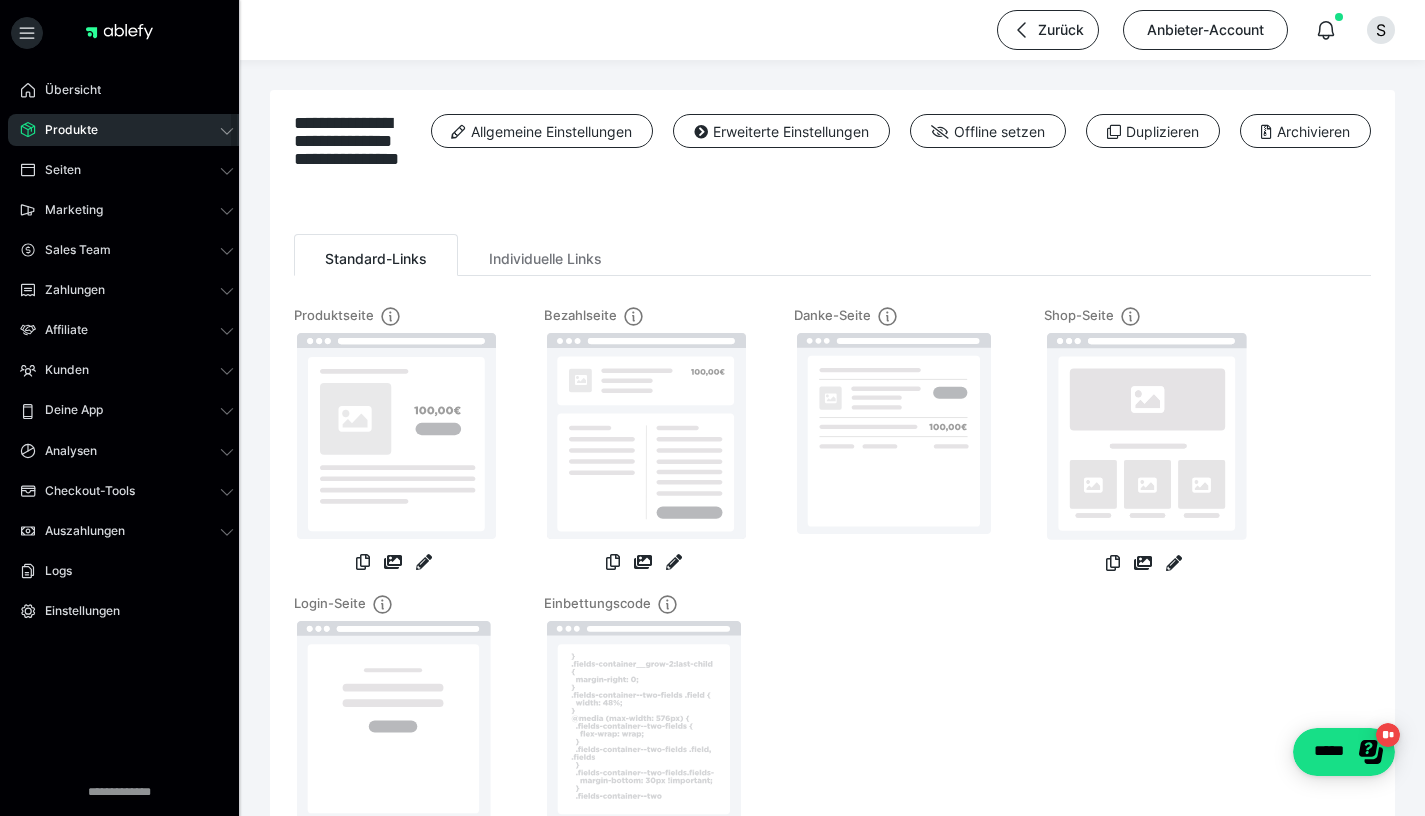click on "Produkte" at bounding box center [127, 130] 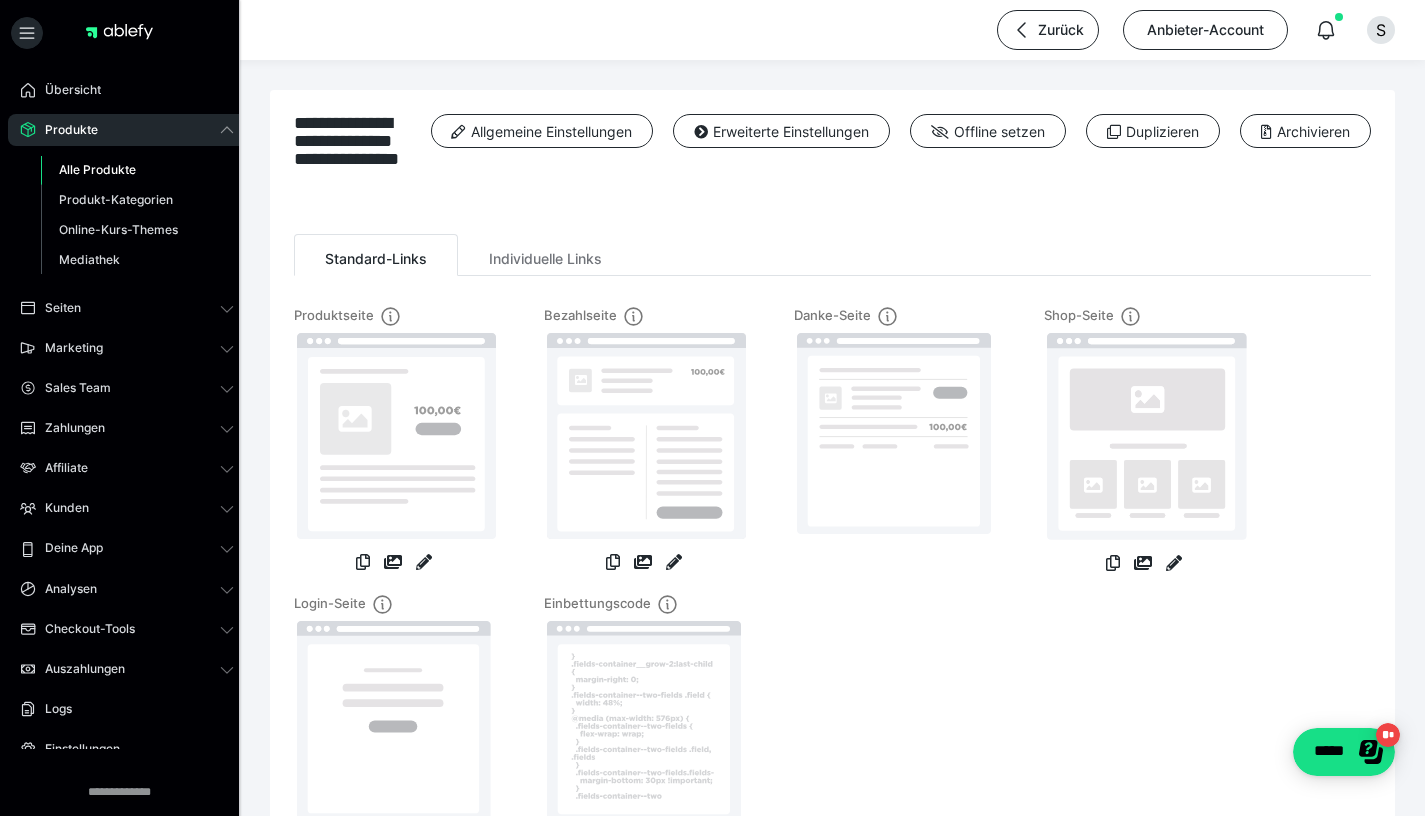 click on "Alle Produkte" at bounding box center (97, 169) 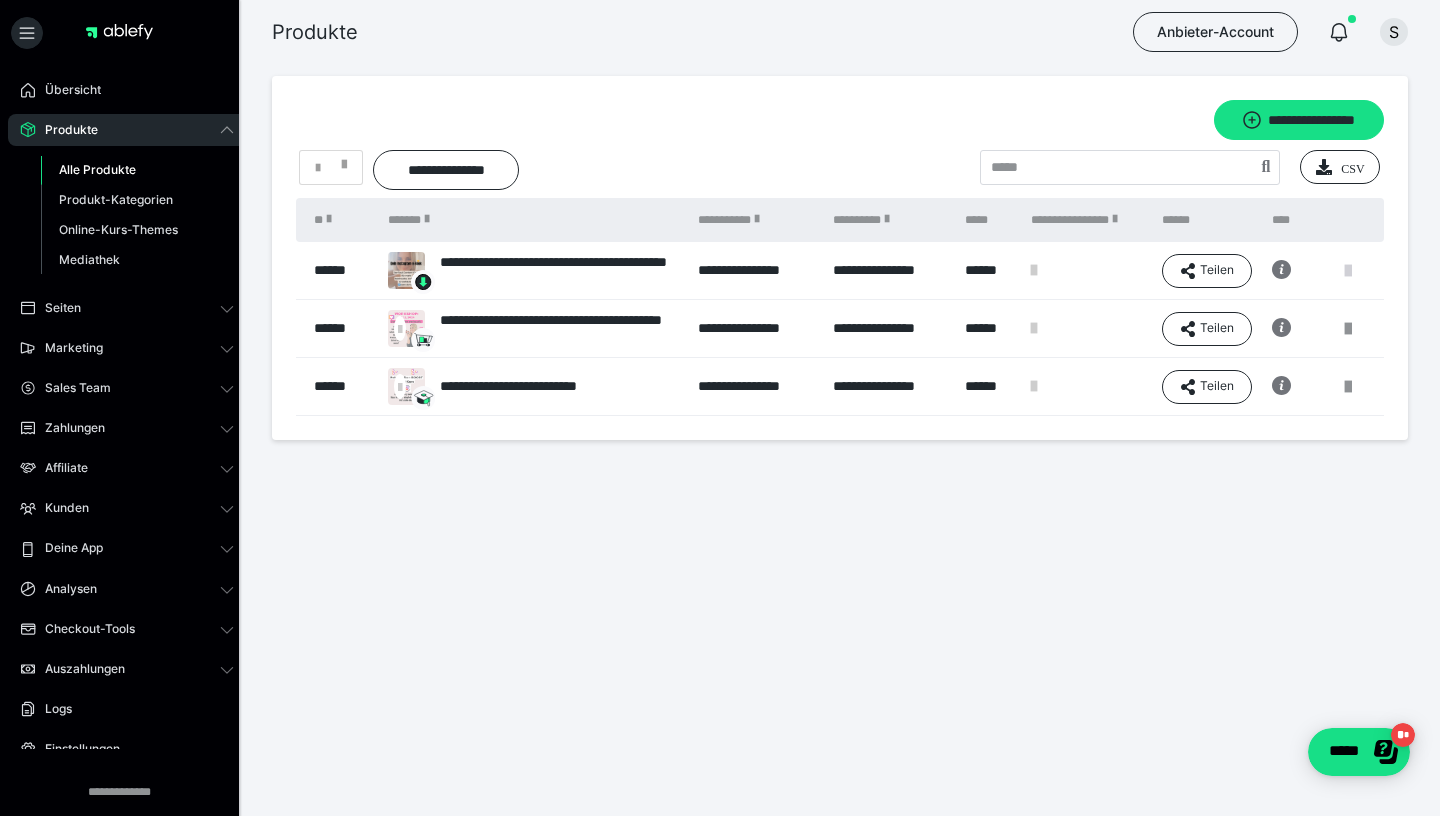 click at bounding box center (1348, 271) 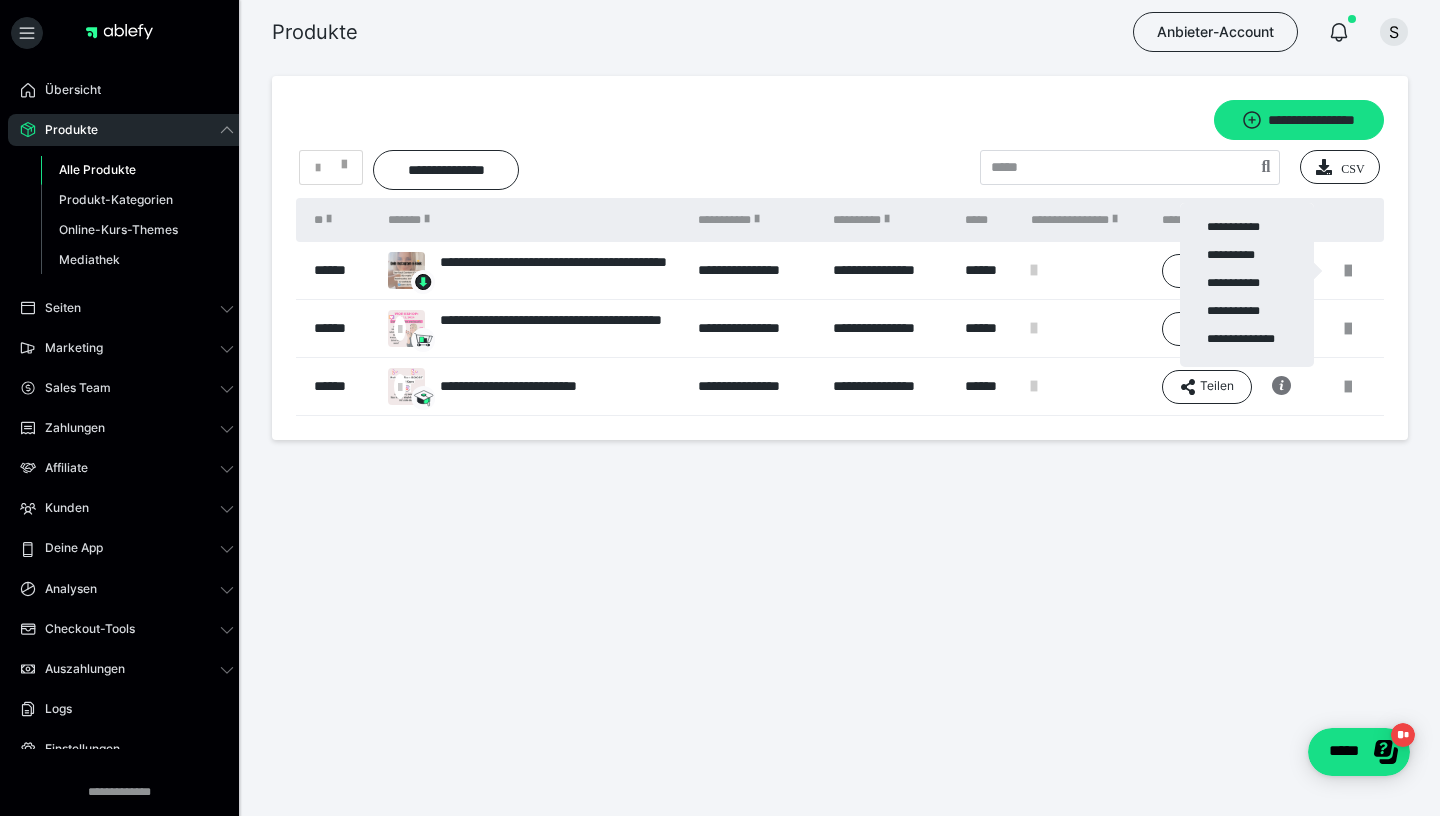 click at bounding box center (720, 408) 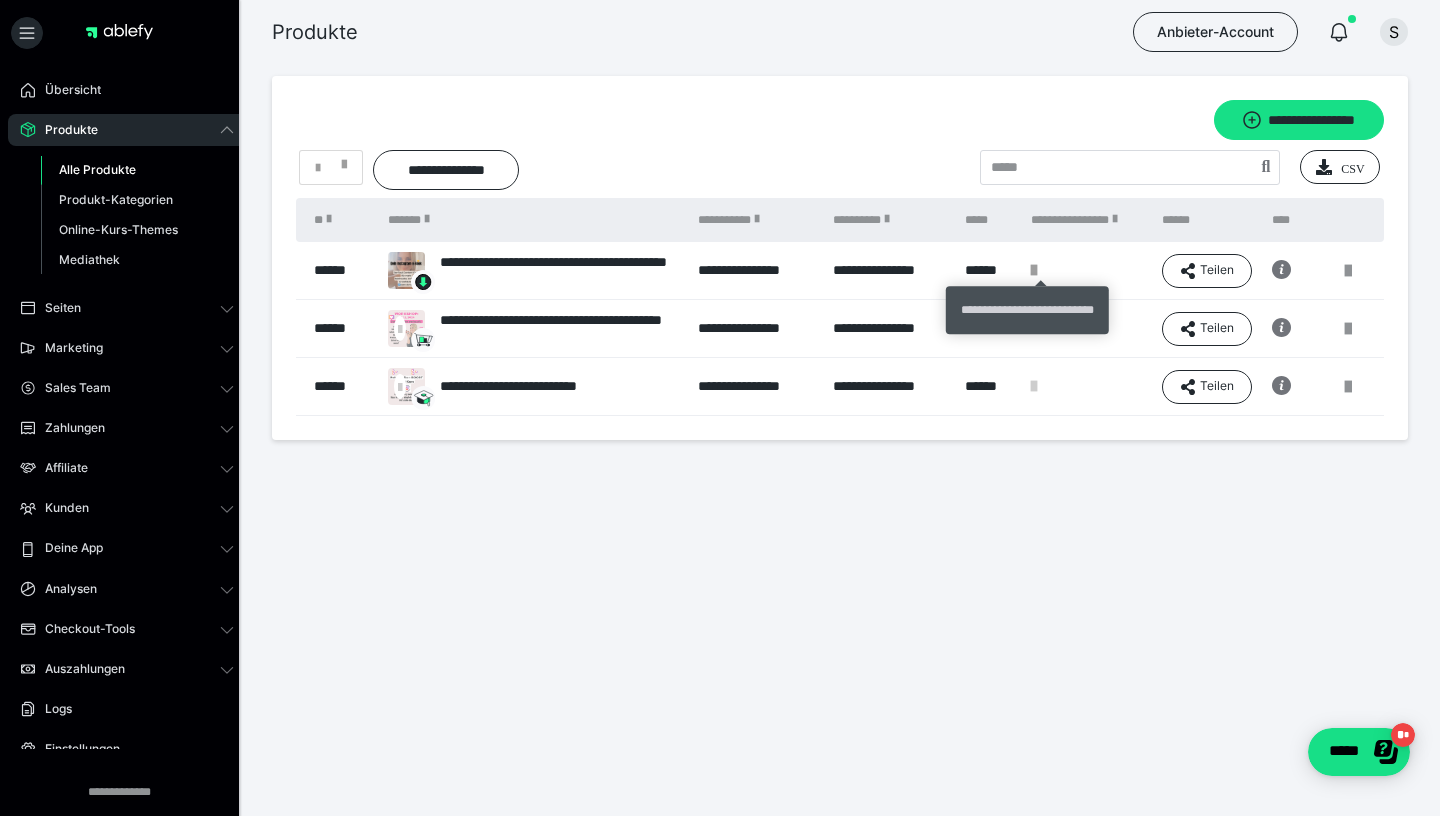 click at bounding box center (1034, 270) 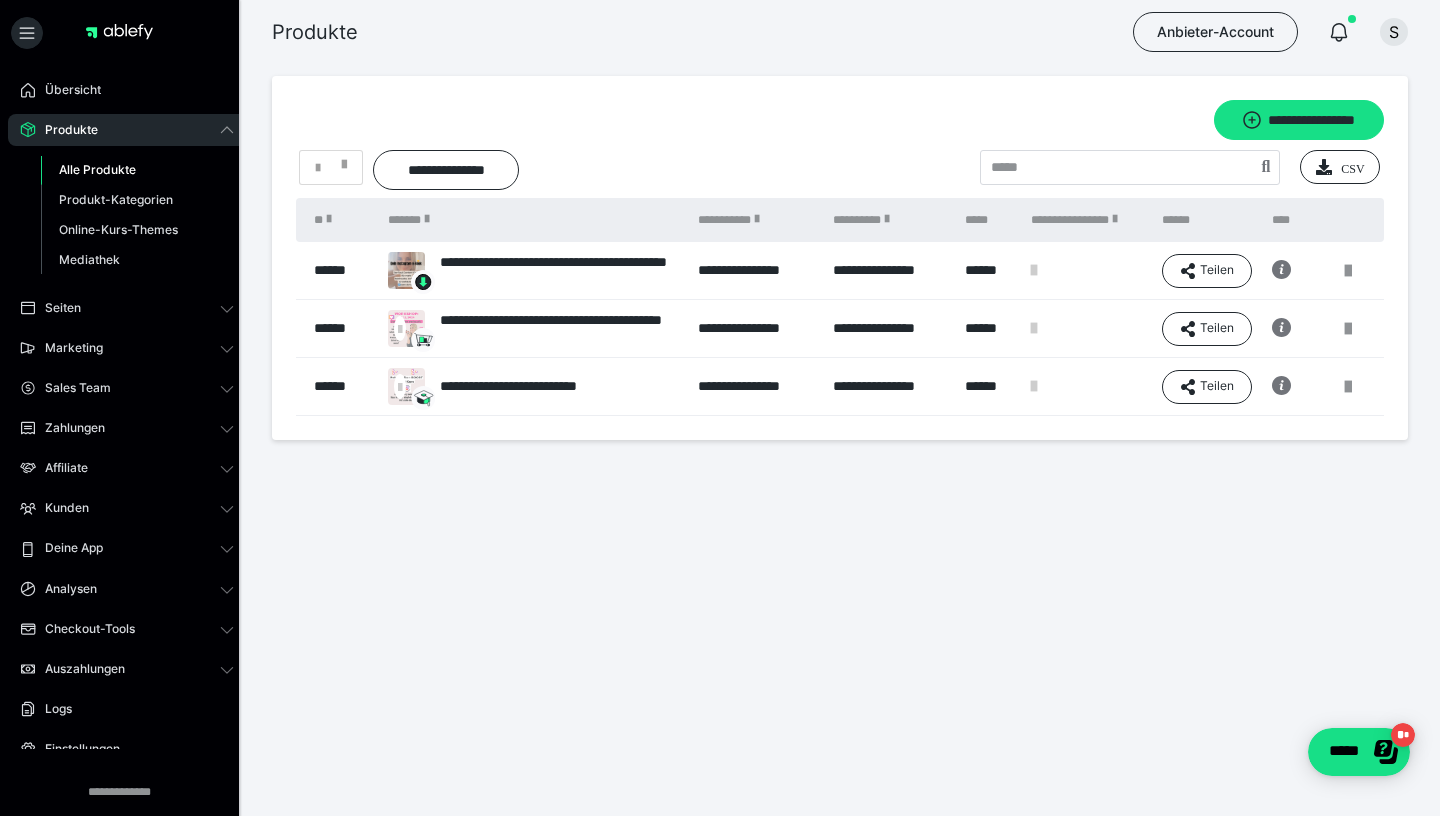 click at bounding box center (1086, 329) 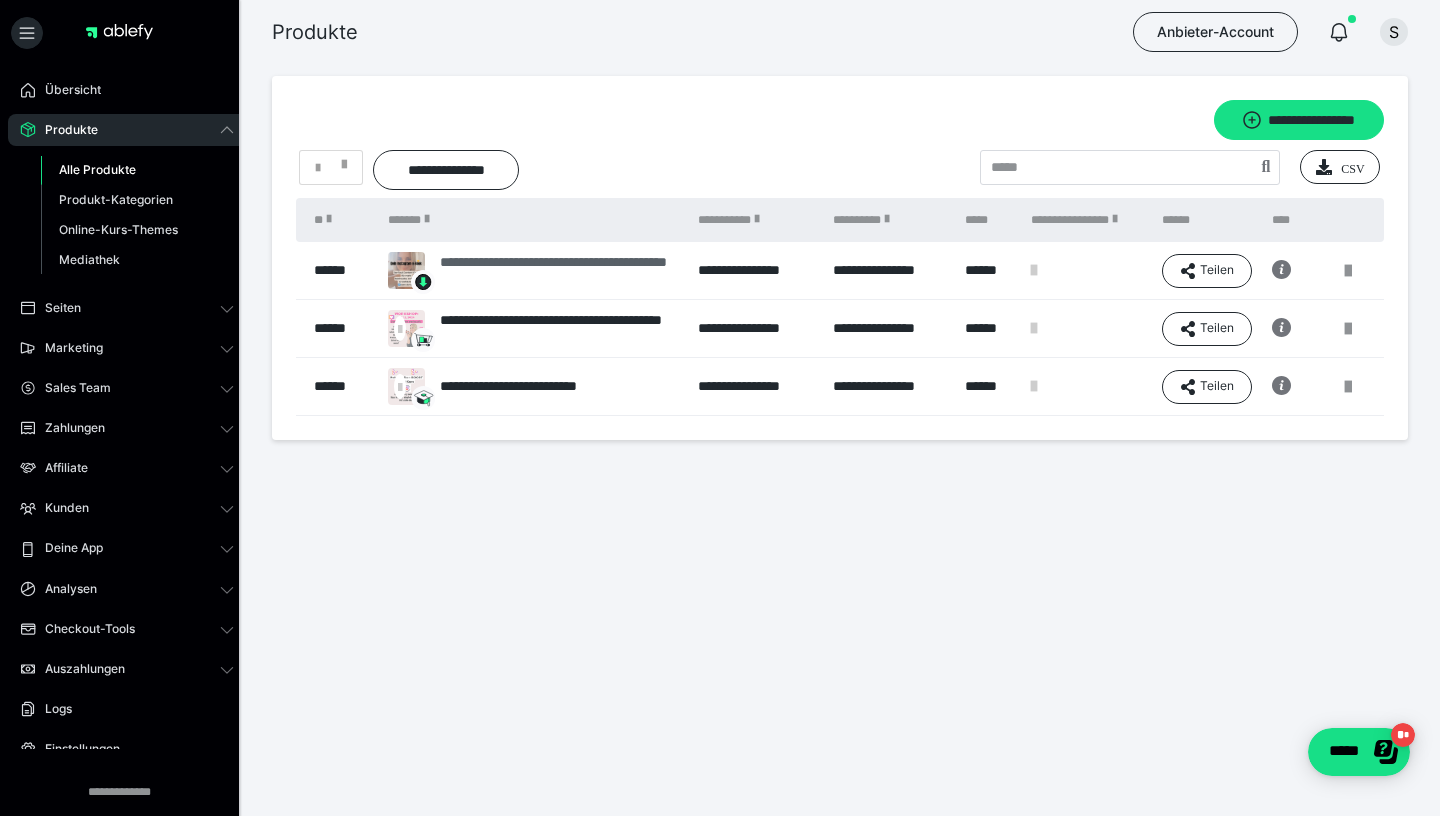 click on "**********" at bounding box center (558, 271) 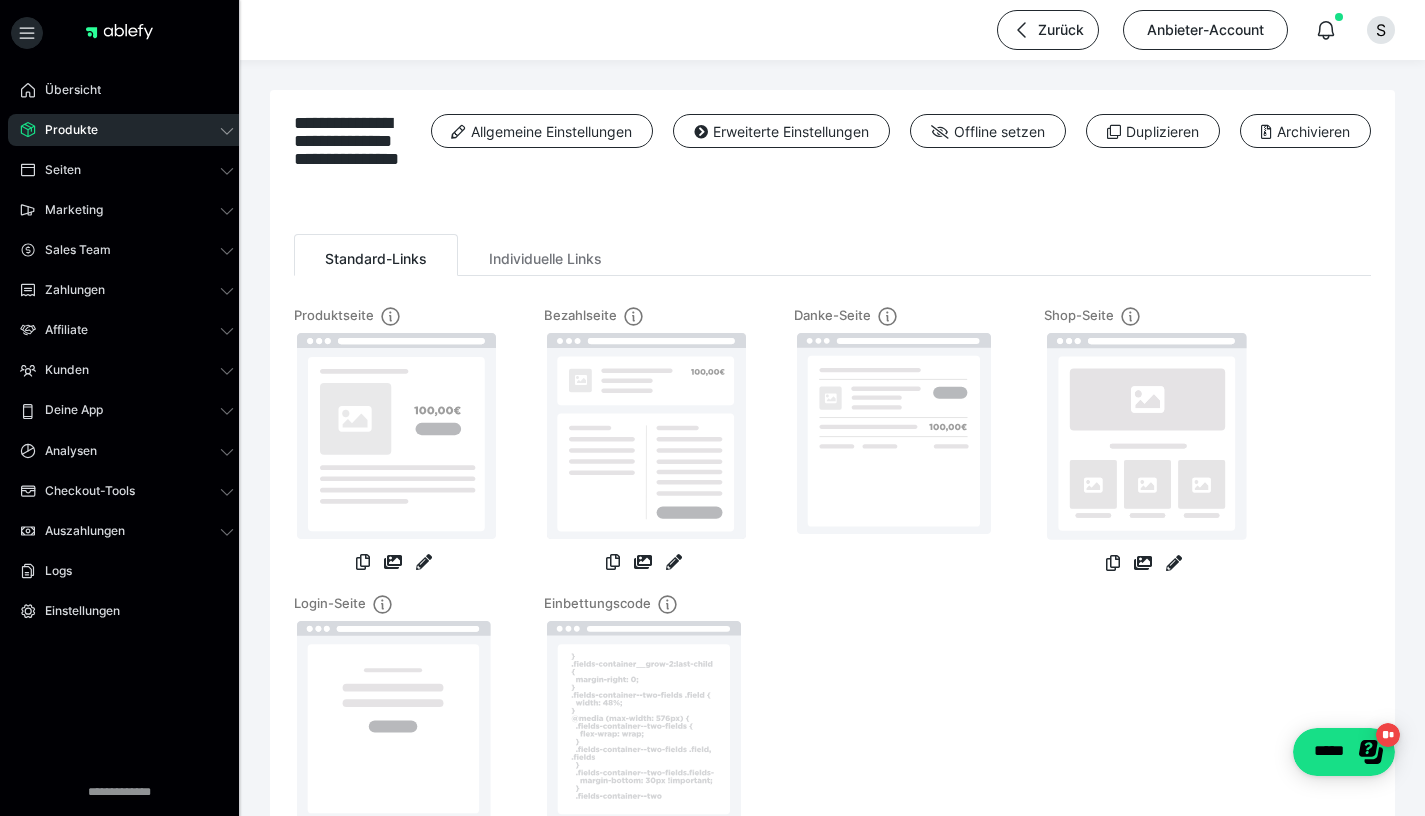 click on "Produktseite  Bezahlseite Danke-Seite Shop-Seite Login-Seite Einbettungscode" at bounding box center [832, 581] 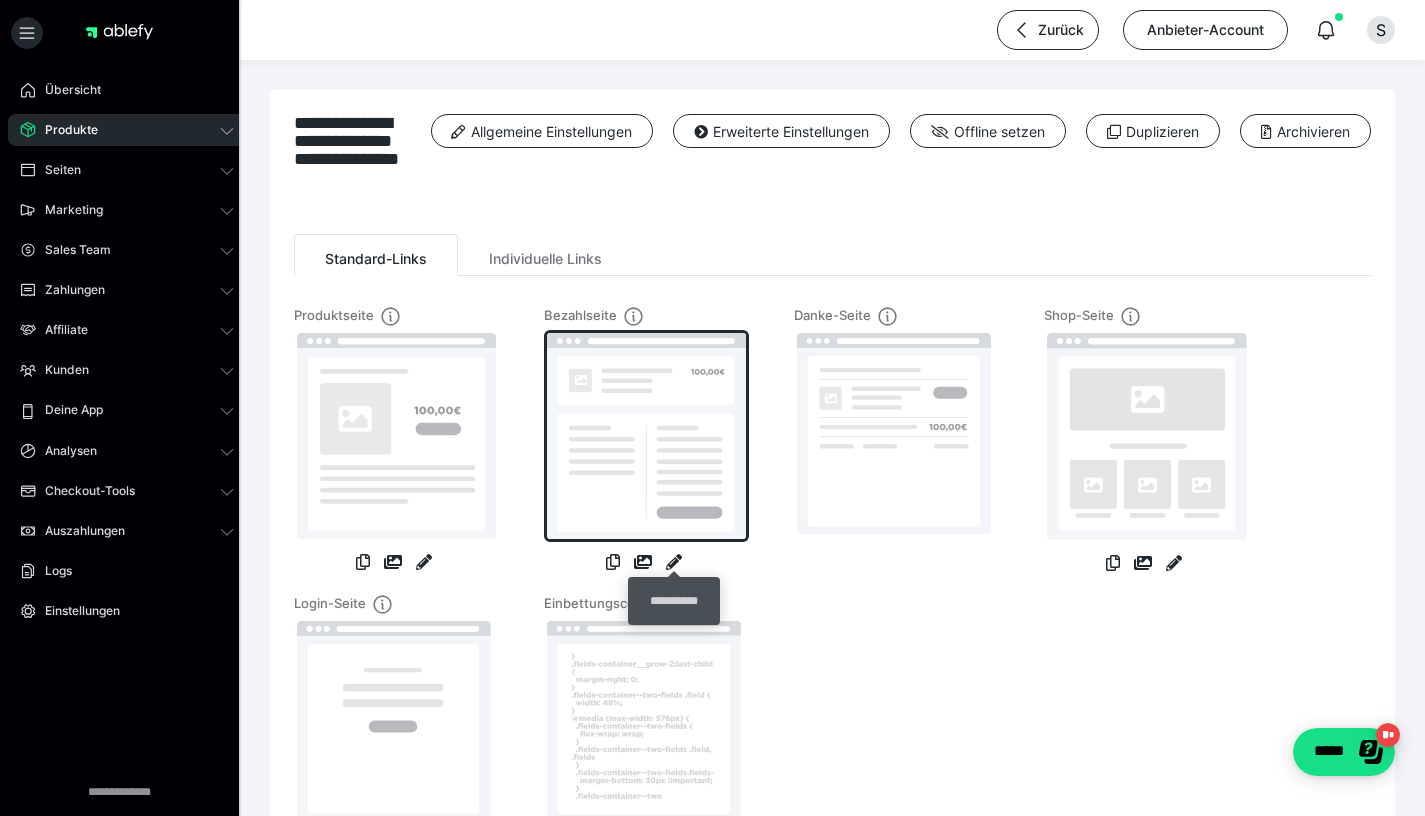 drag, startPoint x: 680, startPoint y: 562, endPoint x: 648, endPoint y: 498, distance: 71.55418 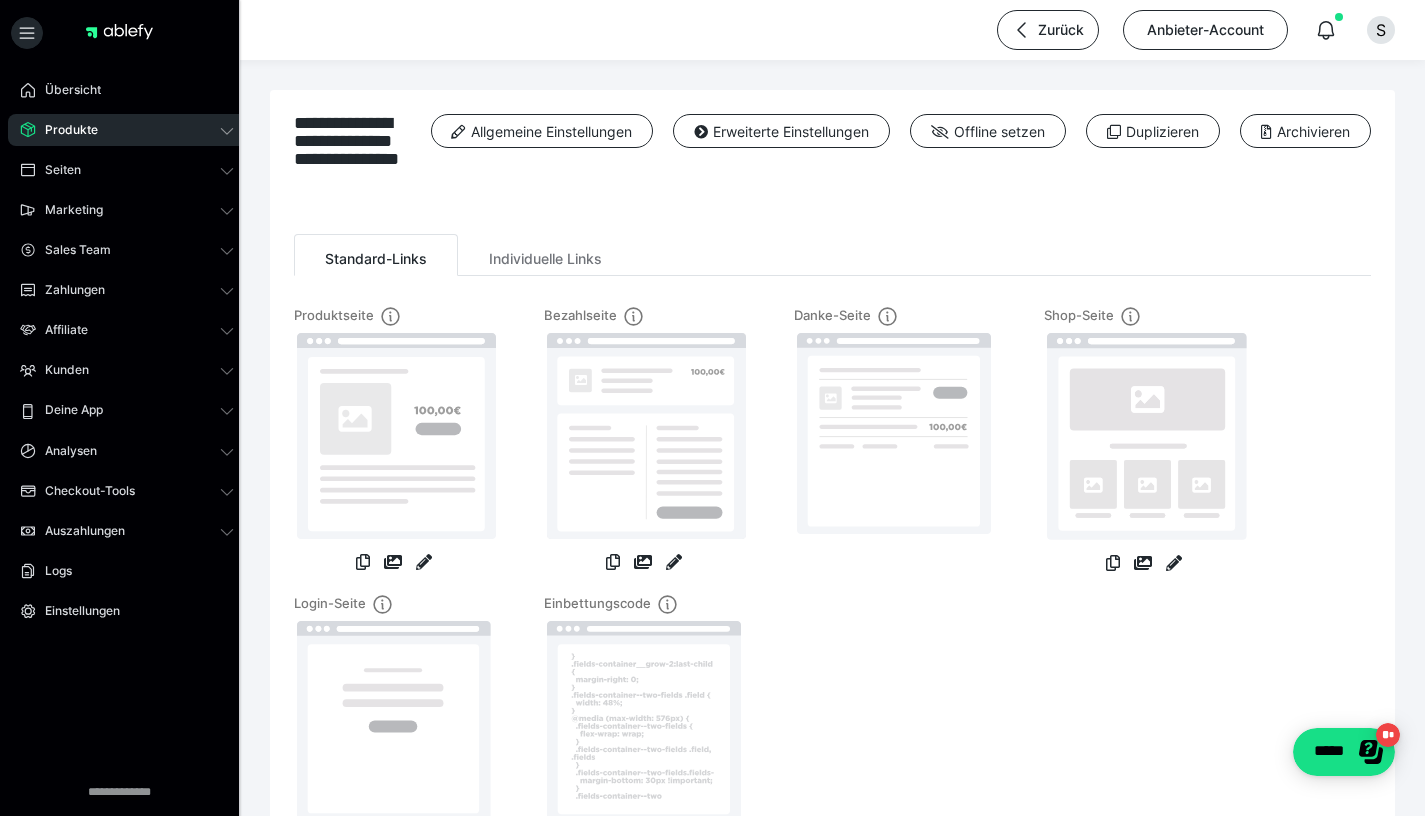 click at bounding box center (424, 564) 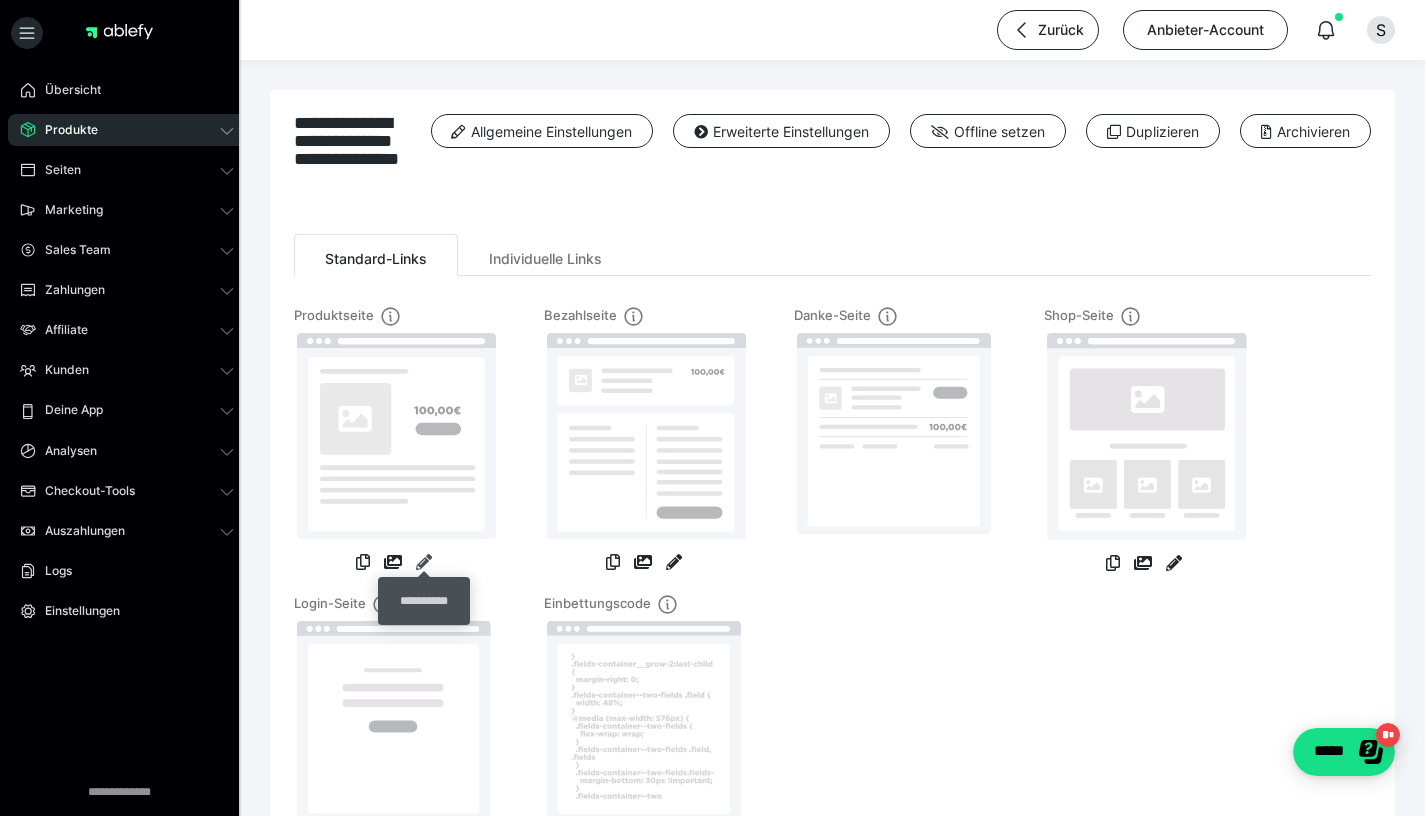 click at bounding box center [424, 562] 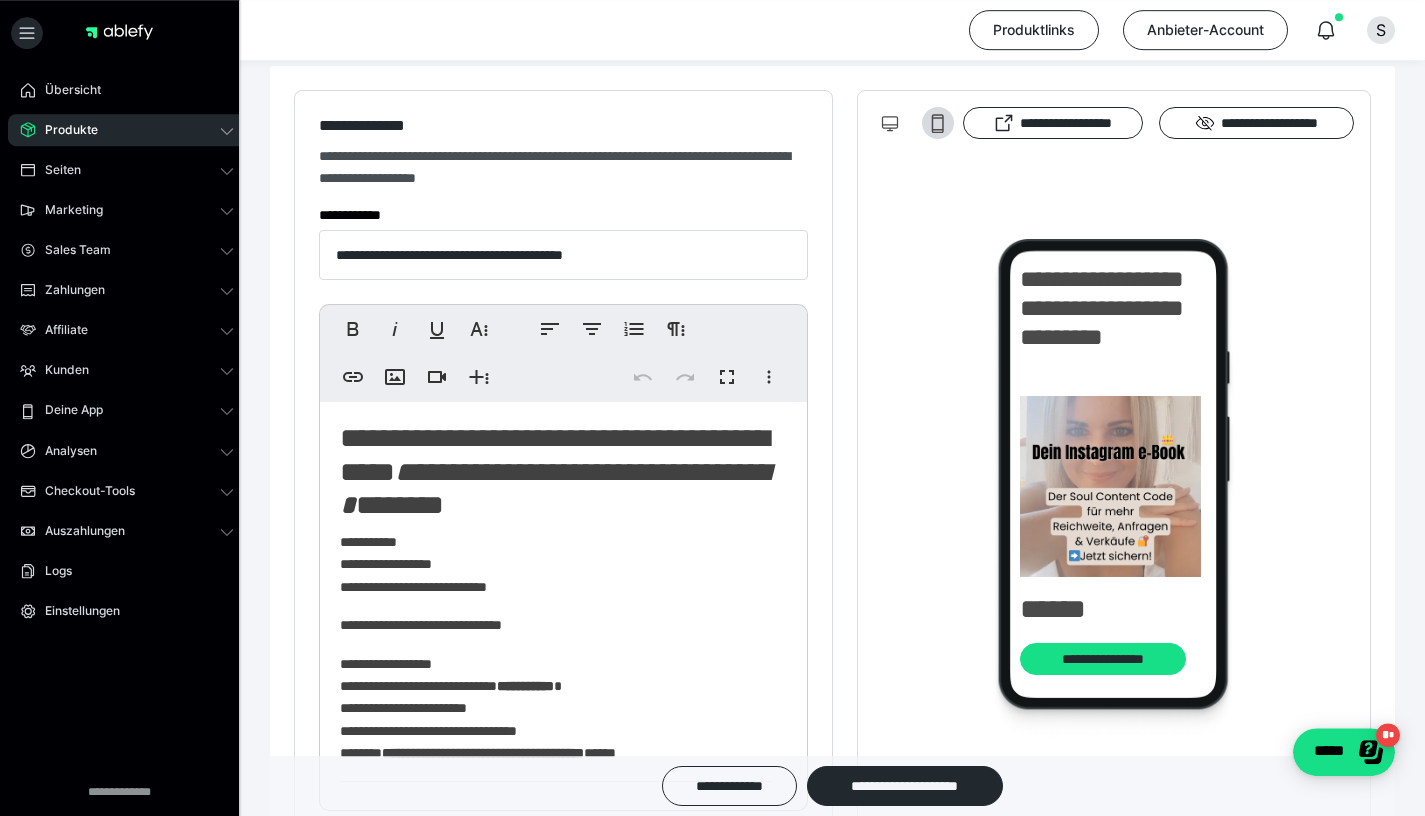 scroll, scrollTop: 204, scrollLeft: 0, axis: vertical 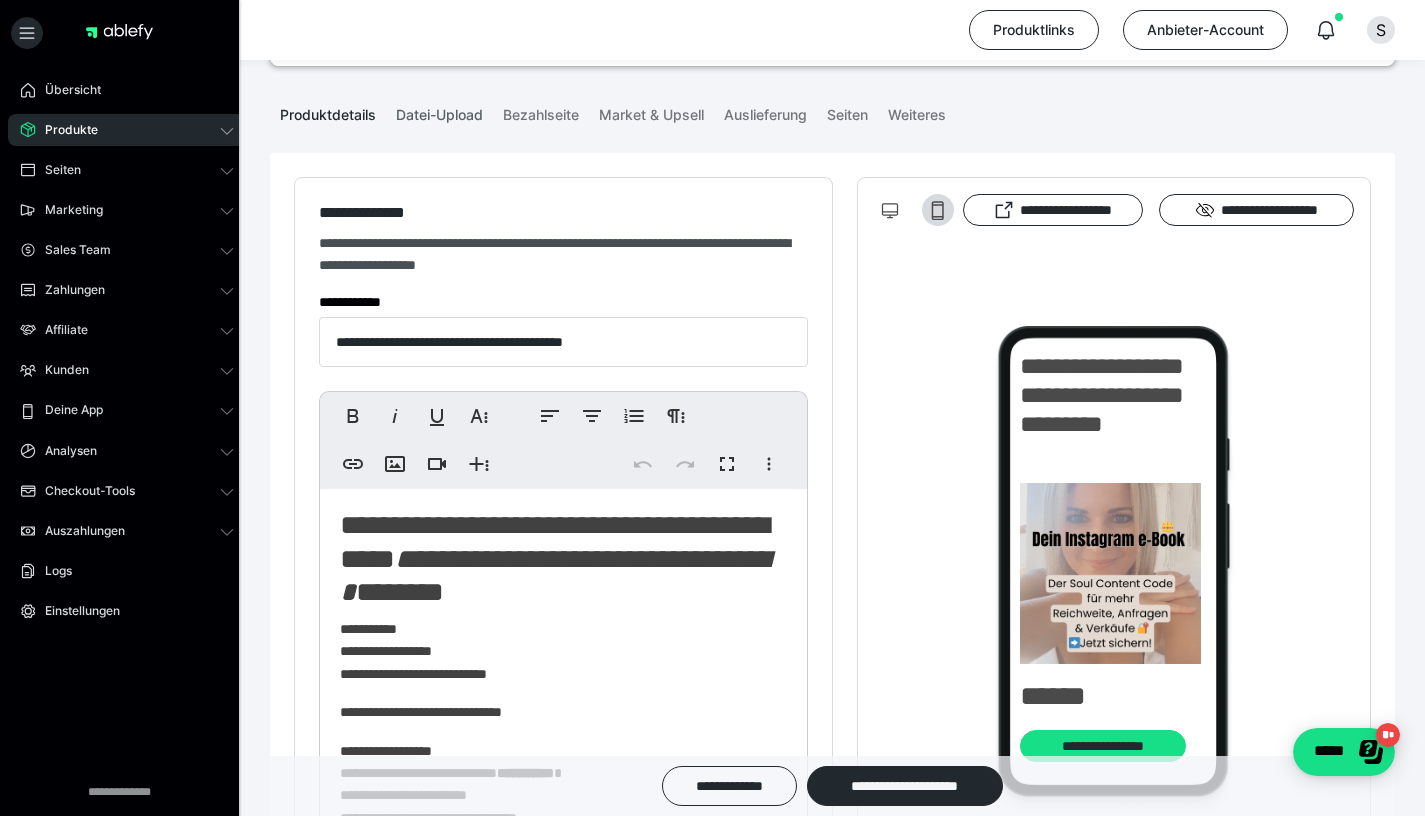click on "Datei-Upload" at bounding box center (439, 111) 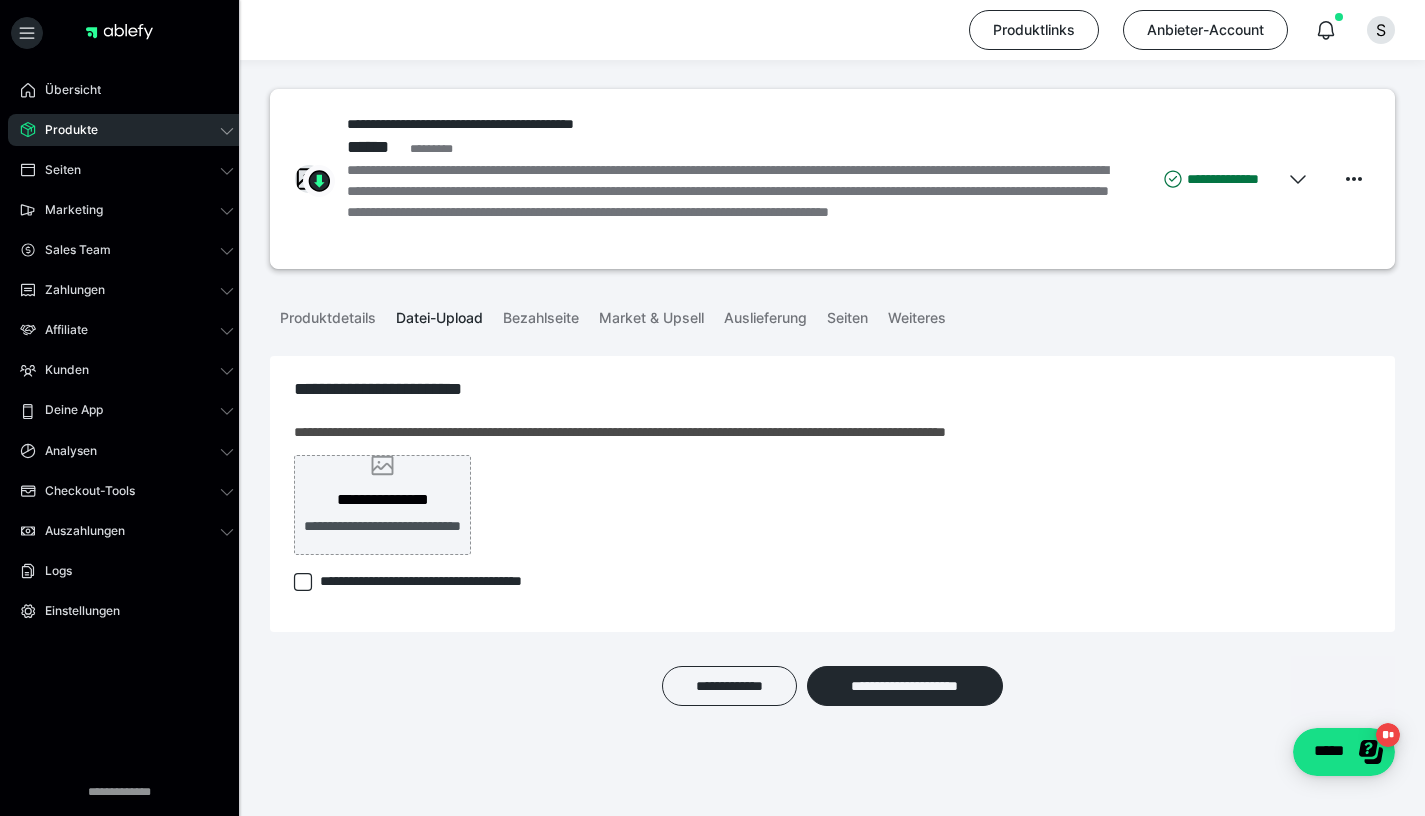 click on "**********" at bounding box center [382, 500] 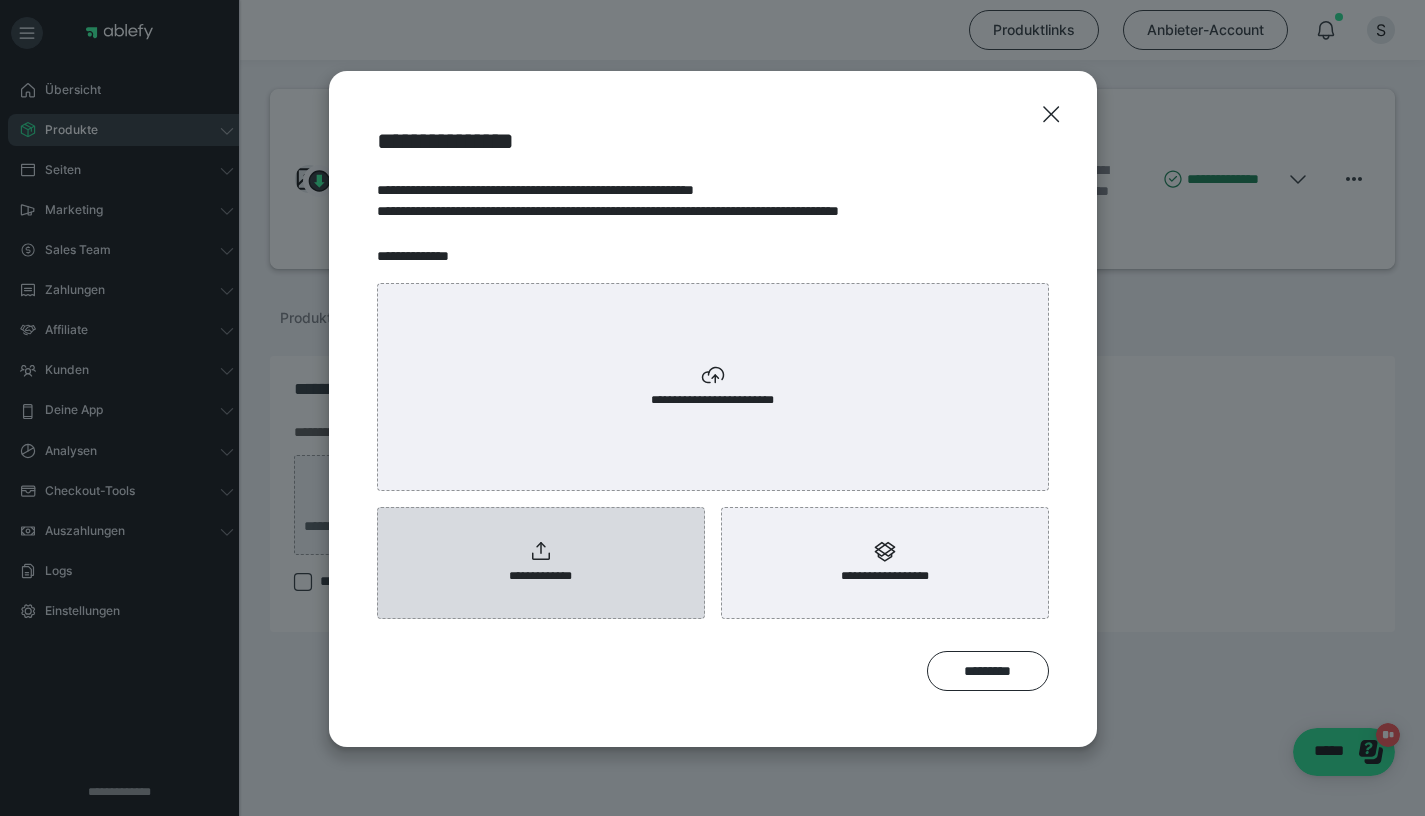 click on "**********" at bounding box center [541, 563] 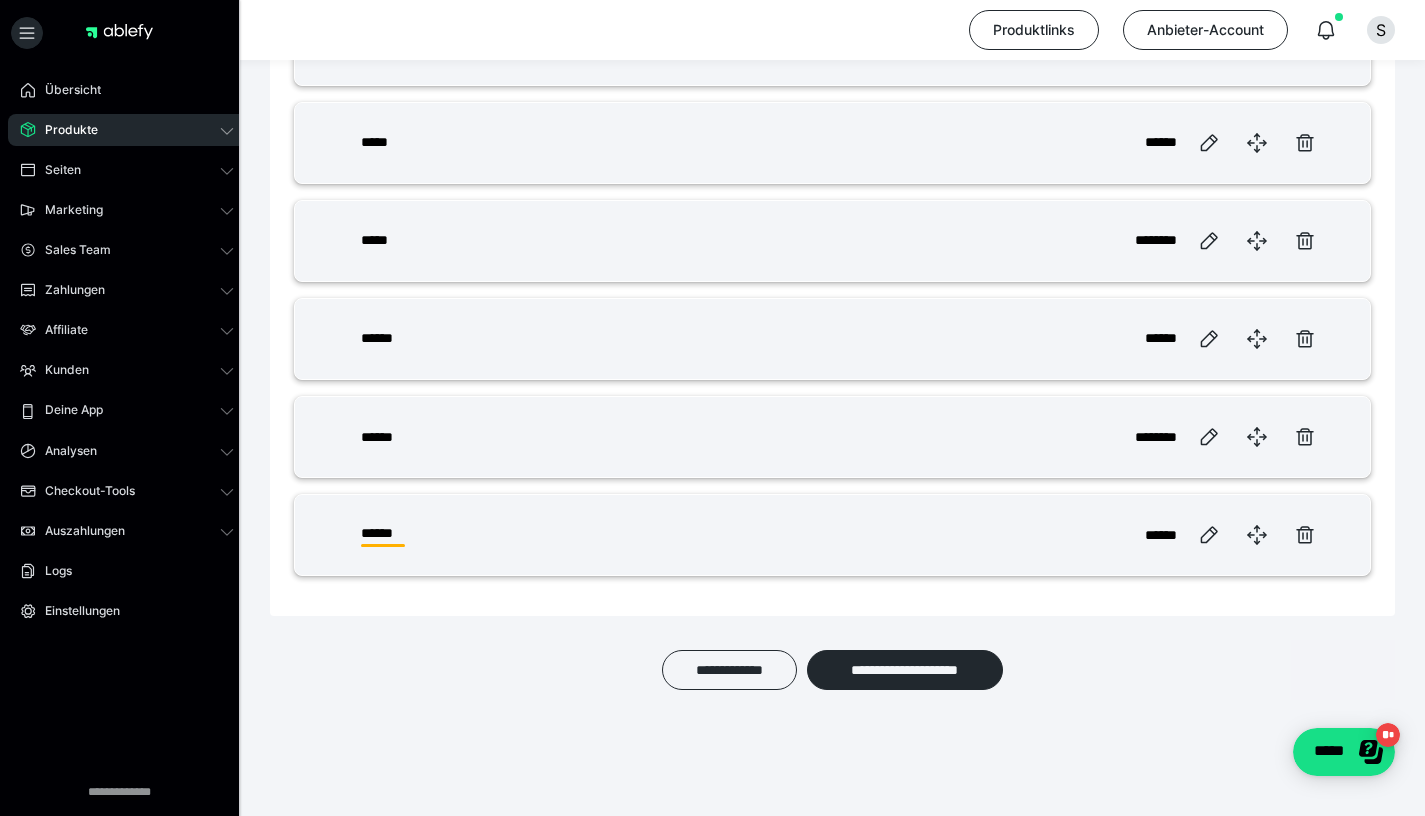 scroll, scrollTop: 886, scrollLeft: 0, axis: vertical 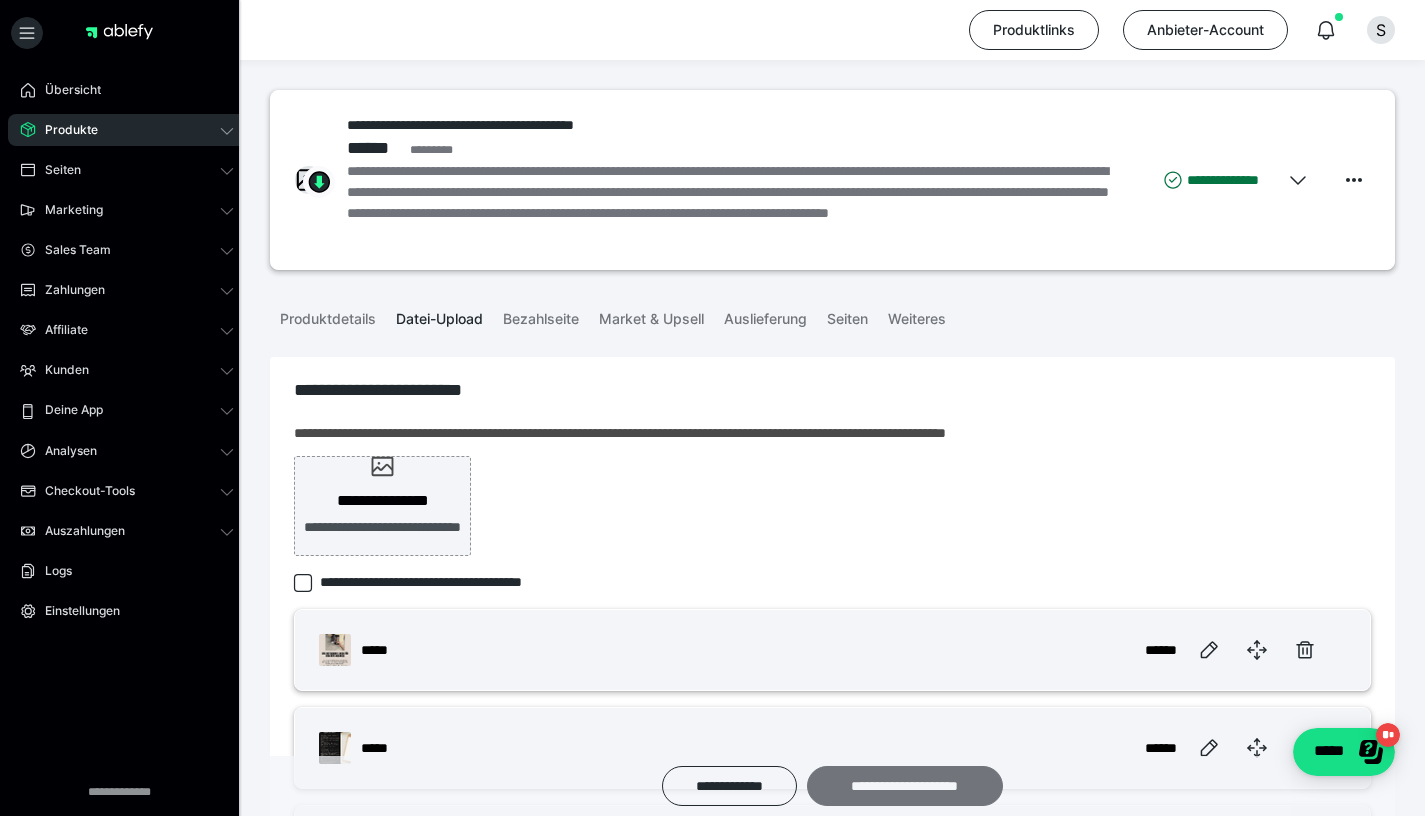 click on "**********" at bounding box center [905, 786] 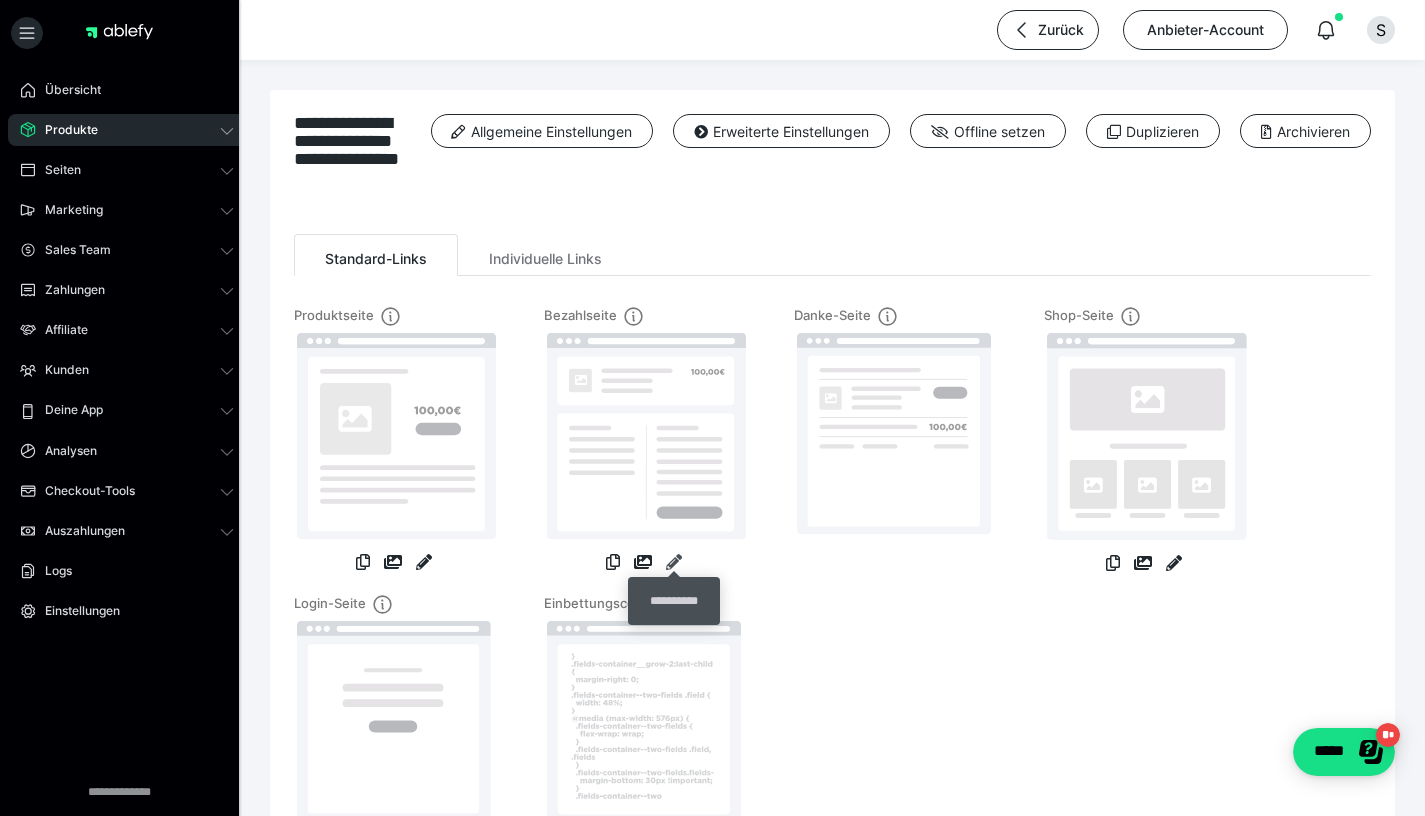 click at bounding box center [674, 562] 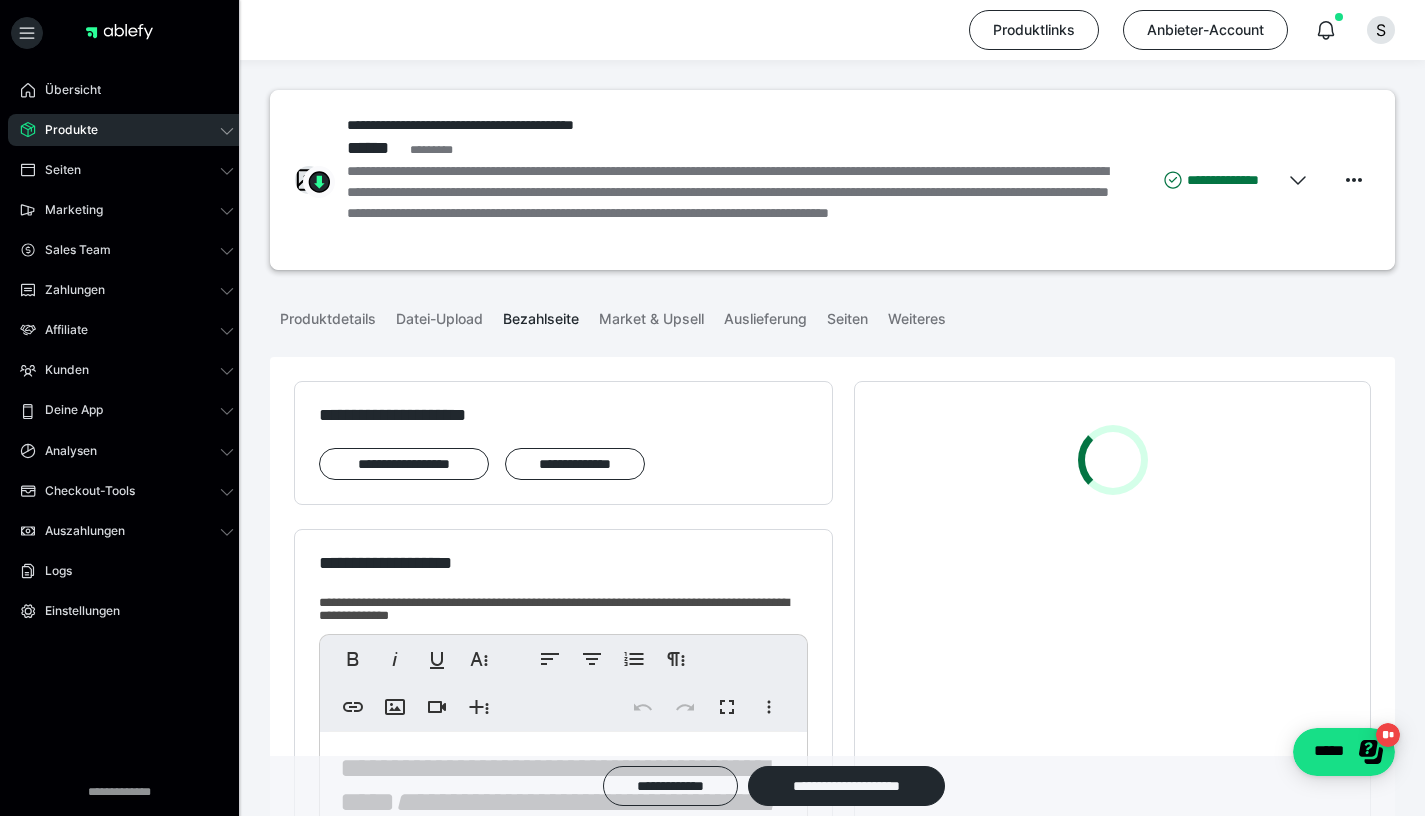 scroll, scrollTop: 58, scrollLeft: 0, axis: vertical 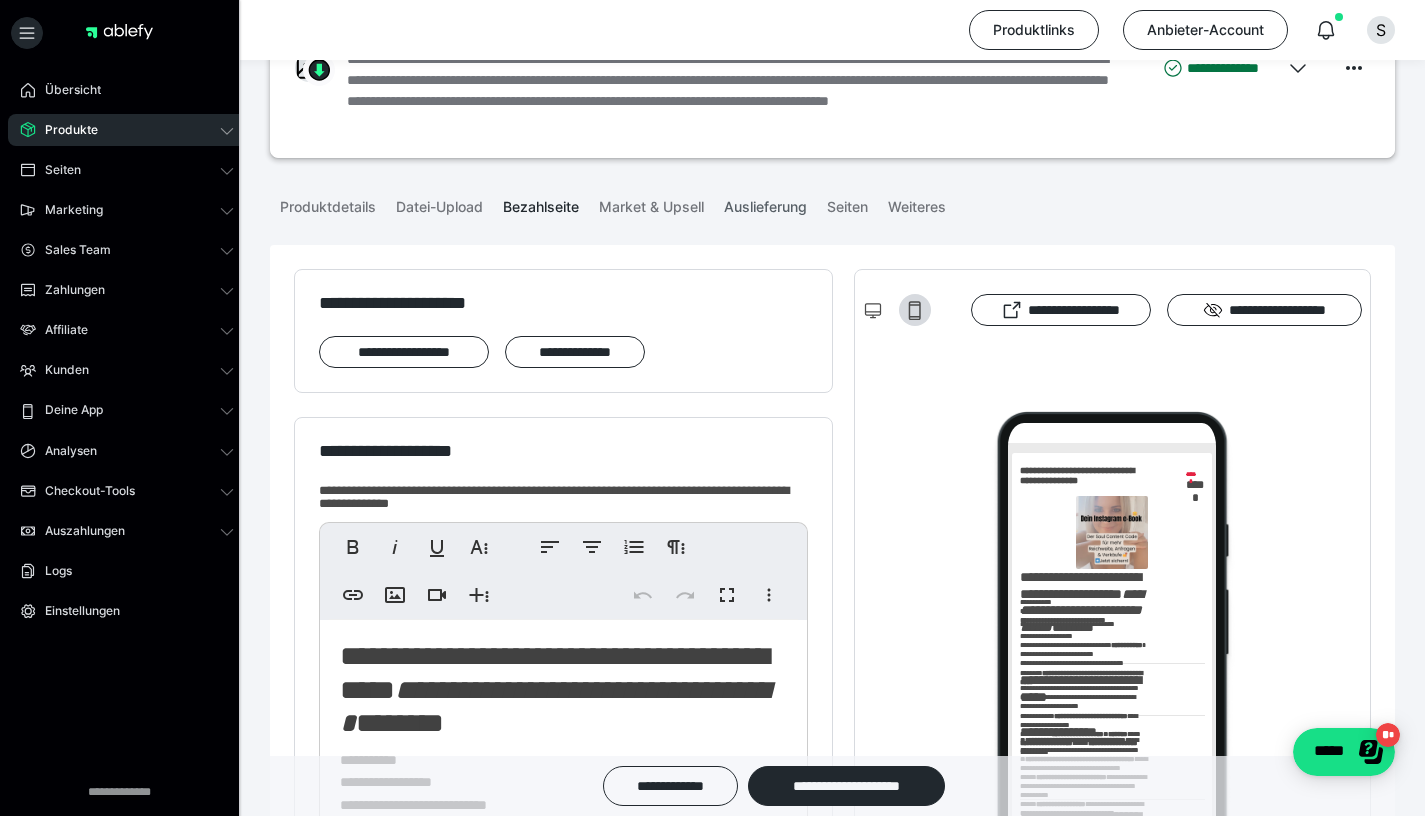 click on "Auslieferung" at bounding box center (765, 203) 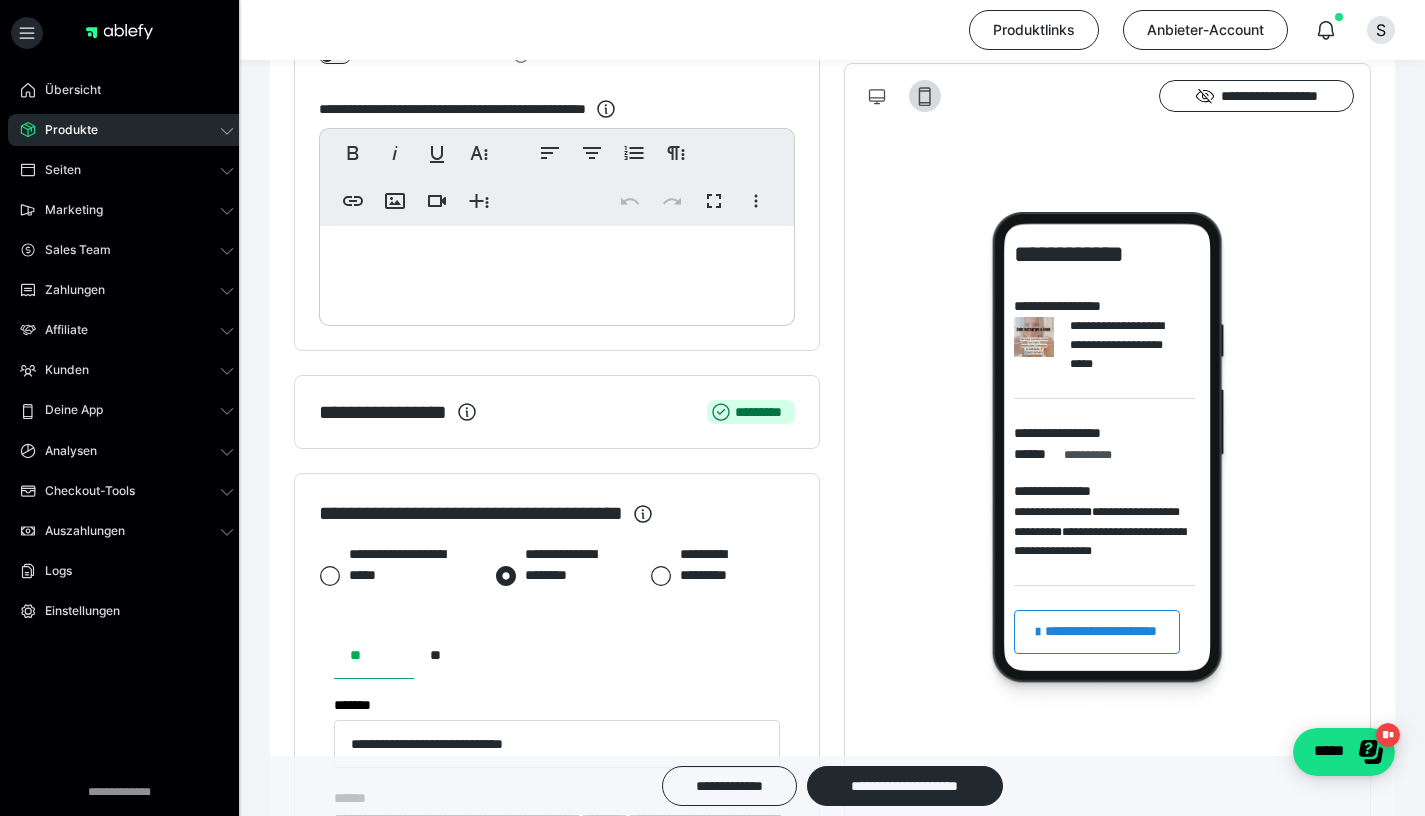 scroll, scrollTop: 976, scrollLeft: 0, axis: vertical 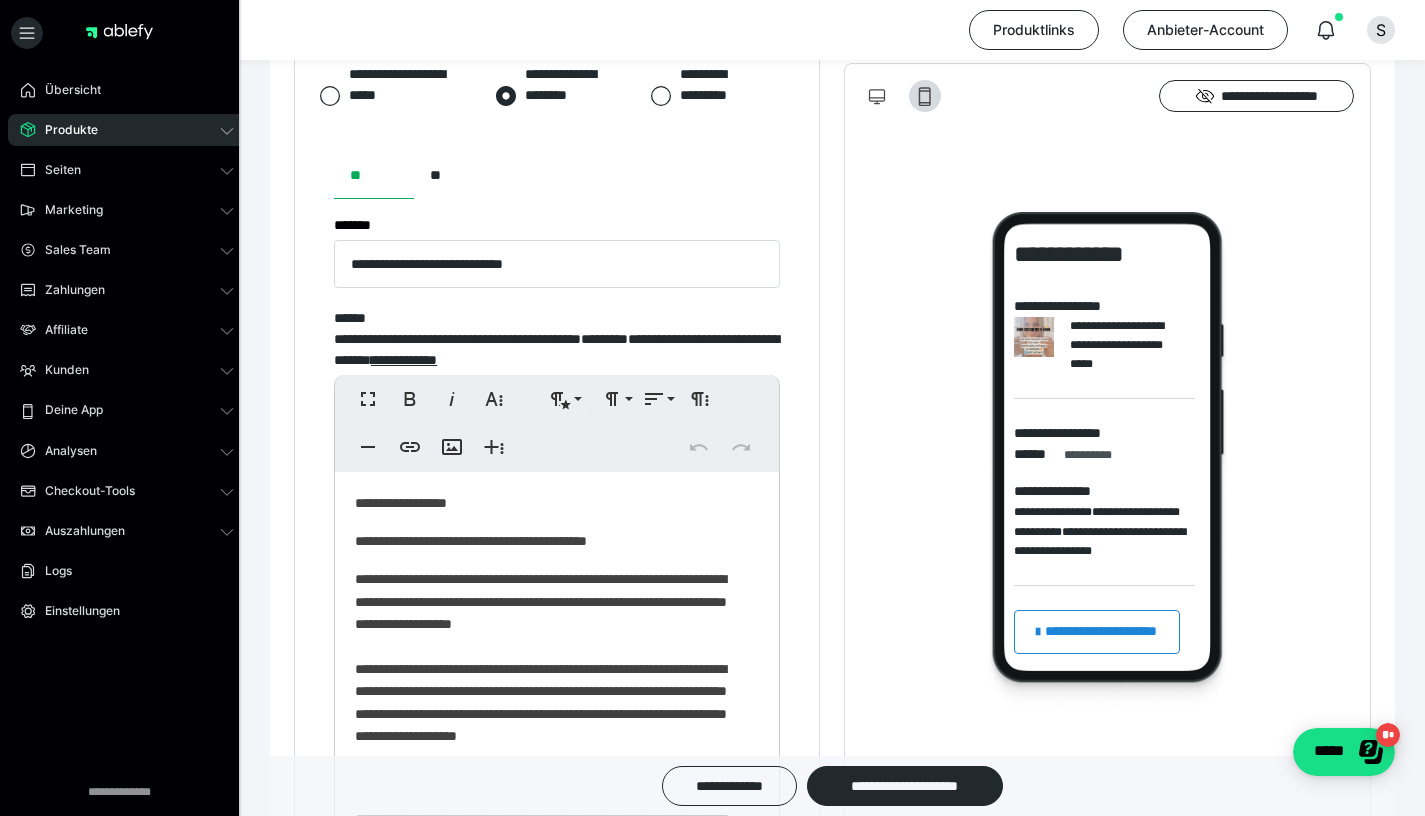 click on "**********" at bounding box center [549, 541] 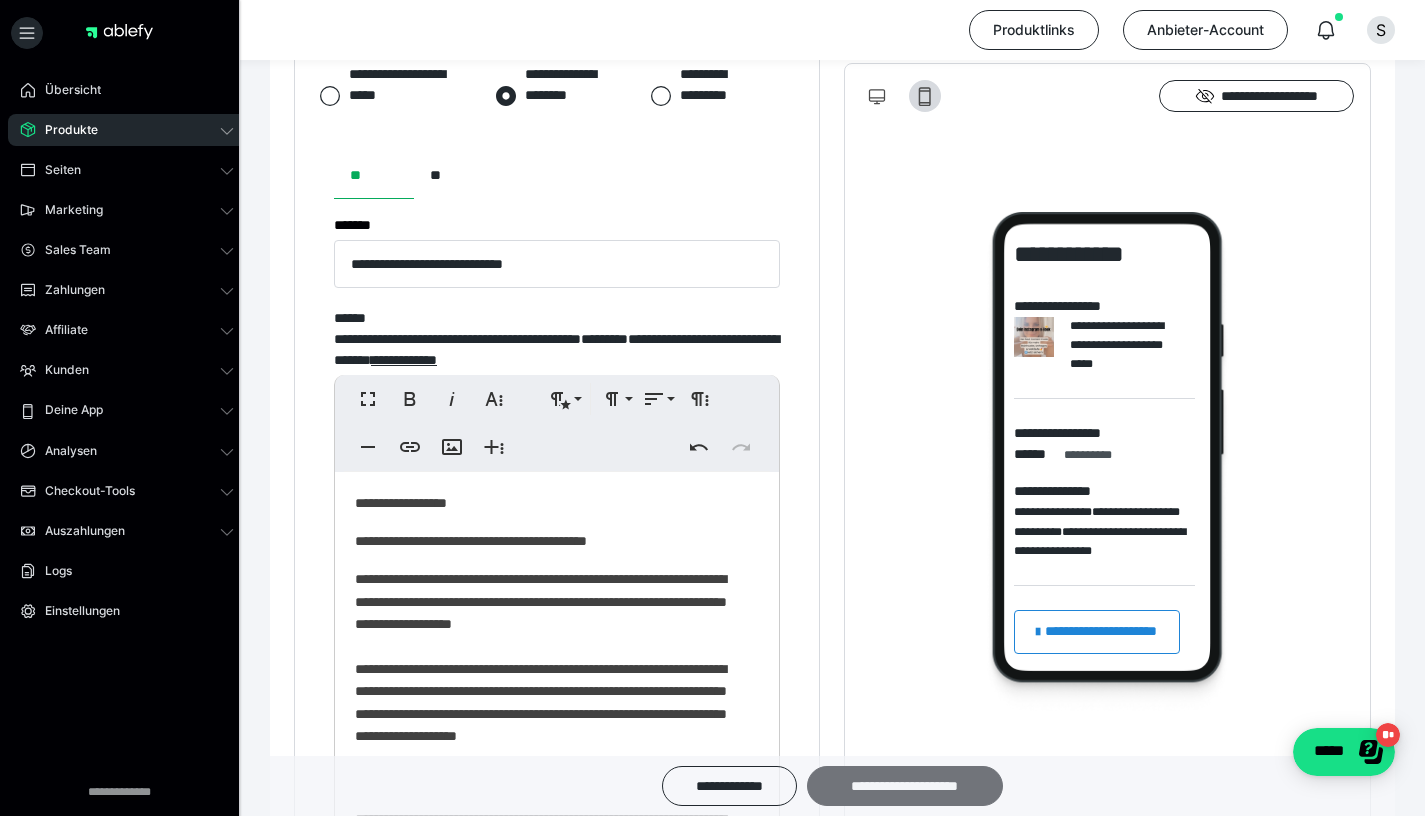 click on "**********" at bounding box center (905, 786) 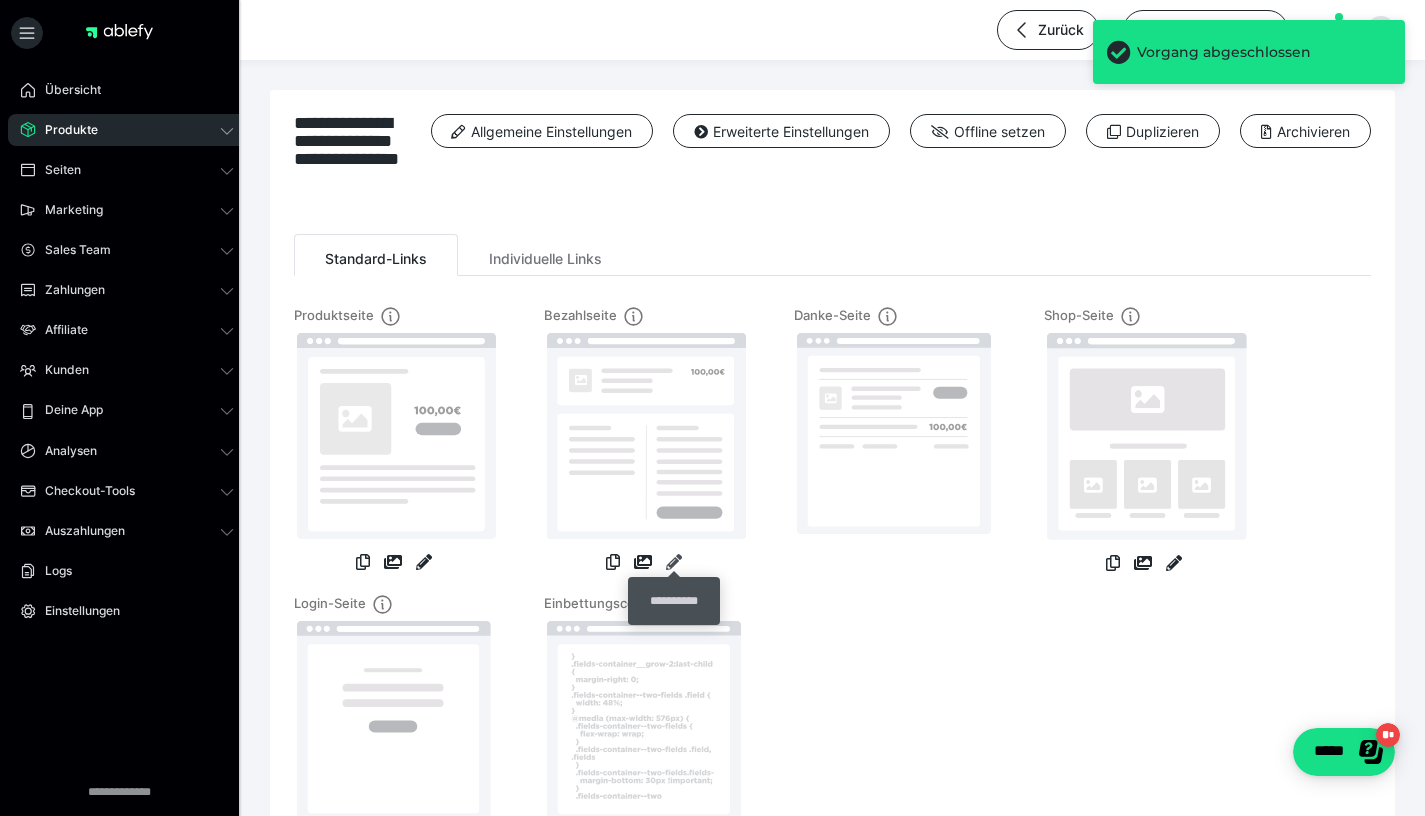 click at bounding box center (674, 562) 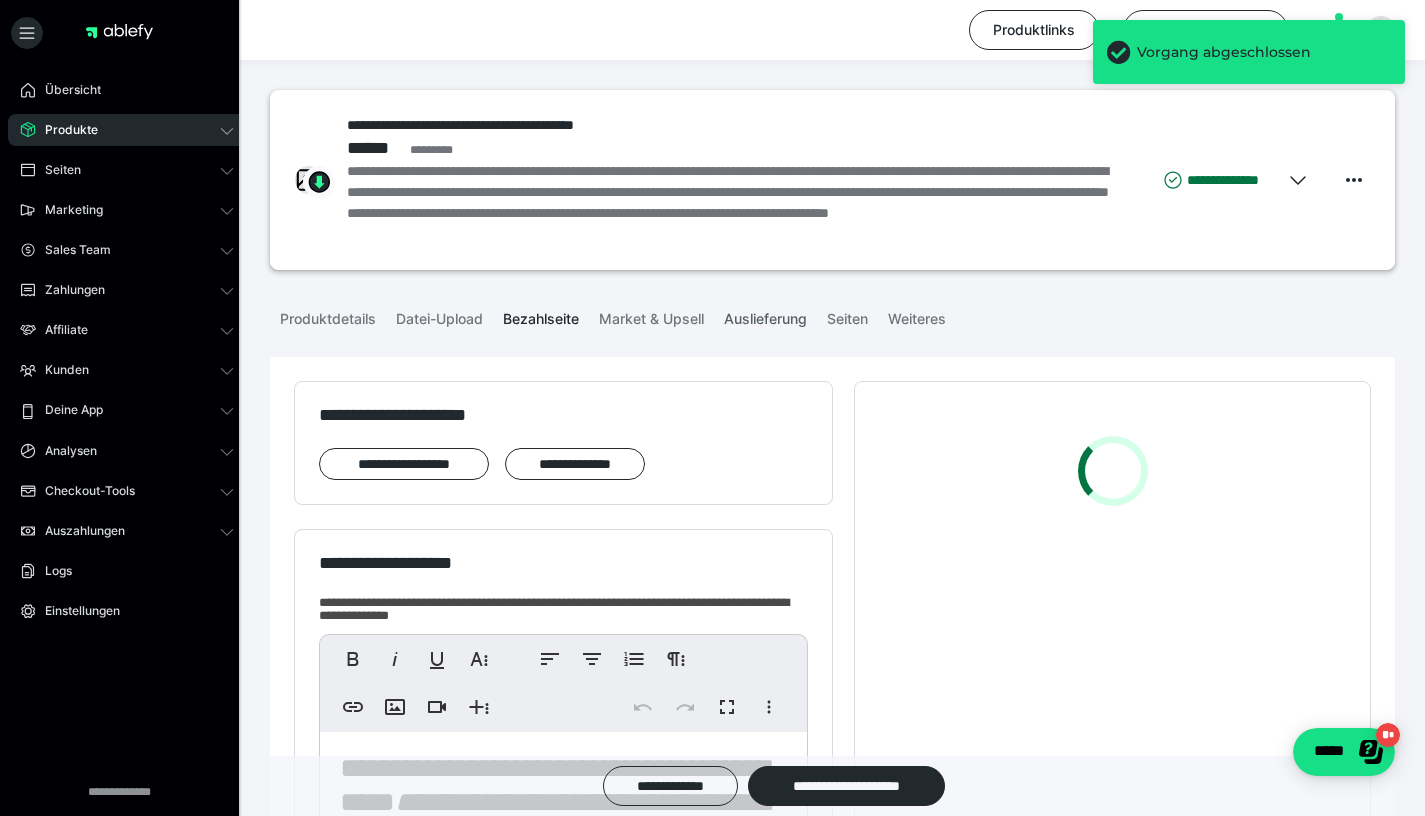 click on "Auslieferung" at bounding box center (765, 315) 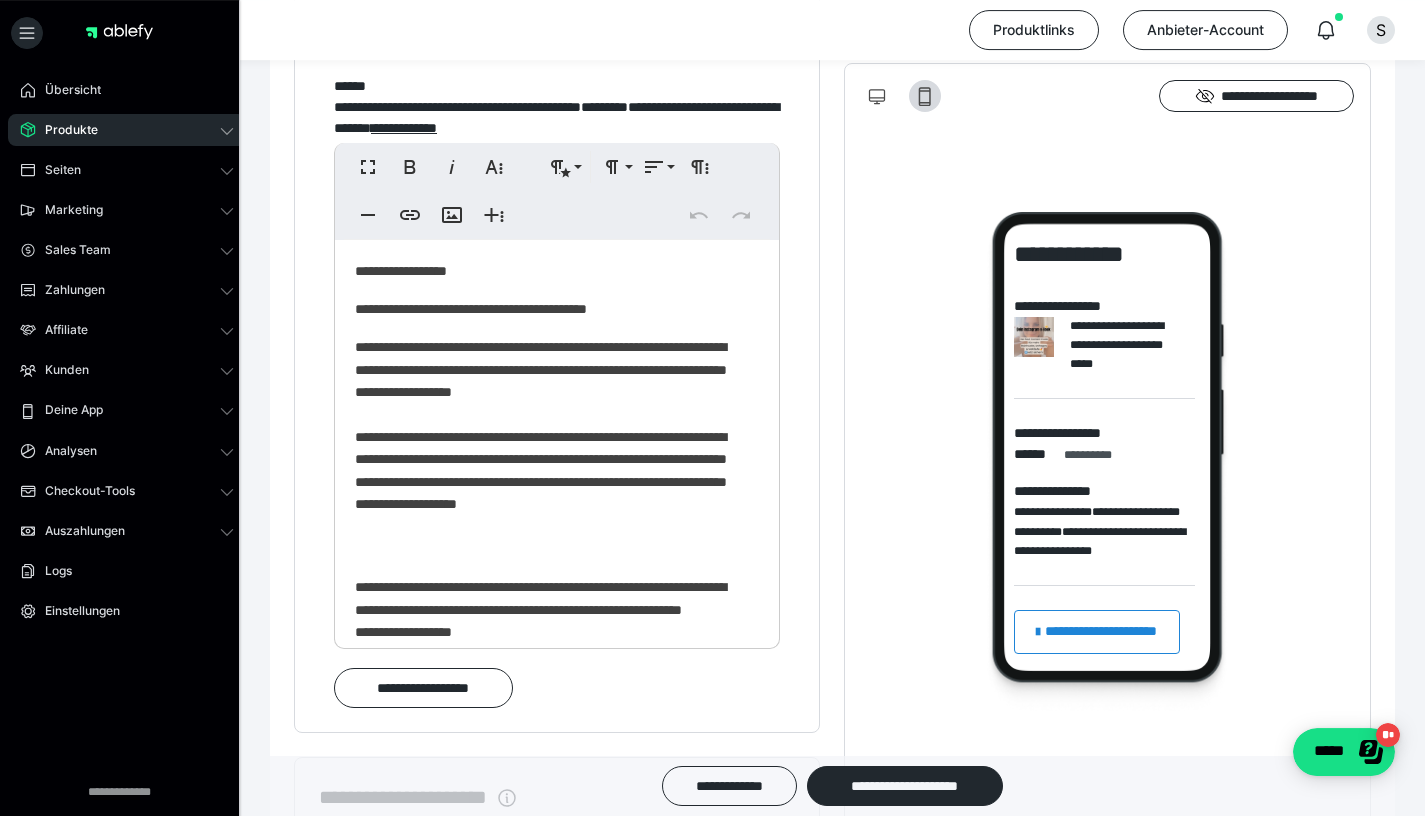 scroll, scrollTop: 1216, scrollLeft: 0, axis: vertical 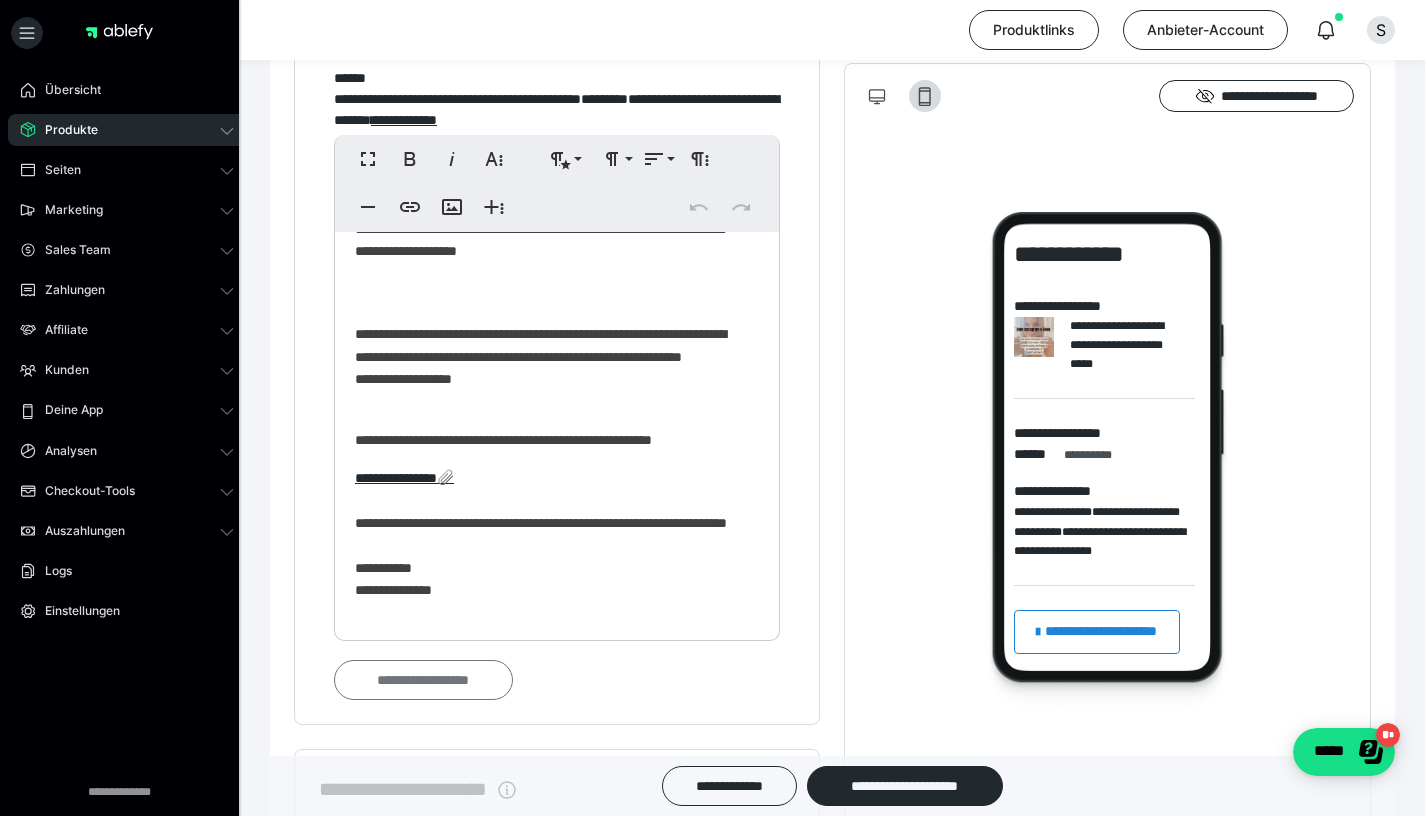 click on "**********" at bounding box center (423, 680) 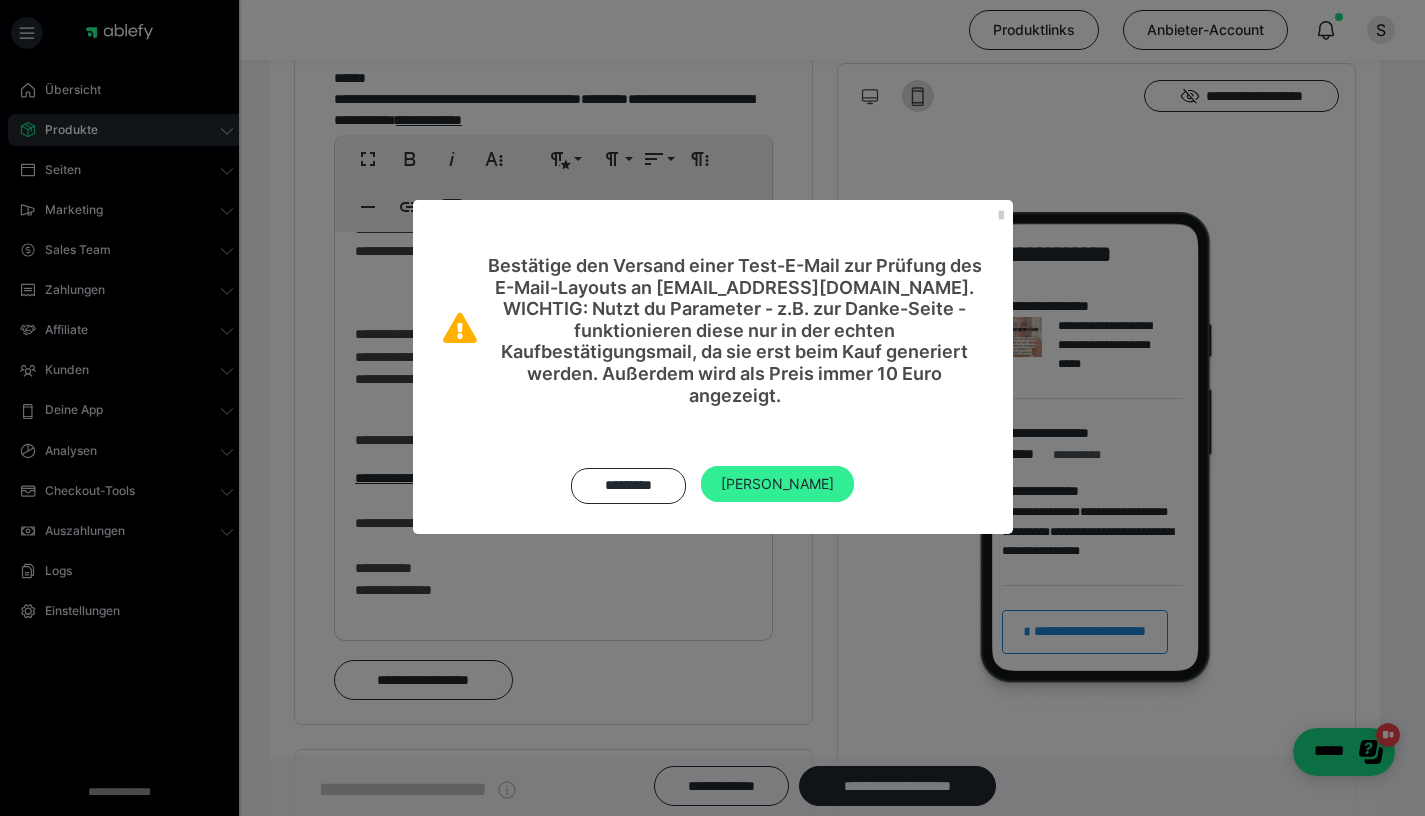 click on "[PERSON_NAME]" at bounding box center (777, 484) 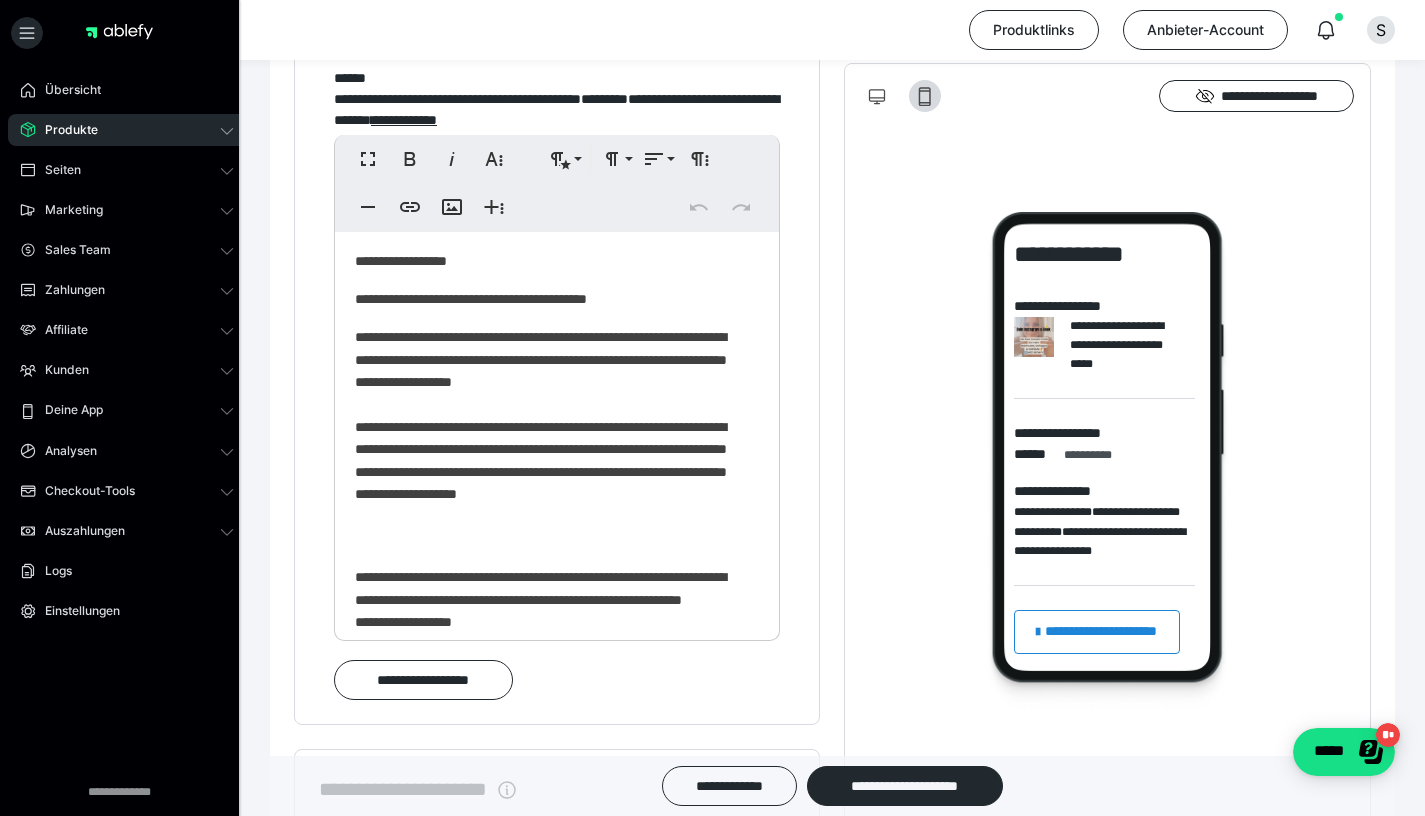 scroll, scrollTop: 0, scrollLeft: 0, axis: both 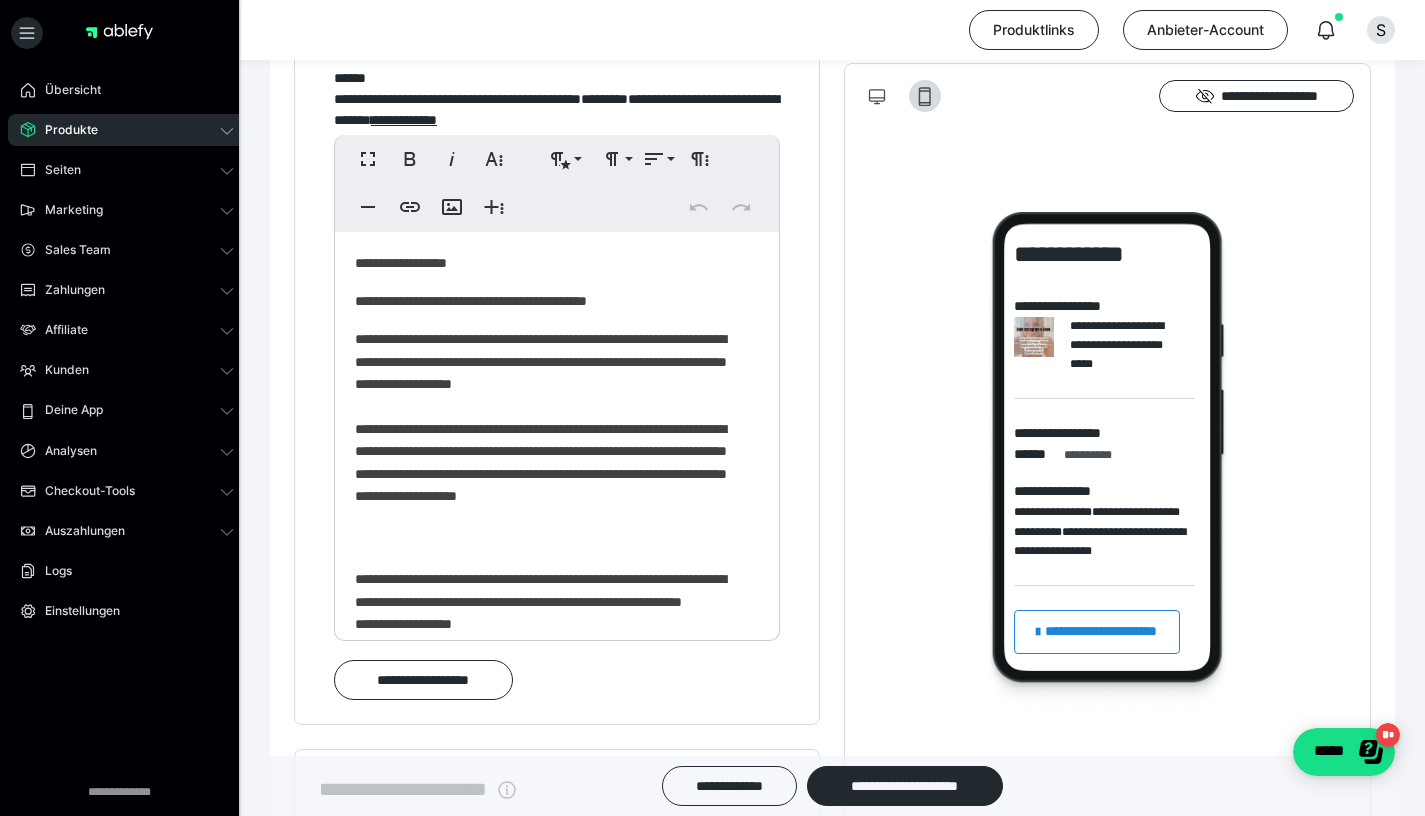 click on "**********" at bounding box center (549, 301) 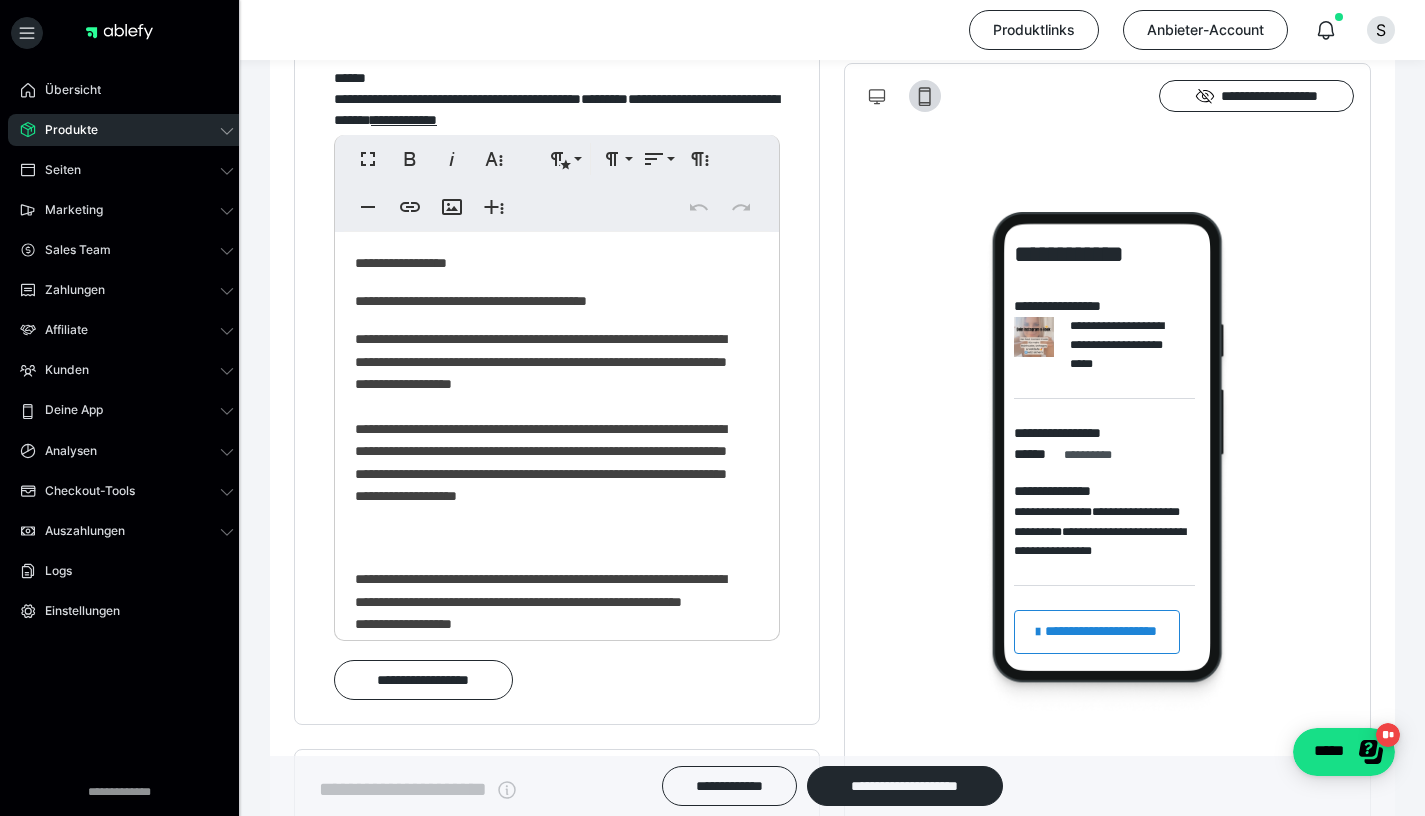 type 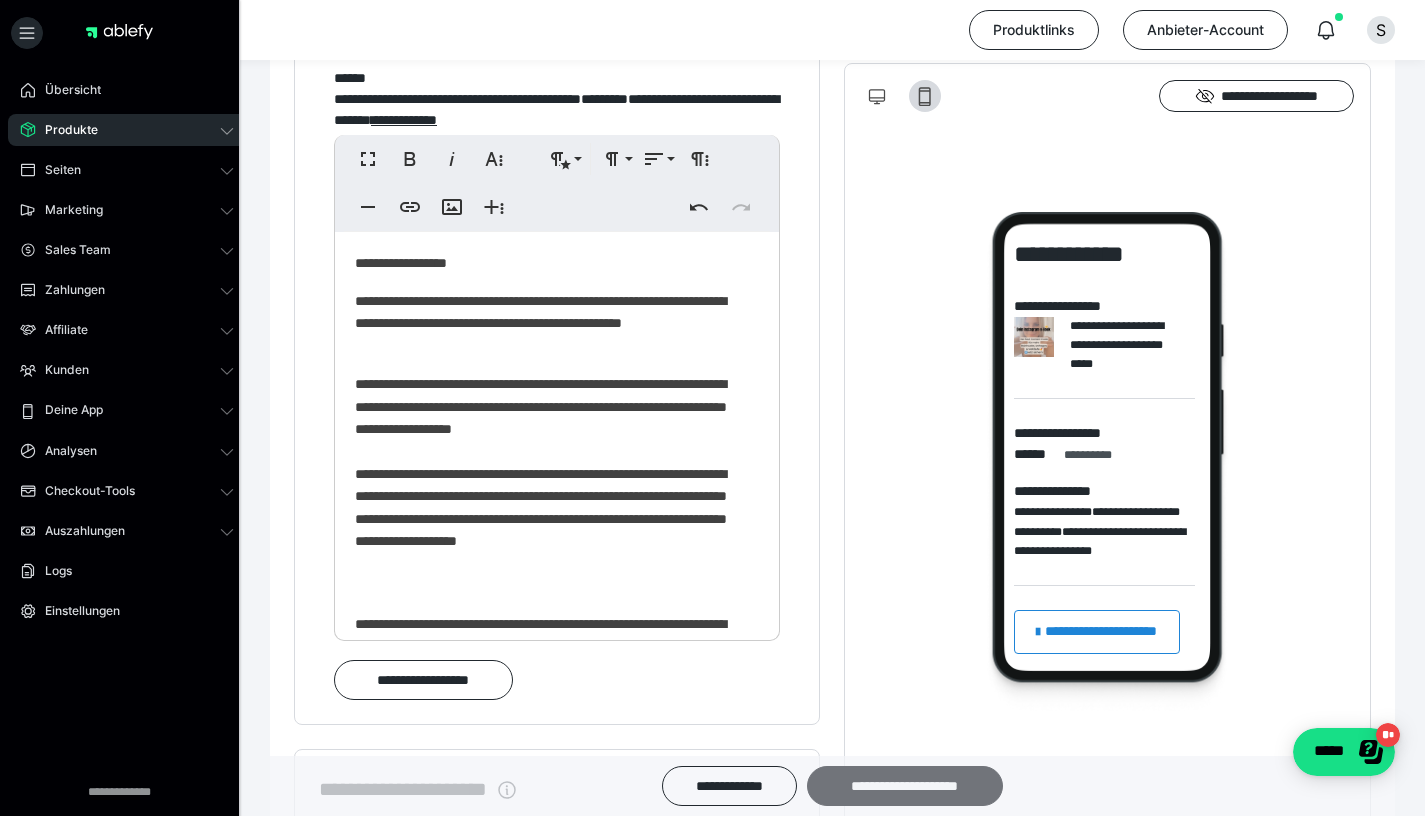 click on "**********" at bounding box center (905, 786) 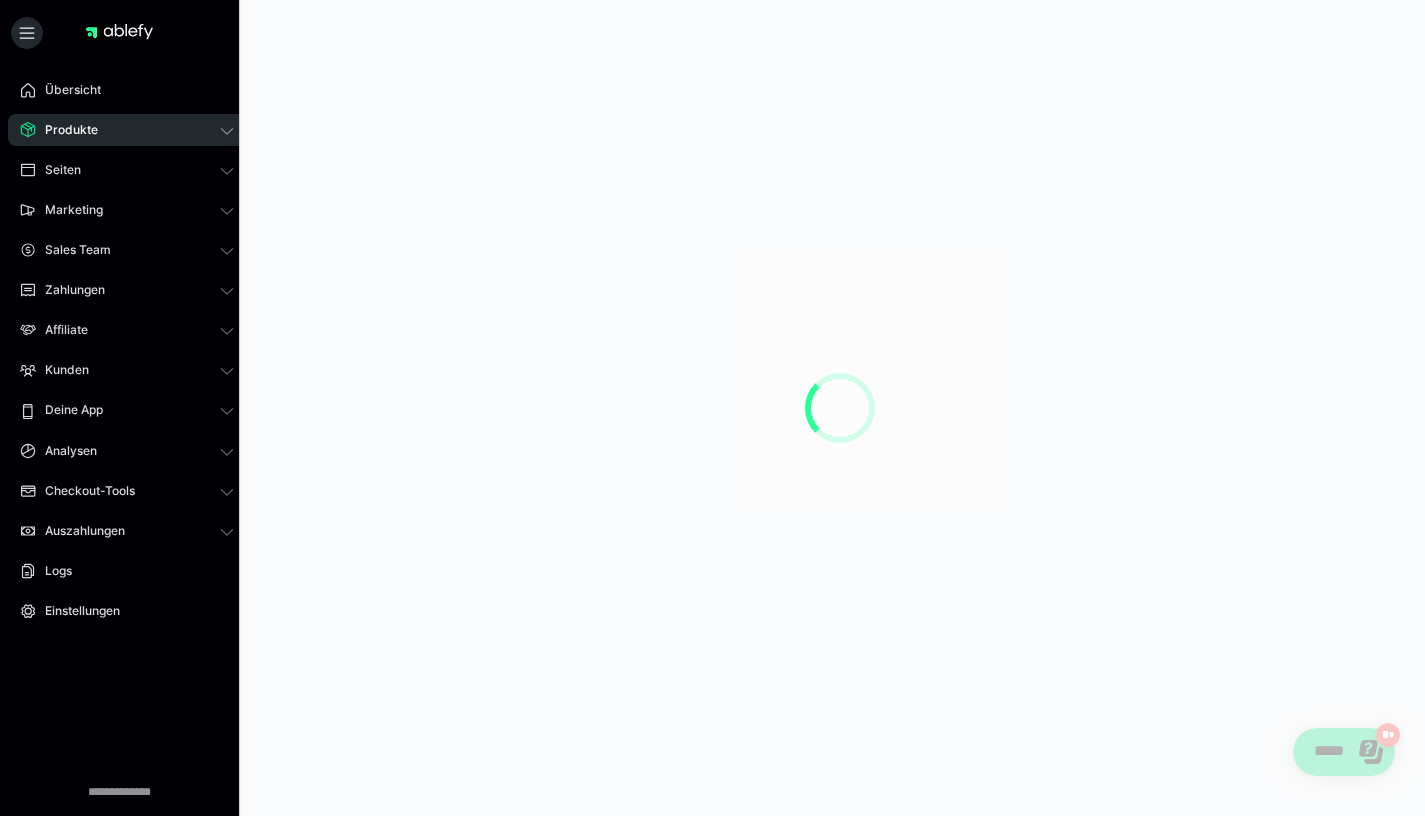 scroll, scrollTop: 0, scrollLeft: 0, axis: both 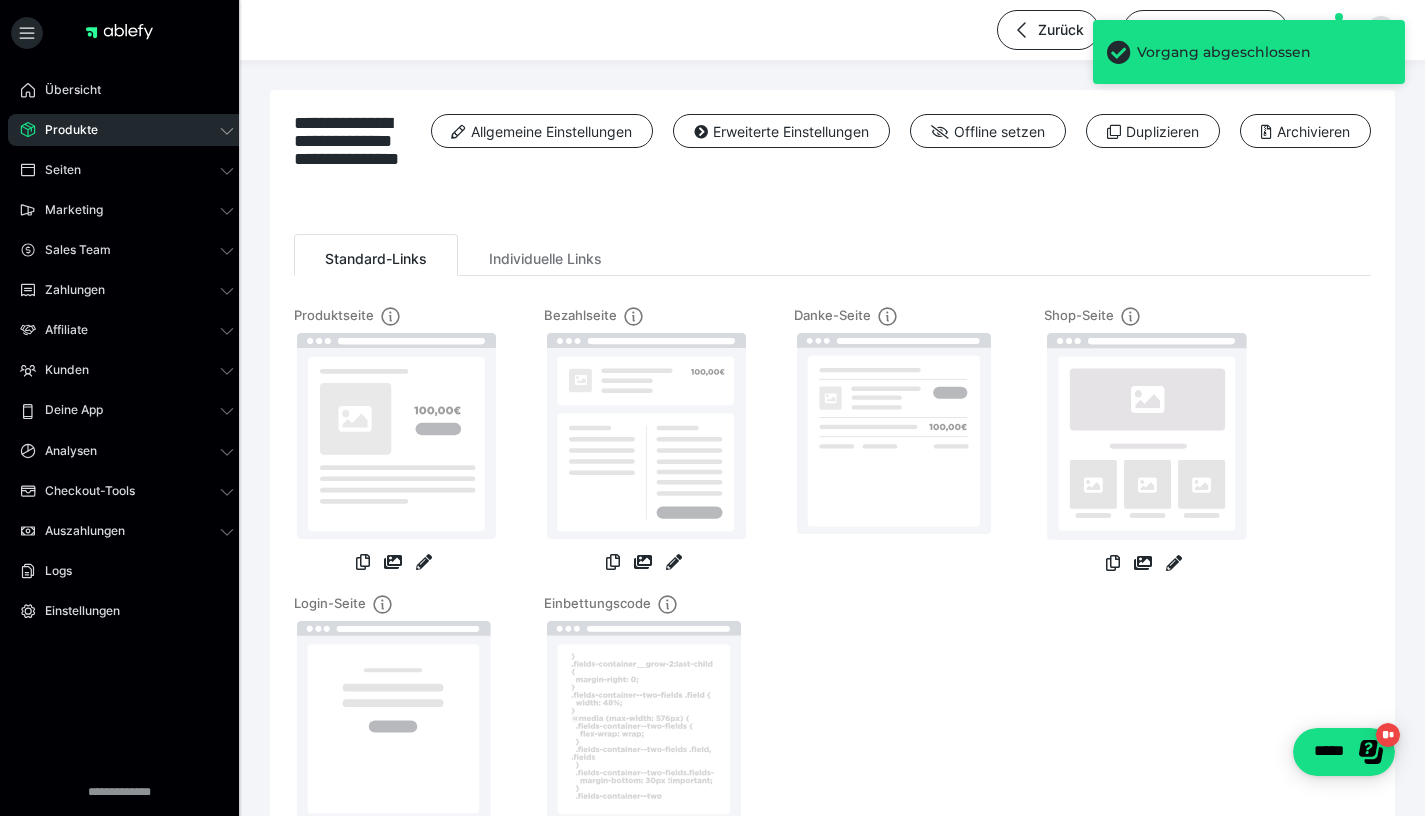 click on "Produkte" at bounding box center [64, 130] 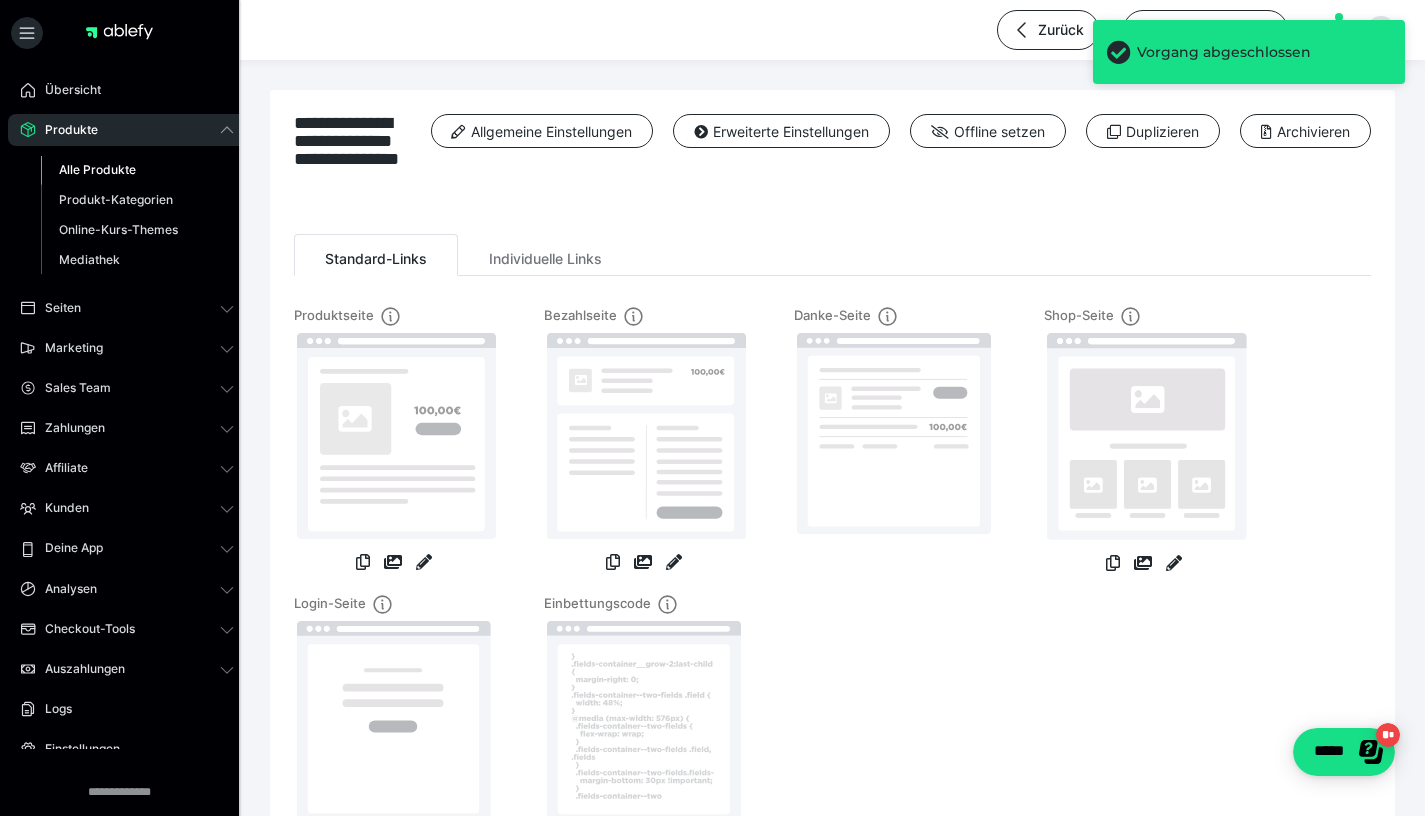 click on "Alle Produkte" at bounding box center (97, 169) 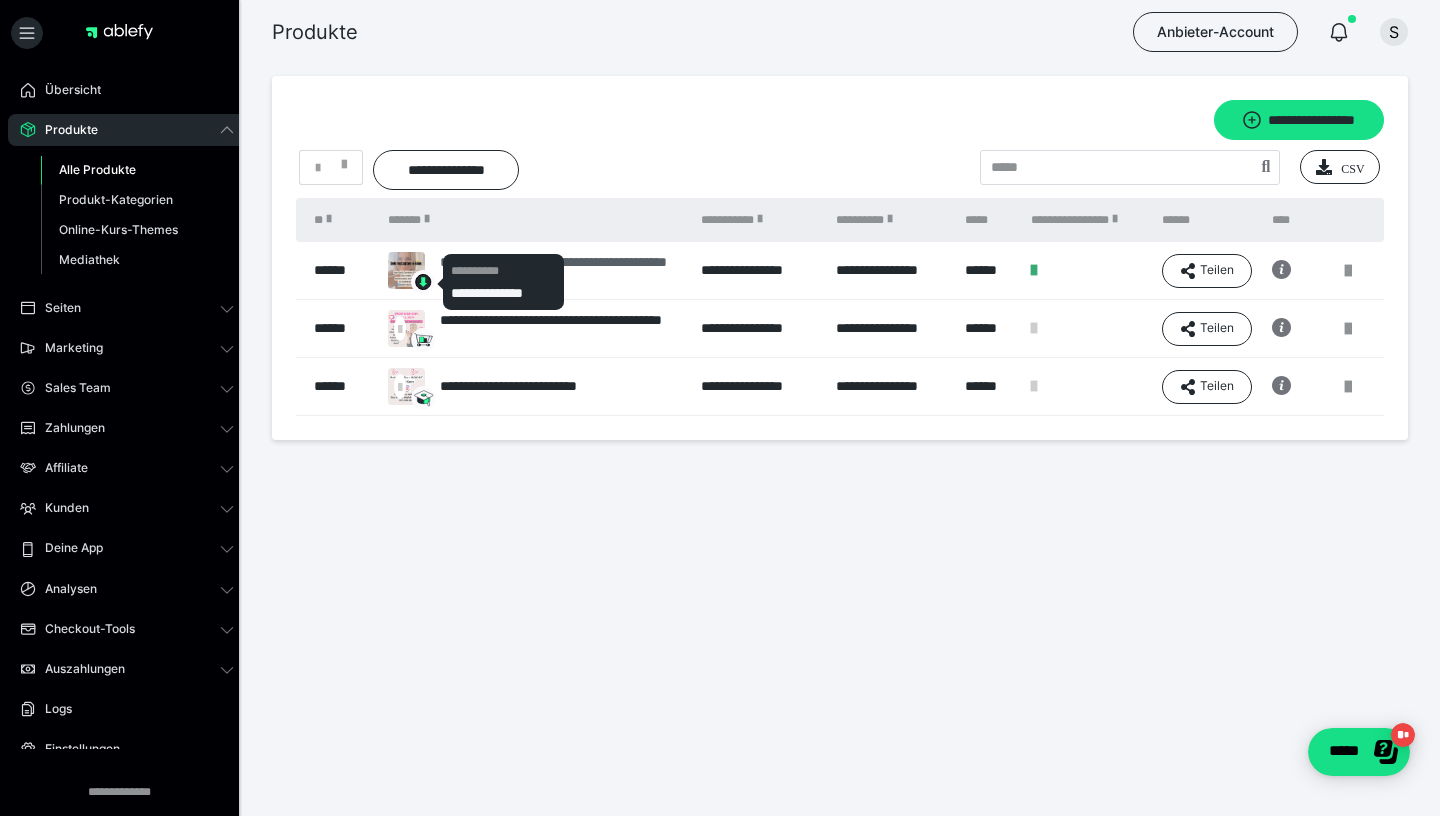 click 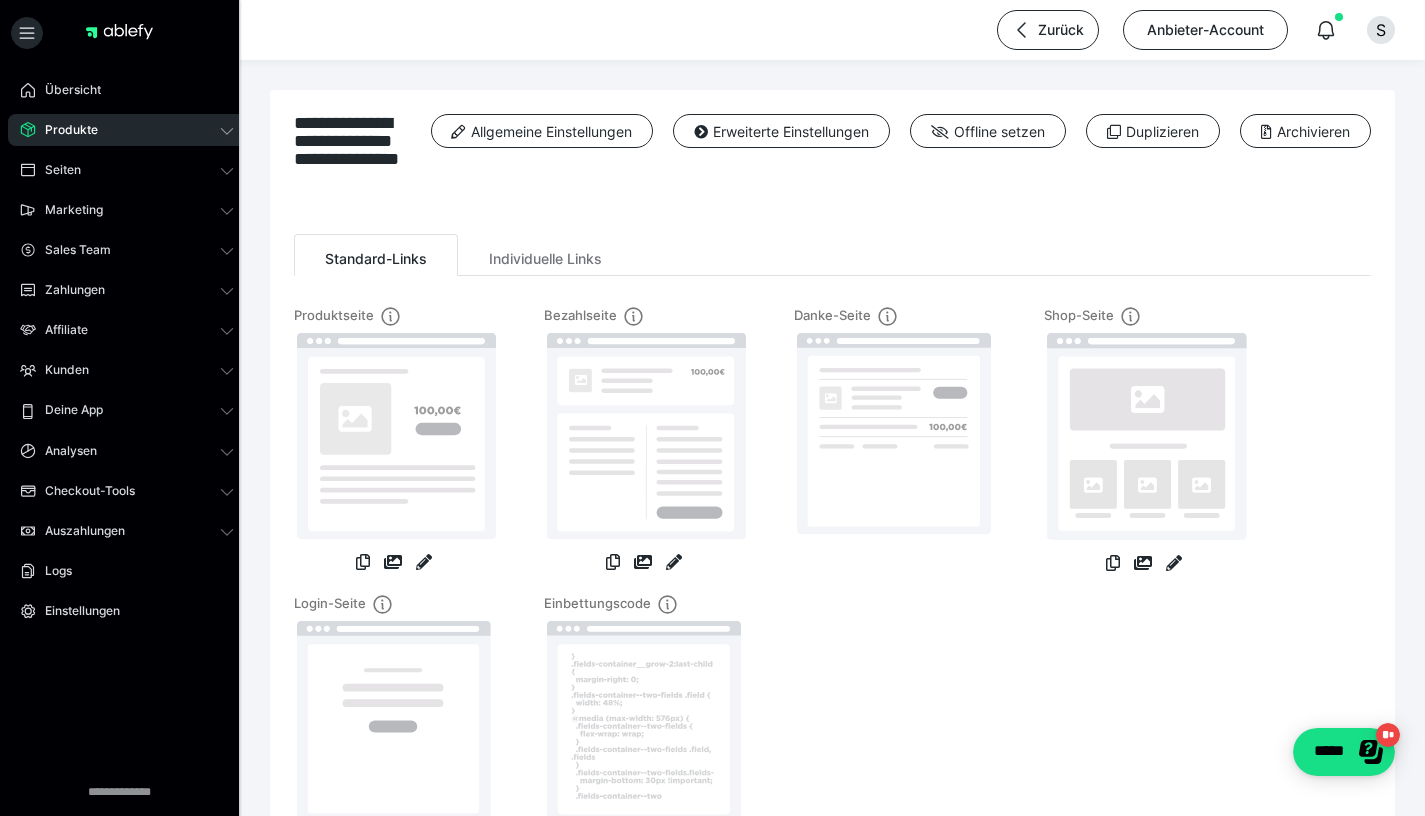 click on "Produkte" at bounding box center (64, 130) 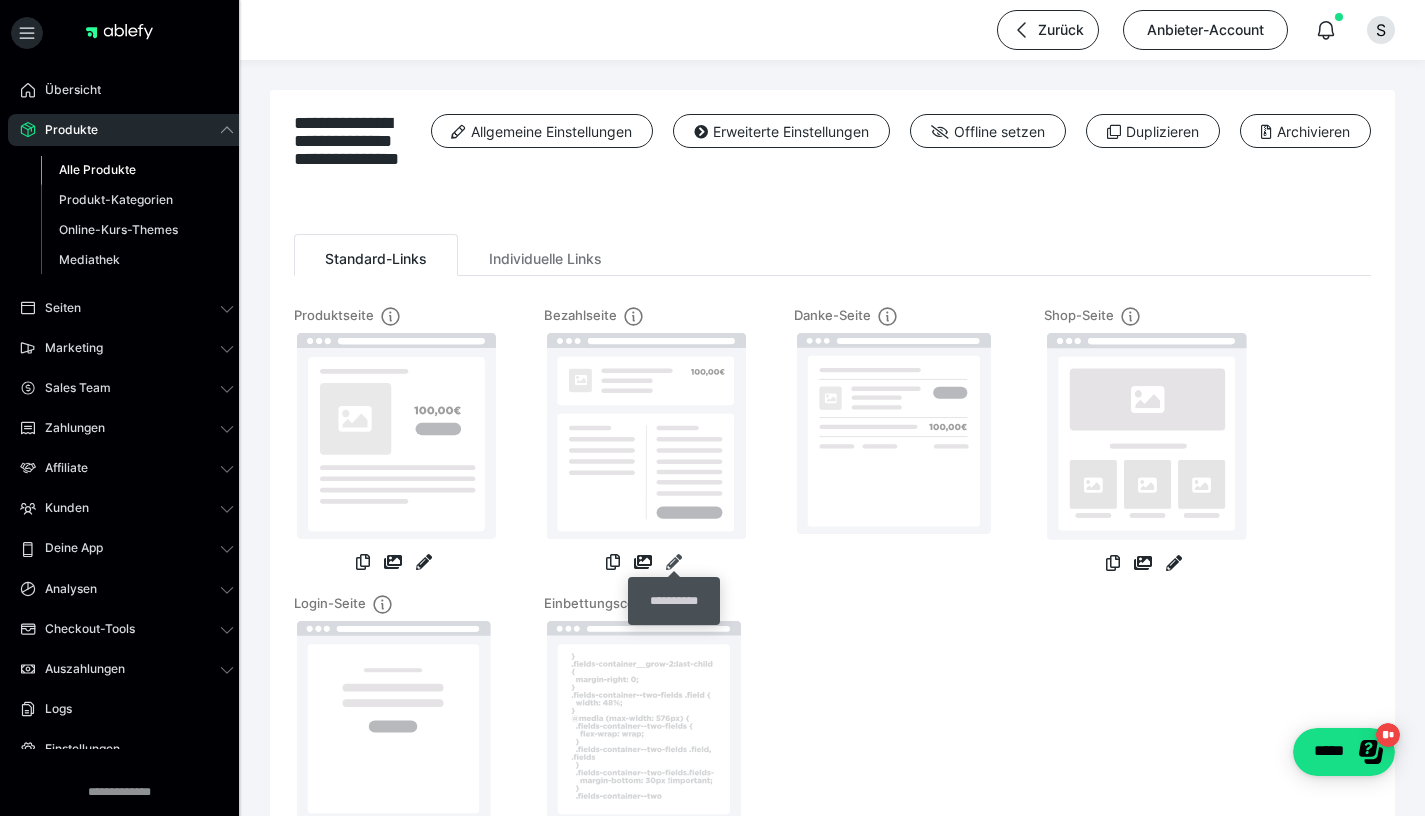 click at bounding box center (674, 562) 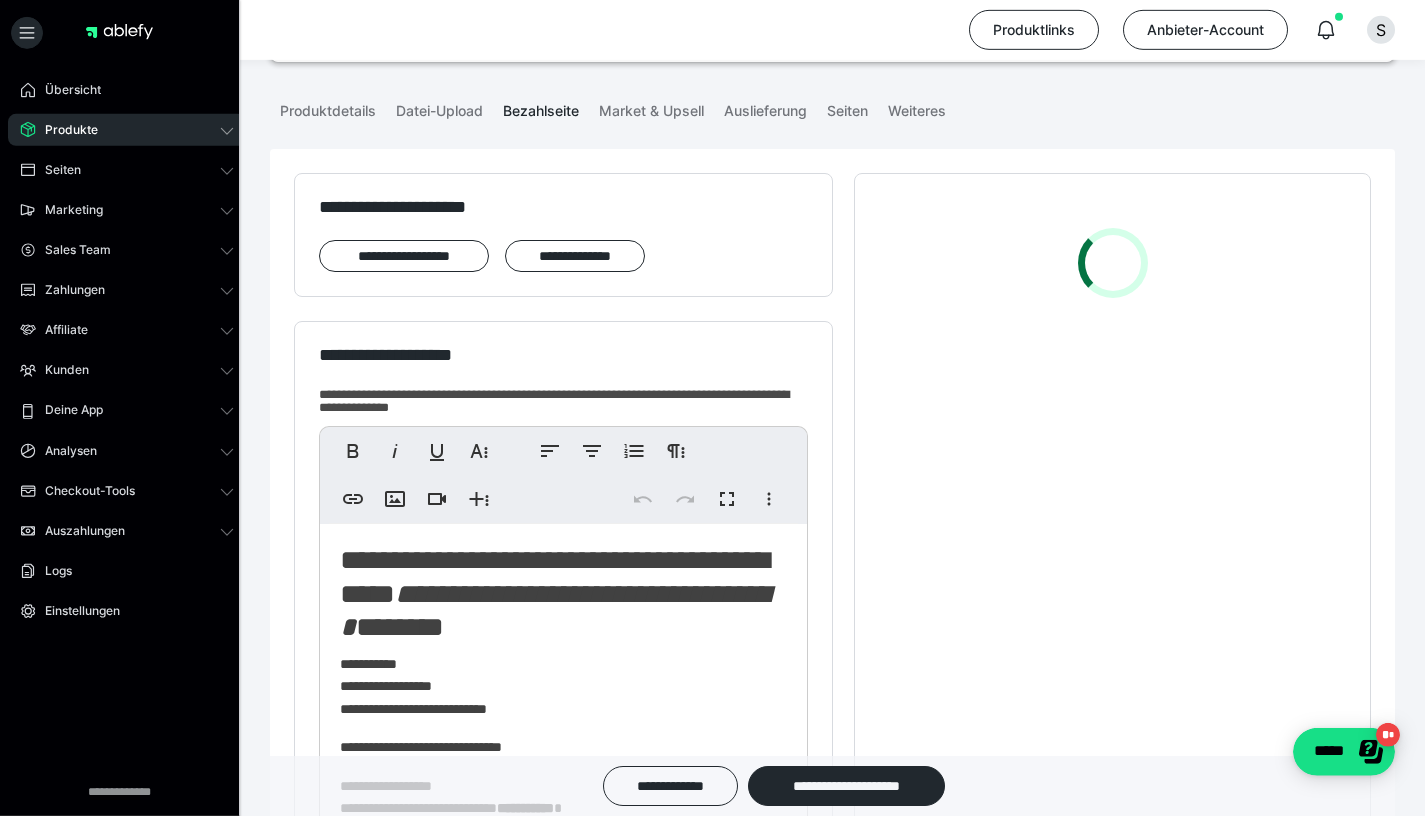scroll, scrollTop: 480, scrollLeft: 0, axis: vertical 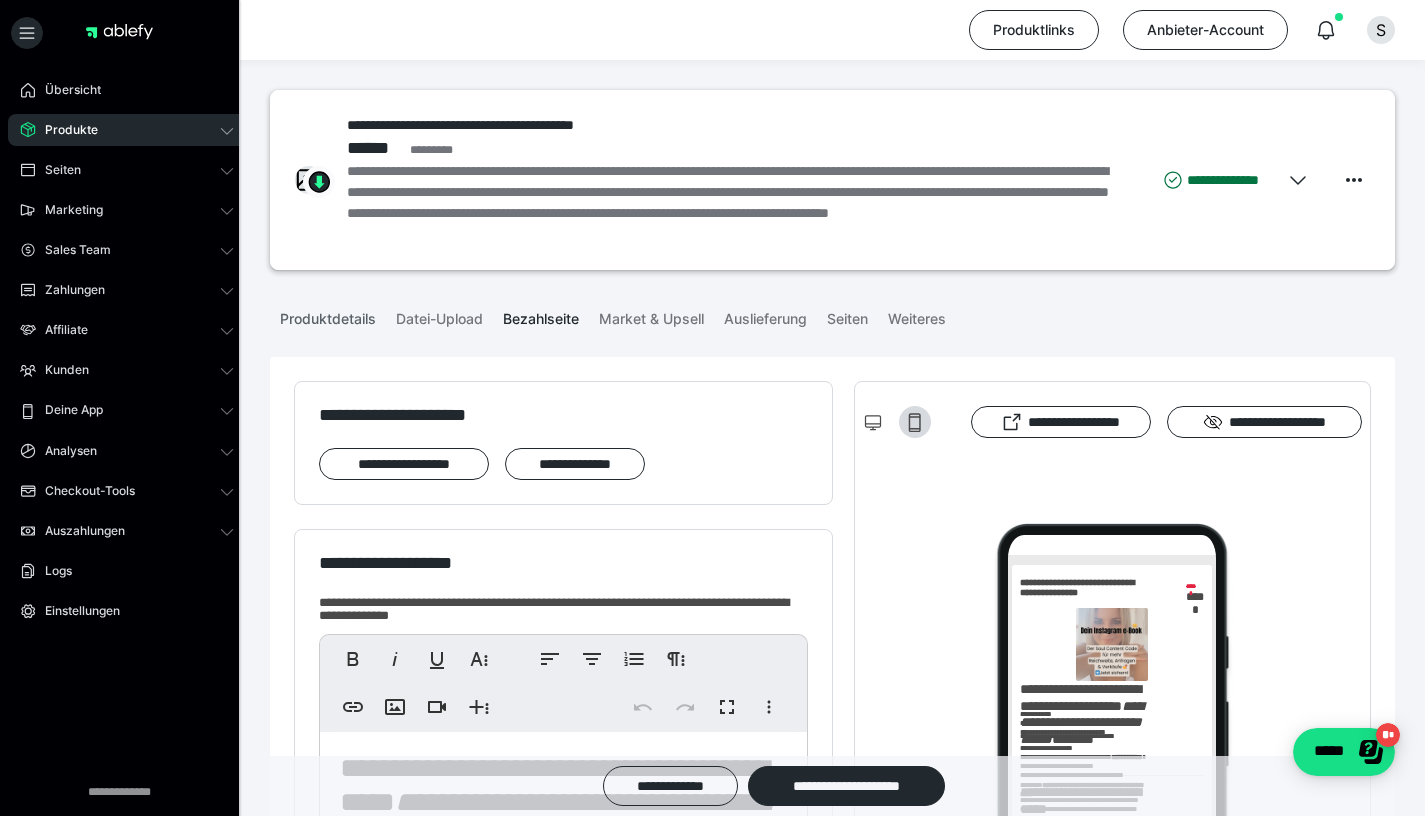 click on "Produktdetails" at bounding box center (328, 315) 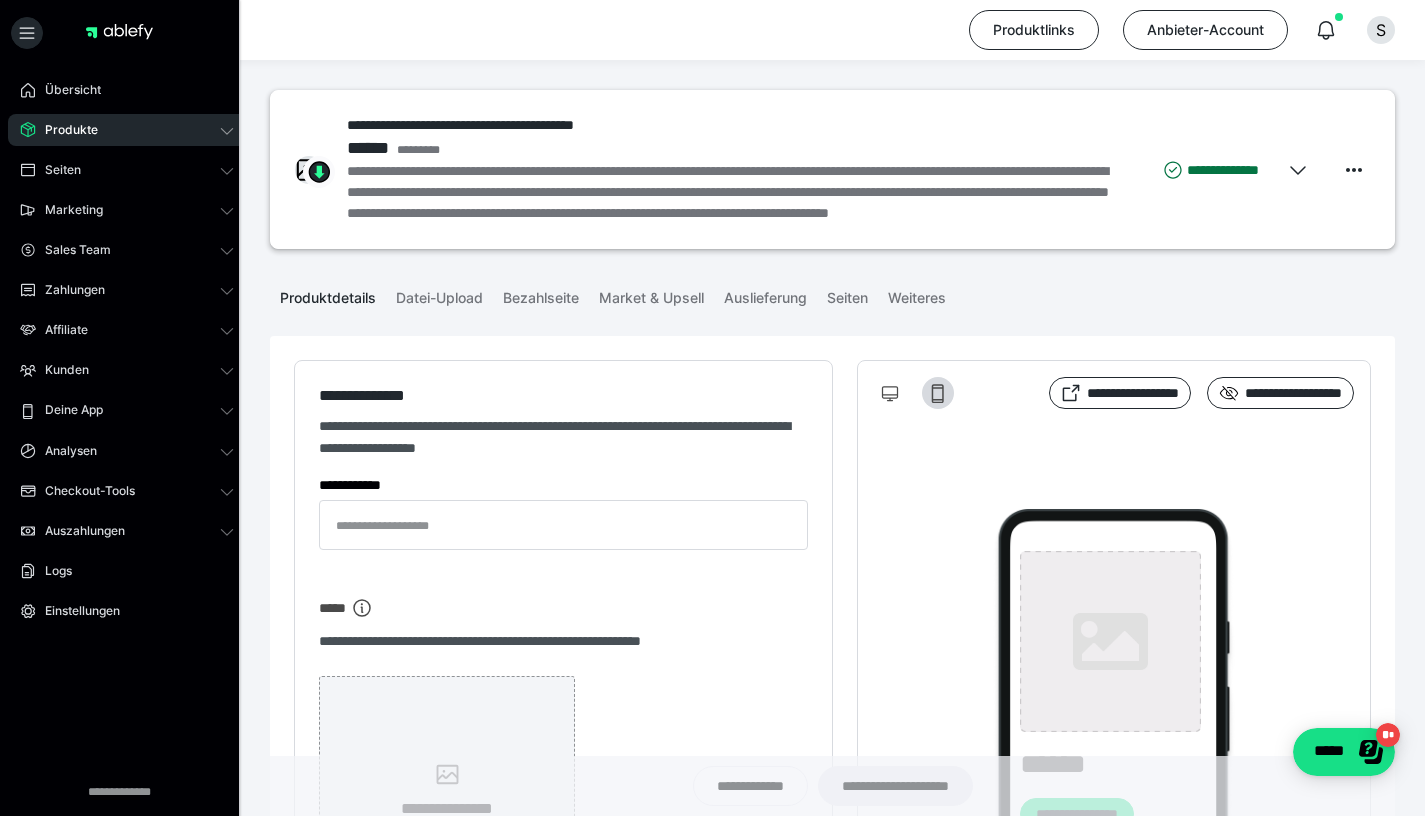type on "**********" 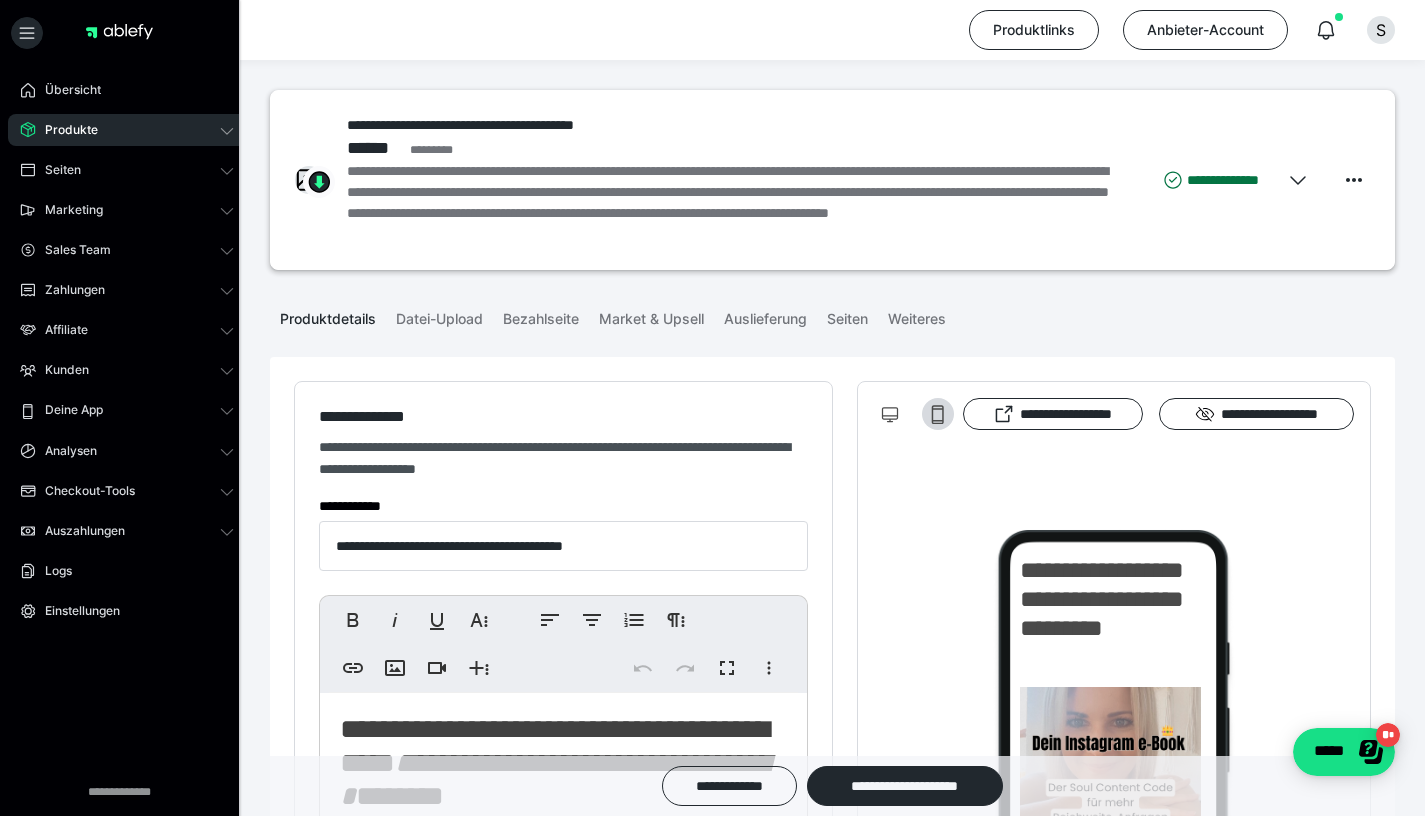 scroll, scrollTop: 416, scrollLeft: 0, axis: vertical 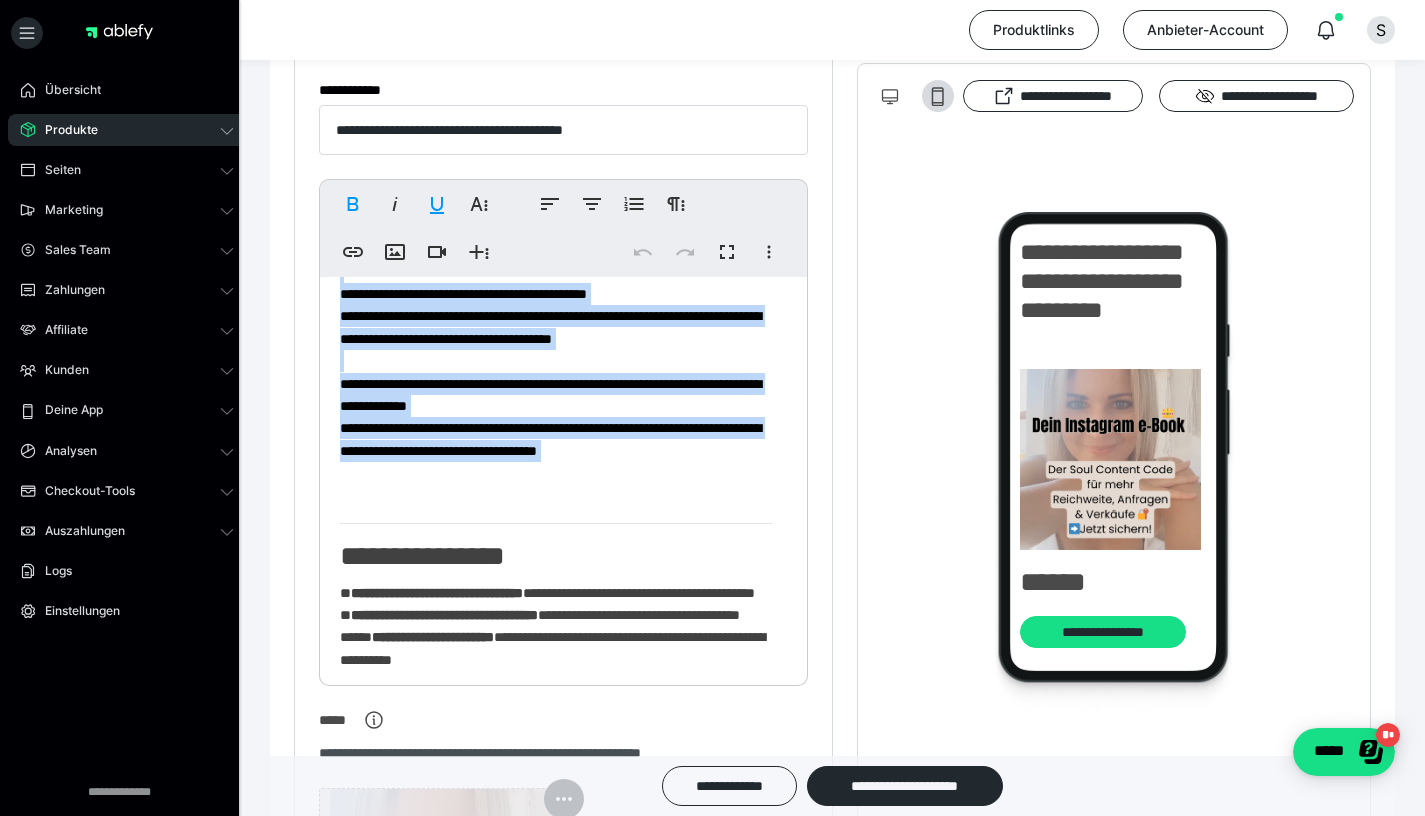 drag, startPoint x: 331, startPoint y: 324, endPoint x: 677, endPoint y: 537, distance: 406.30655 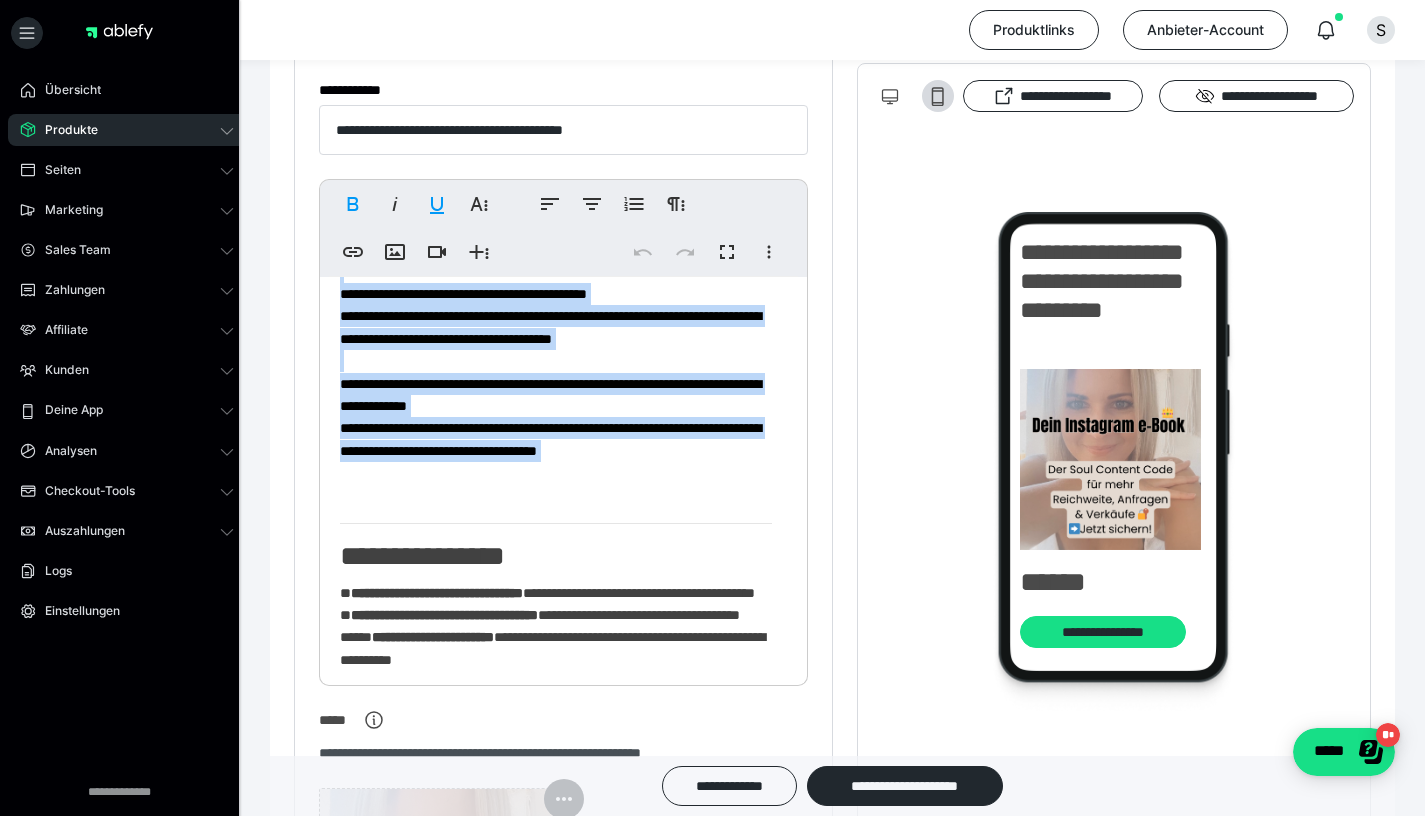 copy on "**********" 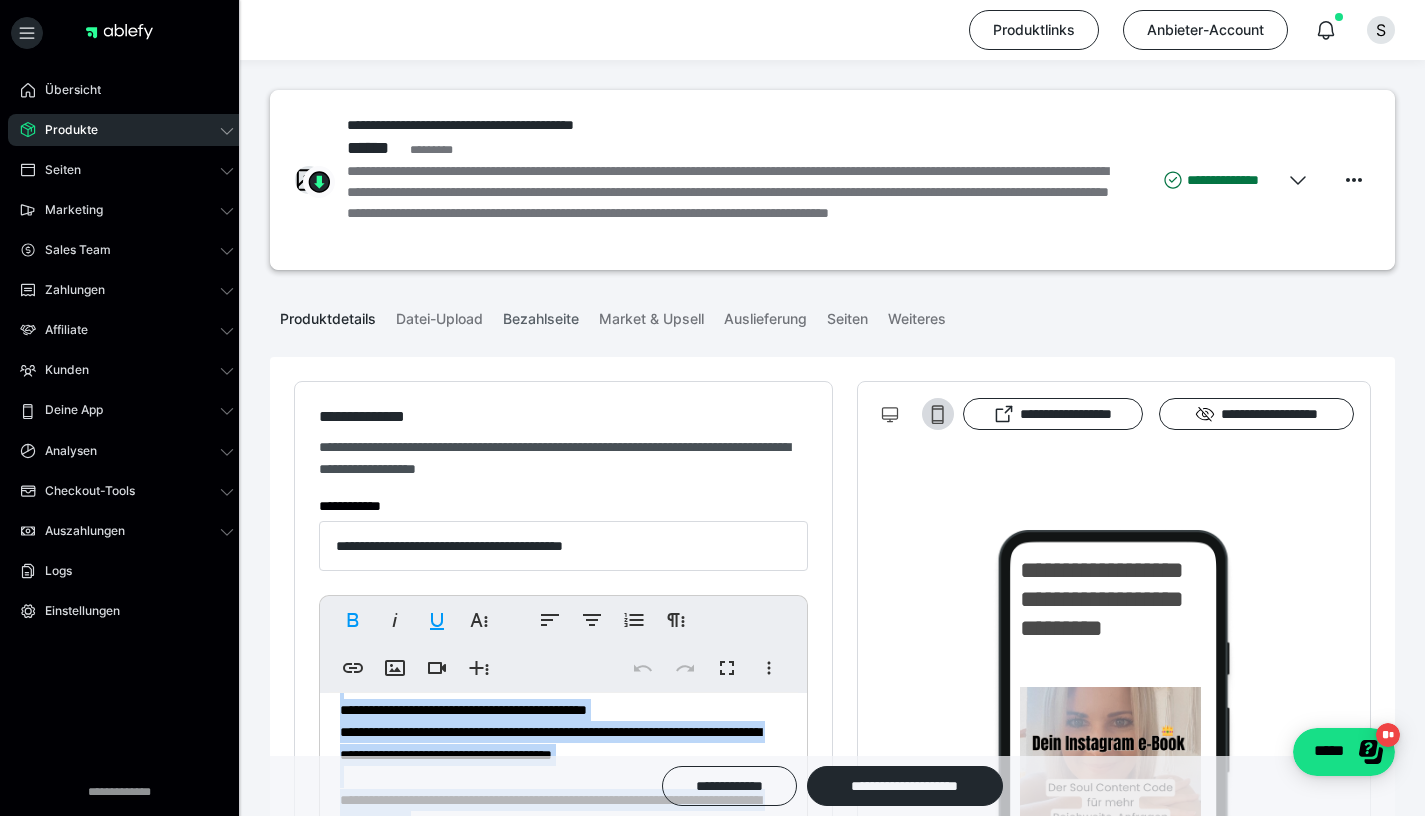 click on "Bezahlseite" at bounding box center [541, 315] 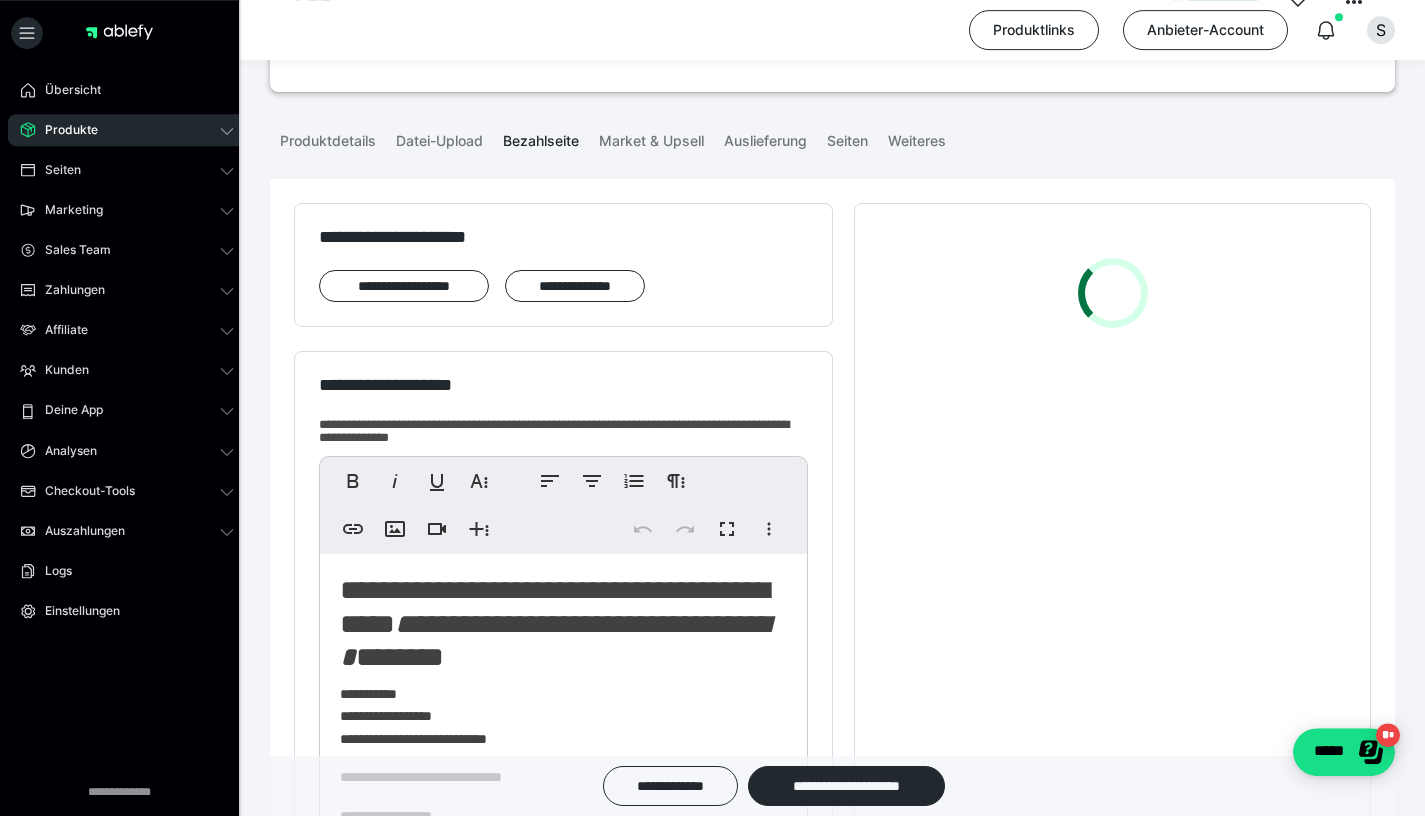 scroll, scrollTop: 288, scrollLeft: 0, axis: vertical 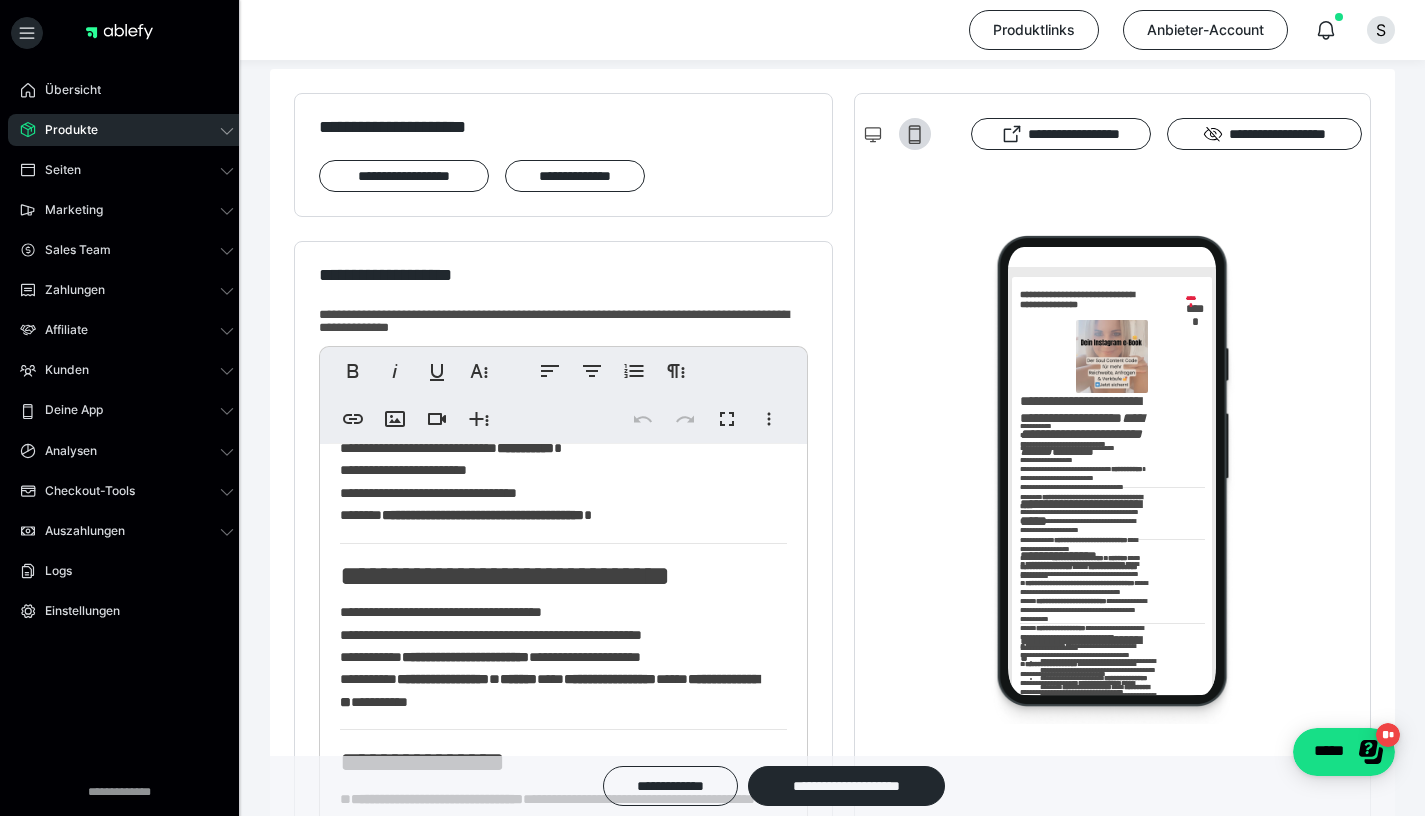 click on "**********" at bounding box center (556, 471) 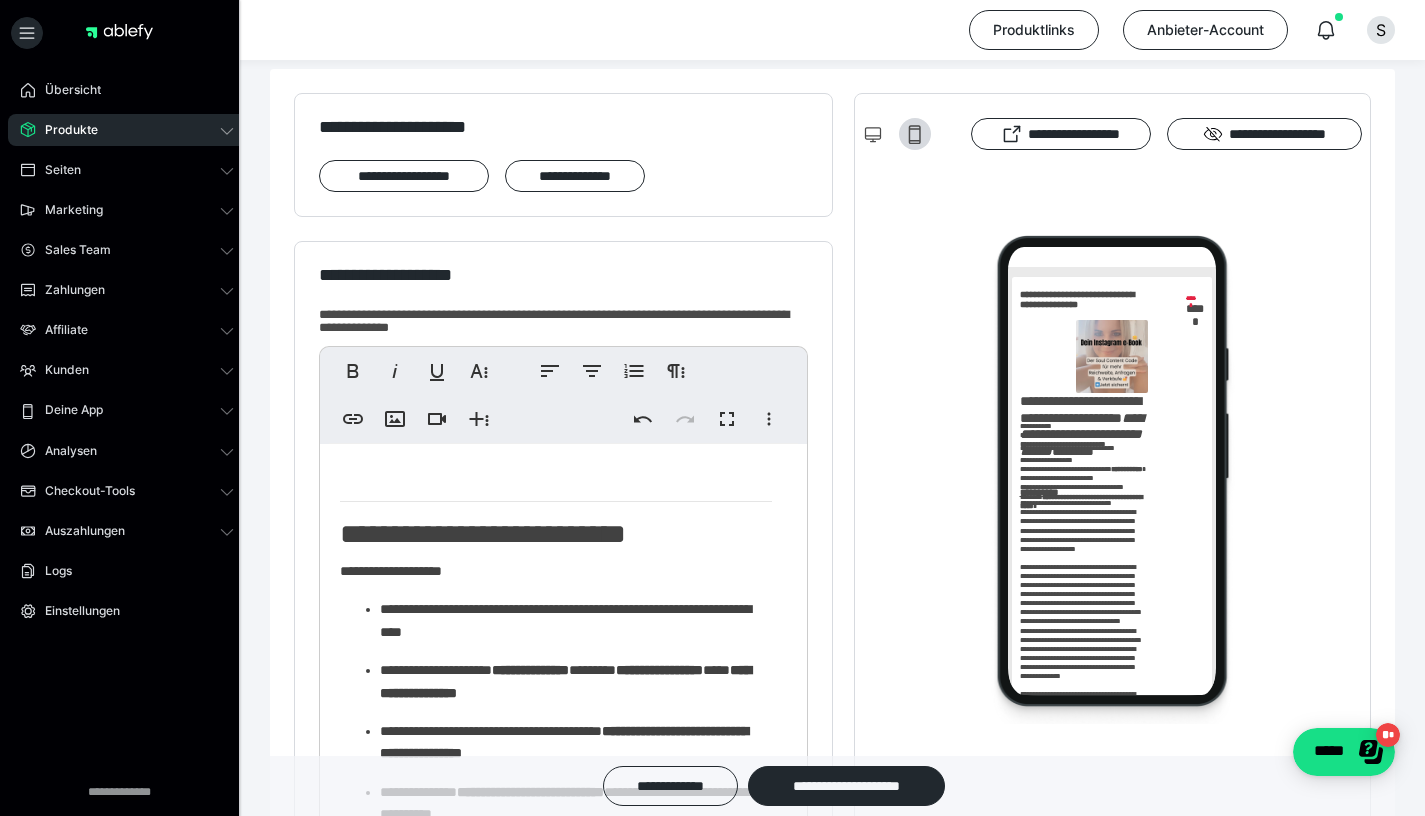 scroll, scrollTop: 1663, scrollLeft: 0, axis: vertical 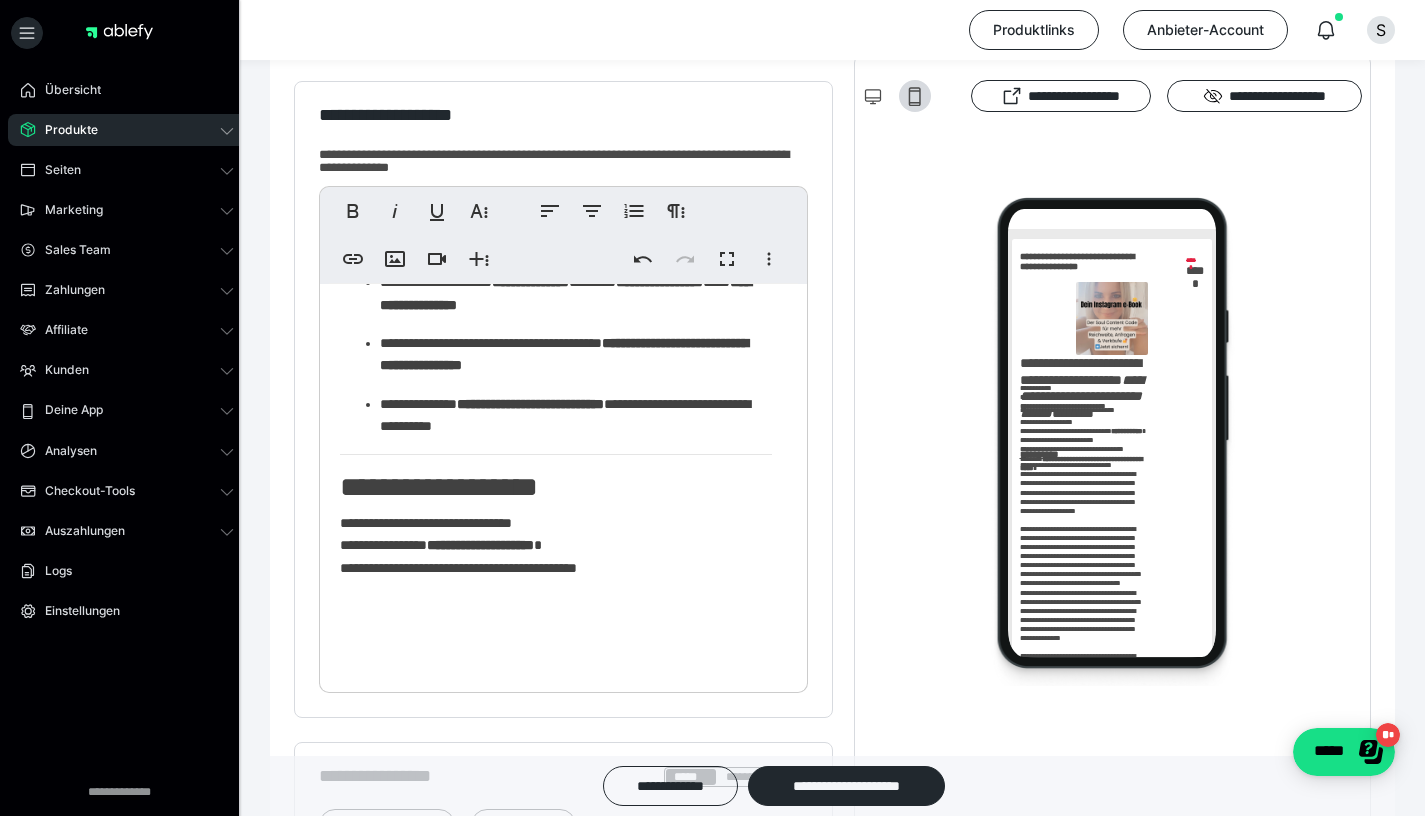click on "**********" at bounding box center [556, 488] 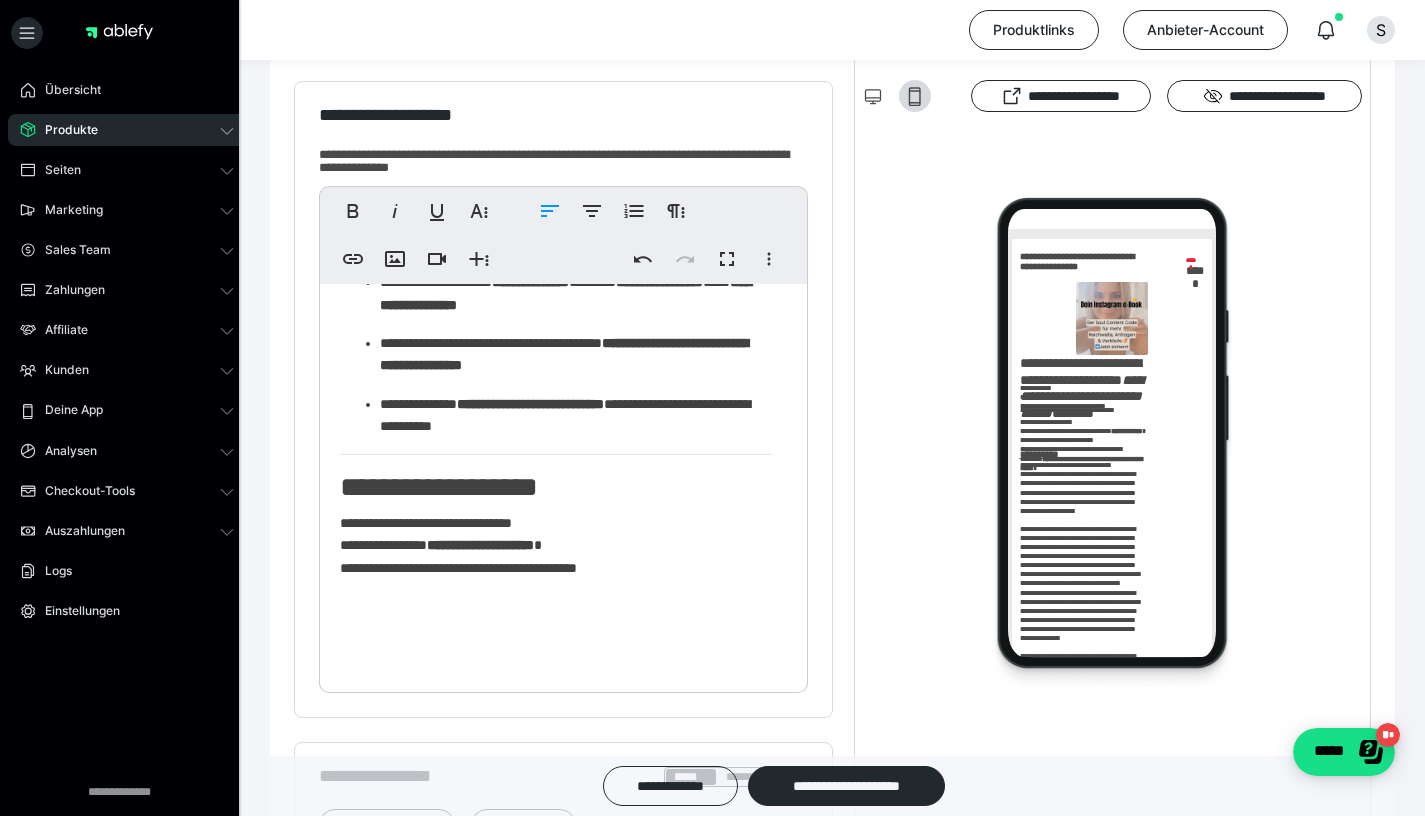 type 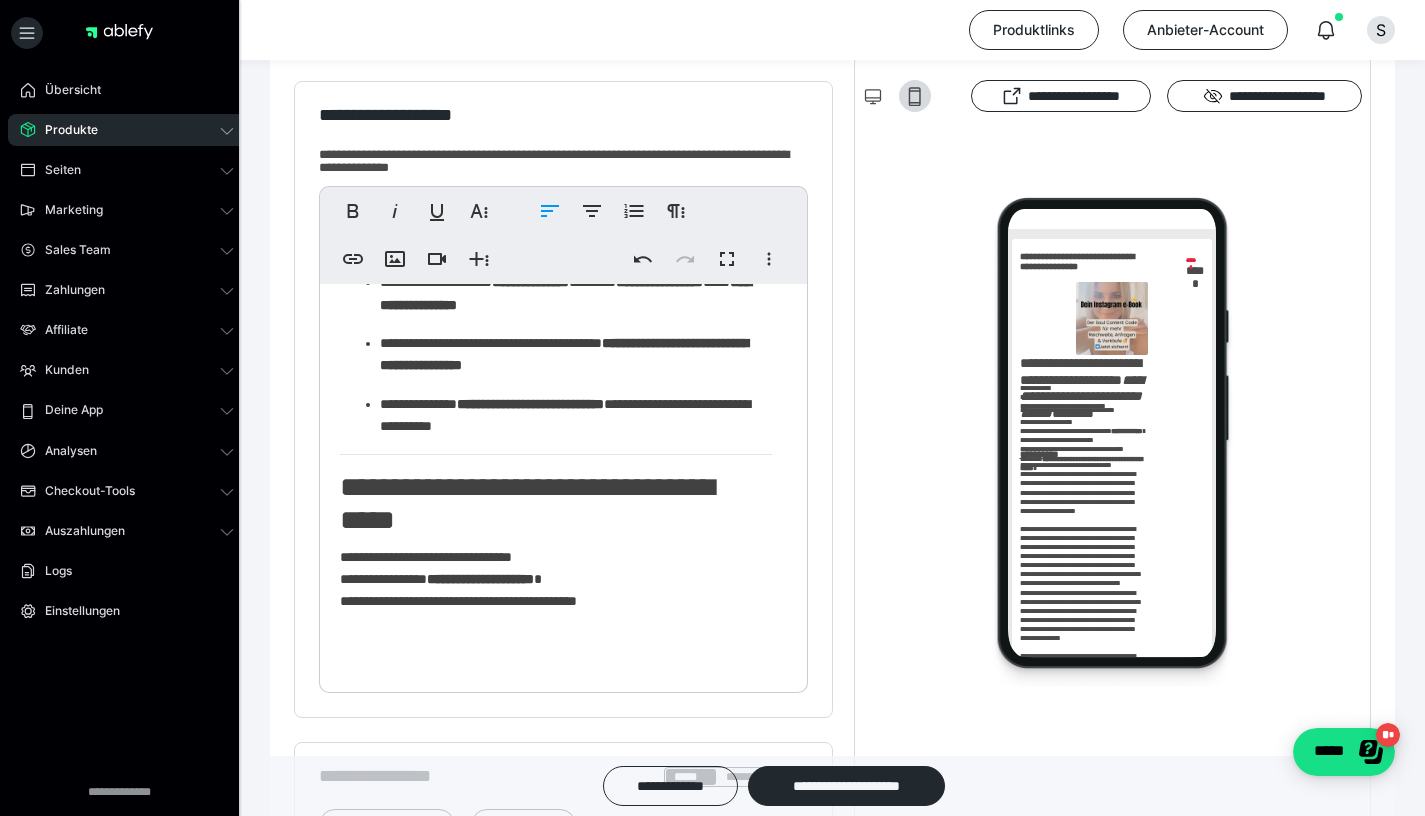 scroll, scrollTop: 1697, scrollLeft: 0, axis: vertical 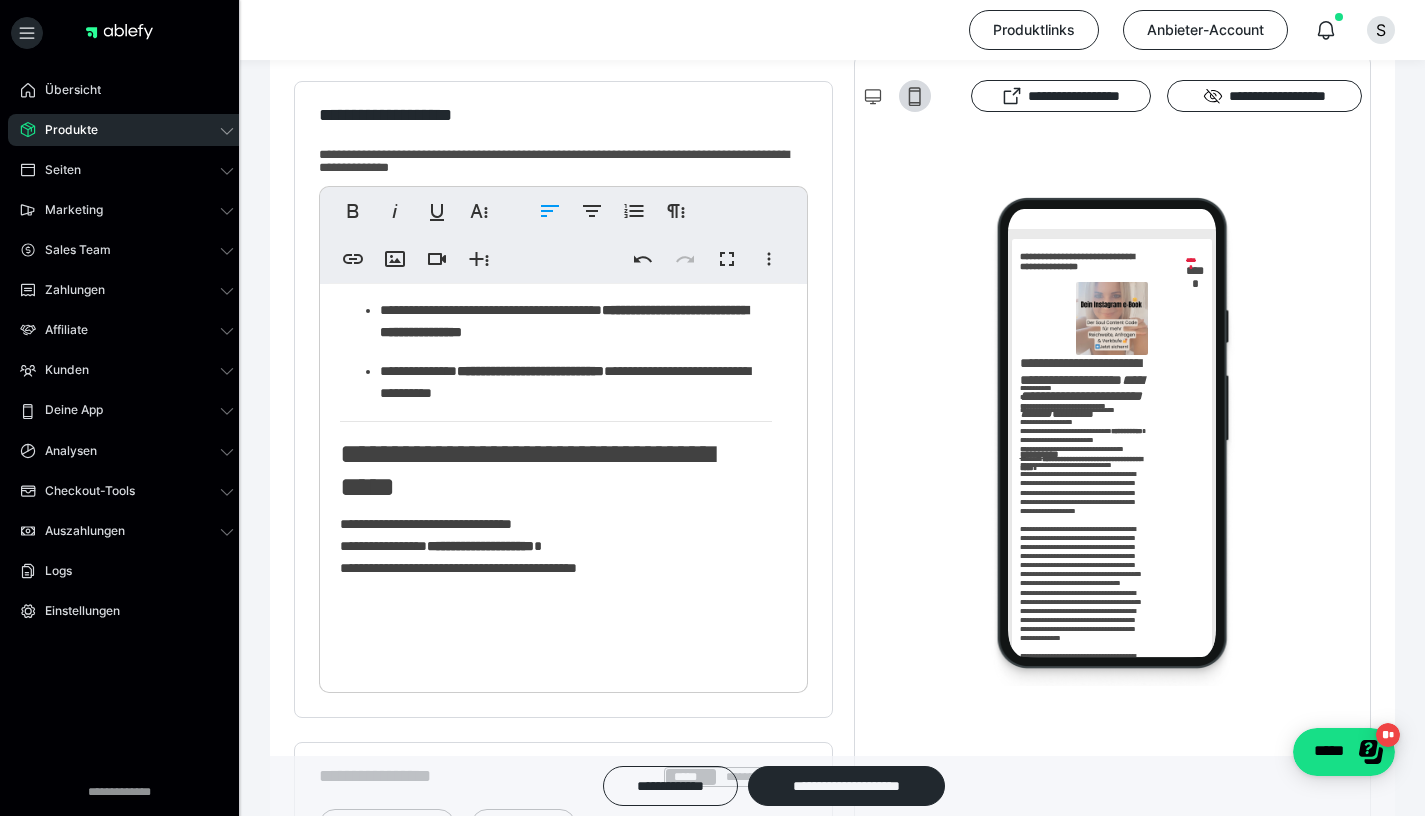 click on "**********" at bounding box center (556, 546) 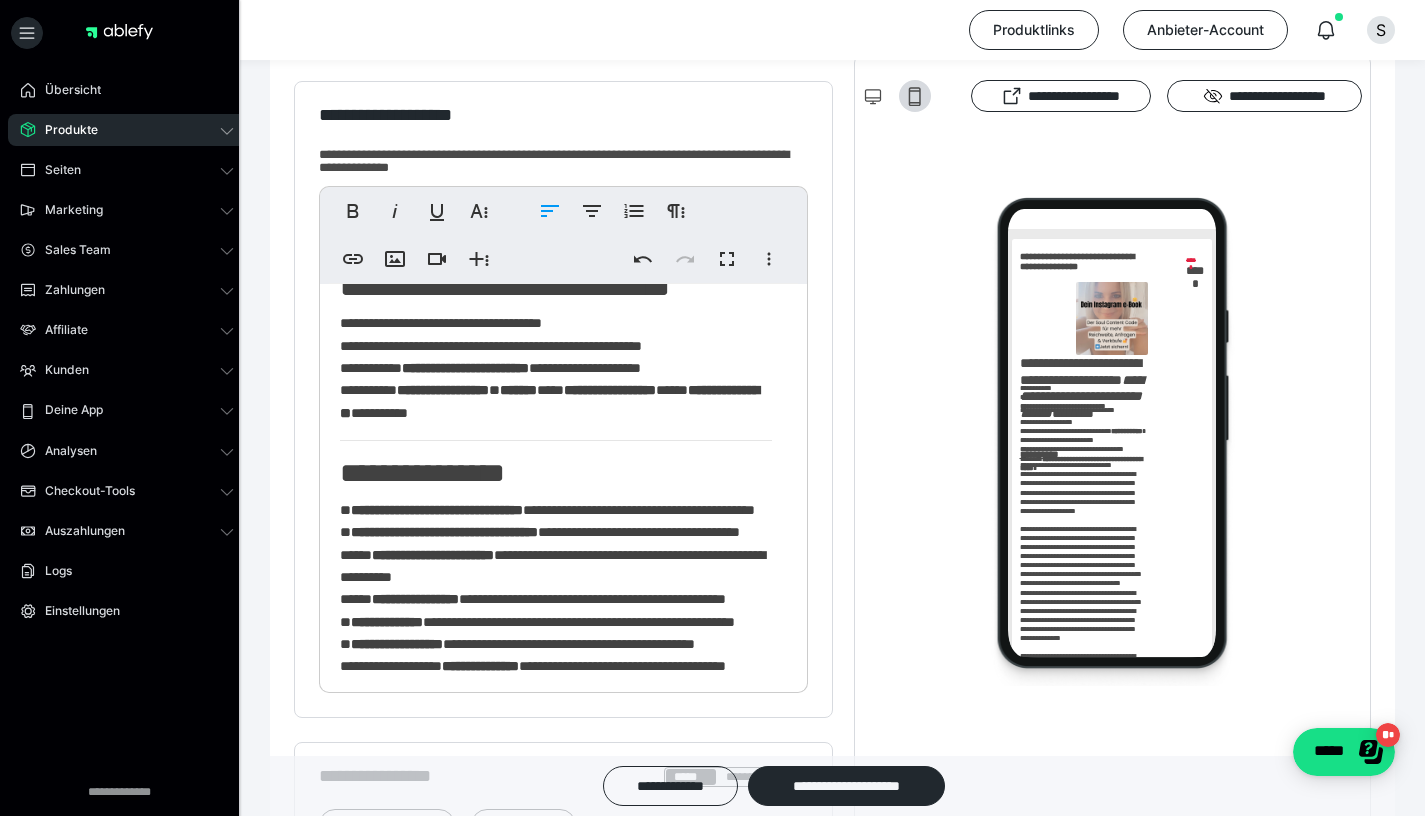 scroll, scrollTop: 493, scrollLeft: 0, axis: vertical 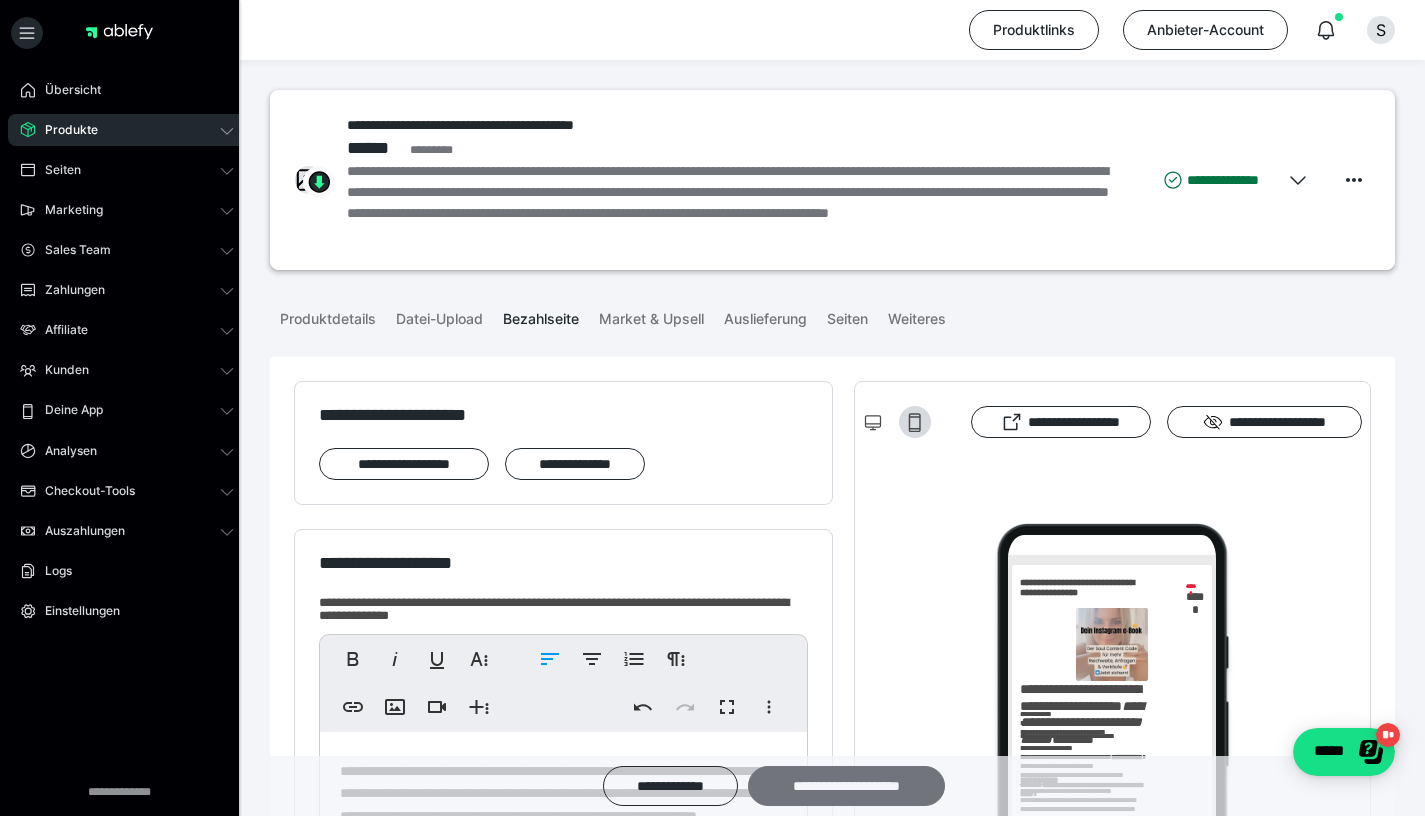 click on "**********" at bounding box center [846, 786] 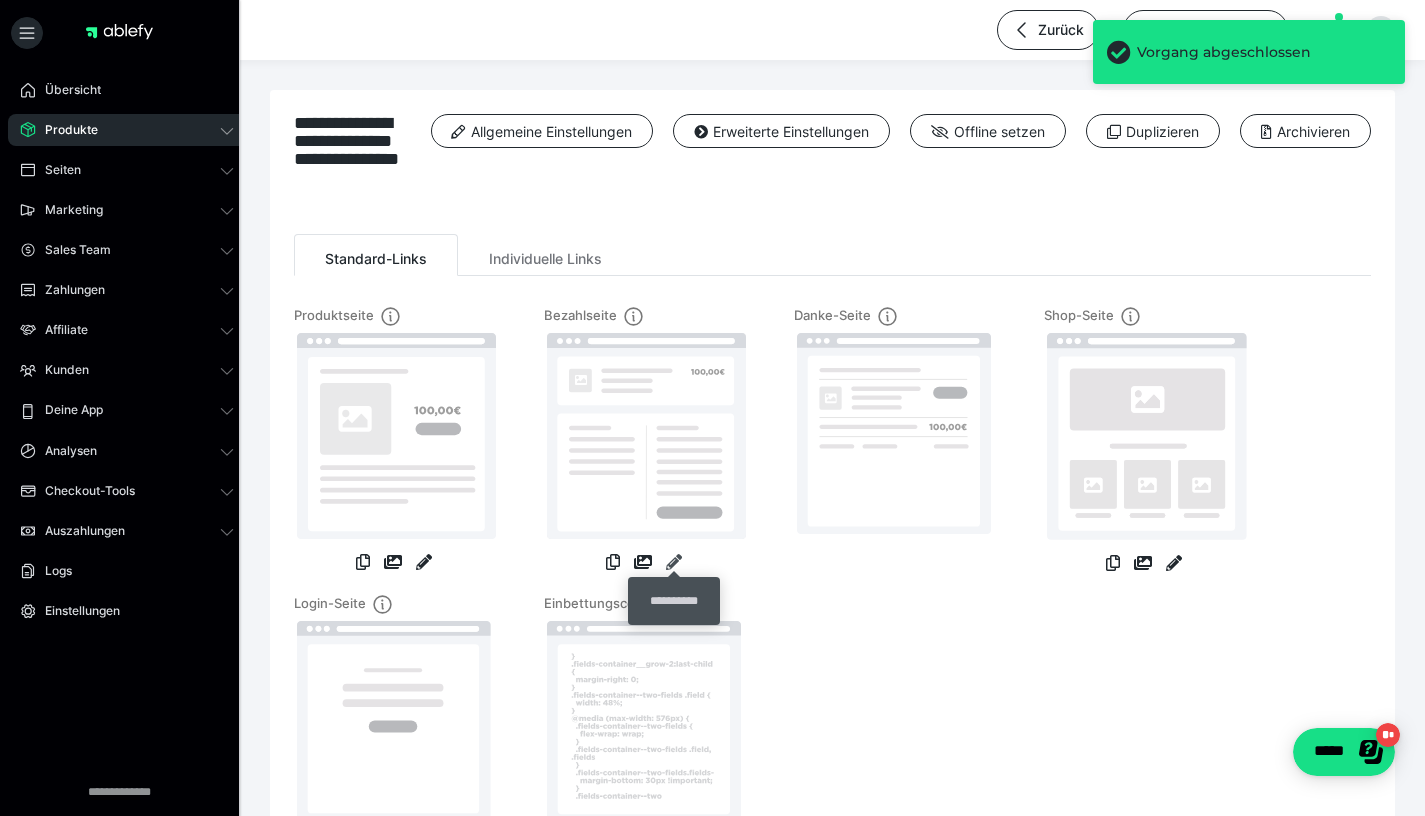 click at bounding box center (674, 562) 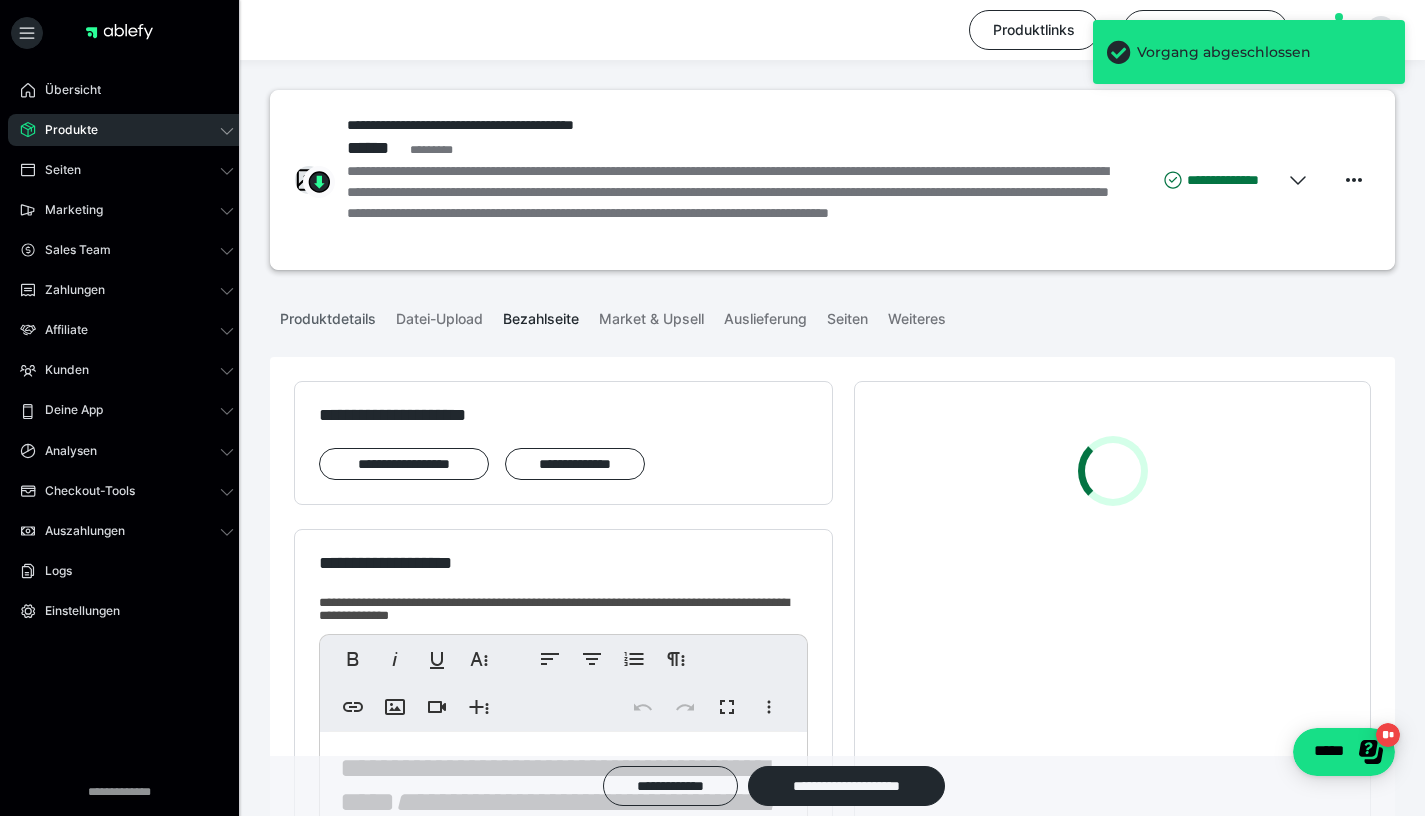 click on "Produktdetails" at bounding box center (328, 315) 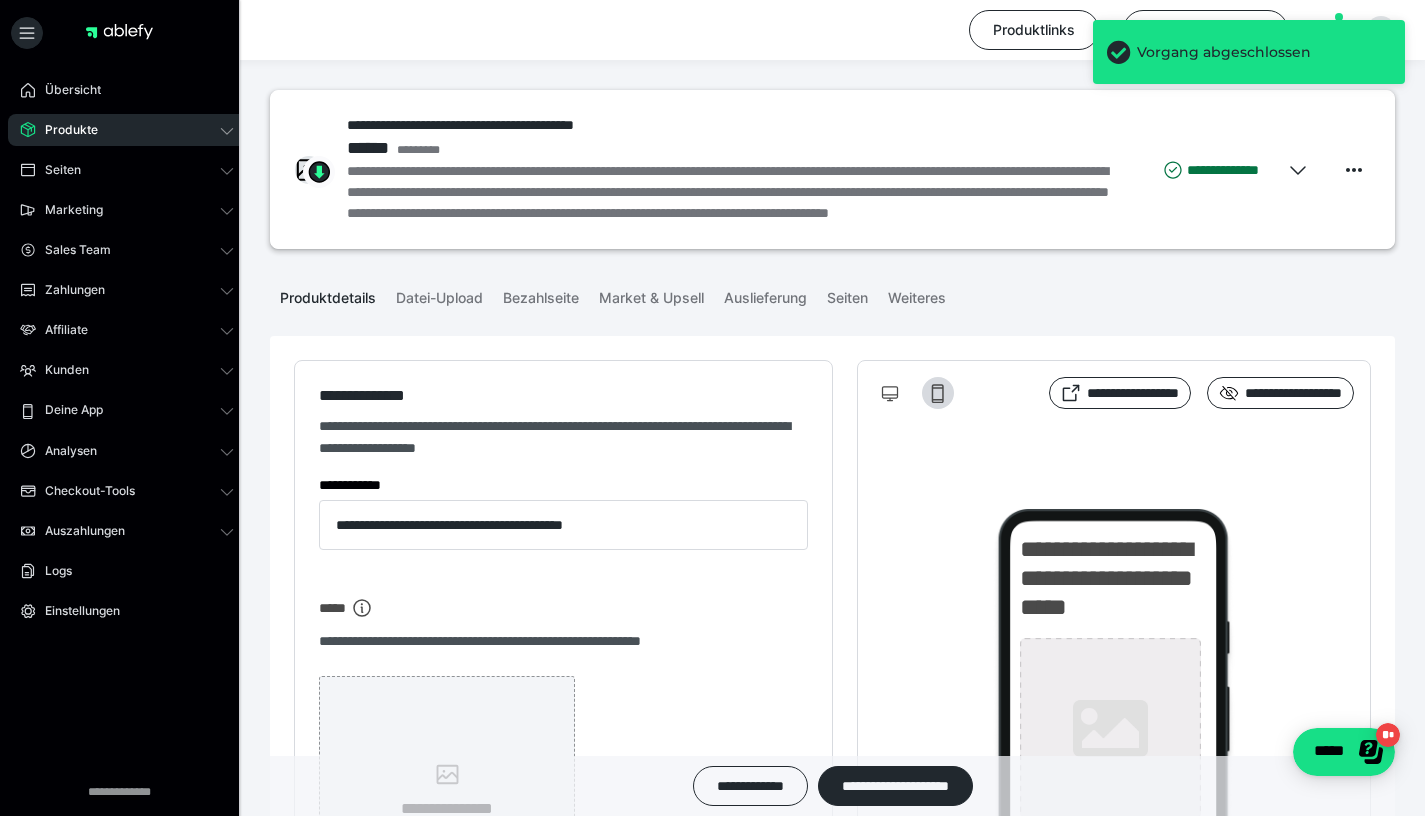 type on "**********" 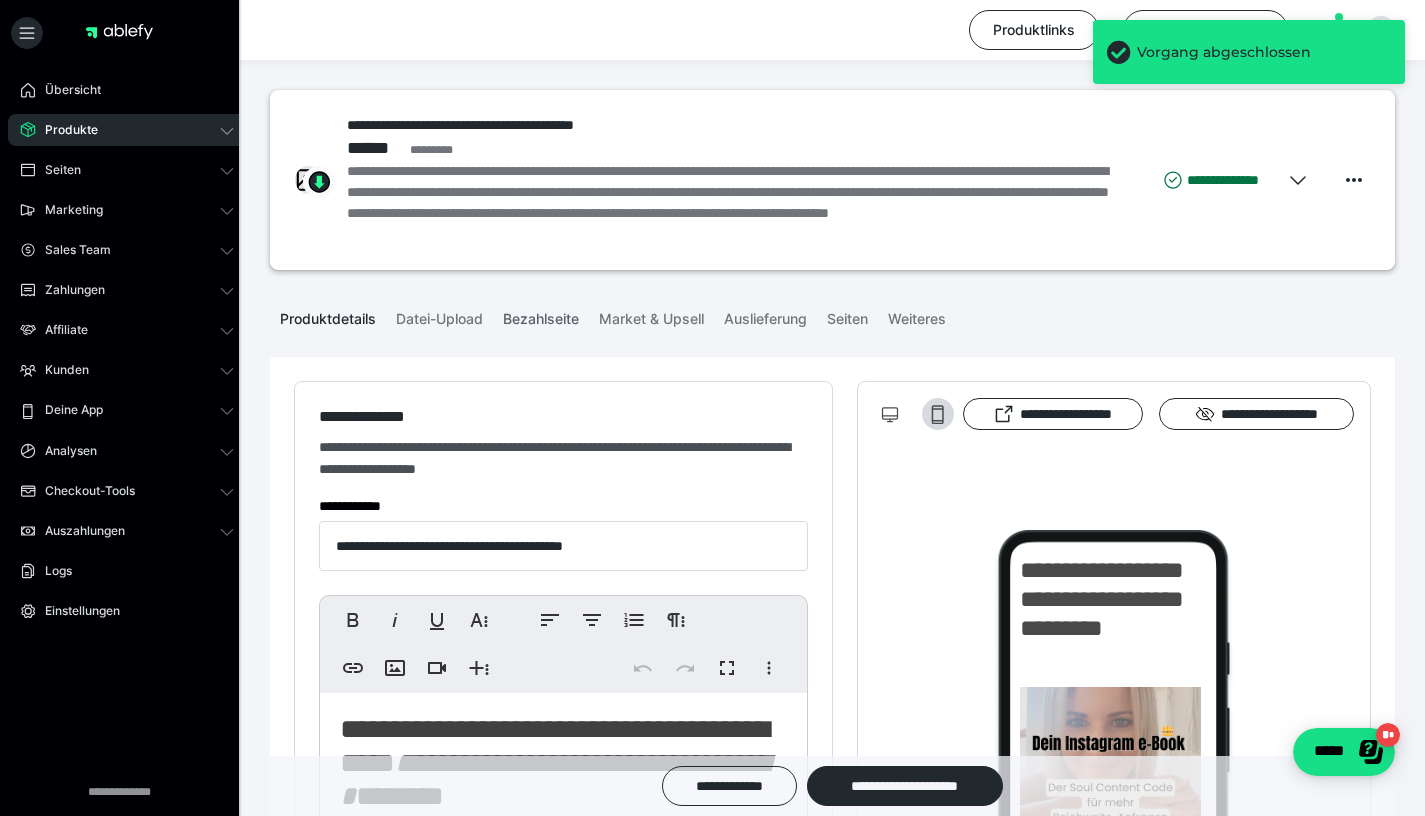 click on "Bezahlseite" at bounding box center [541, 315] 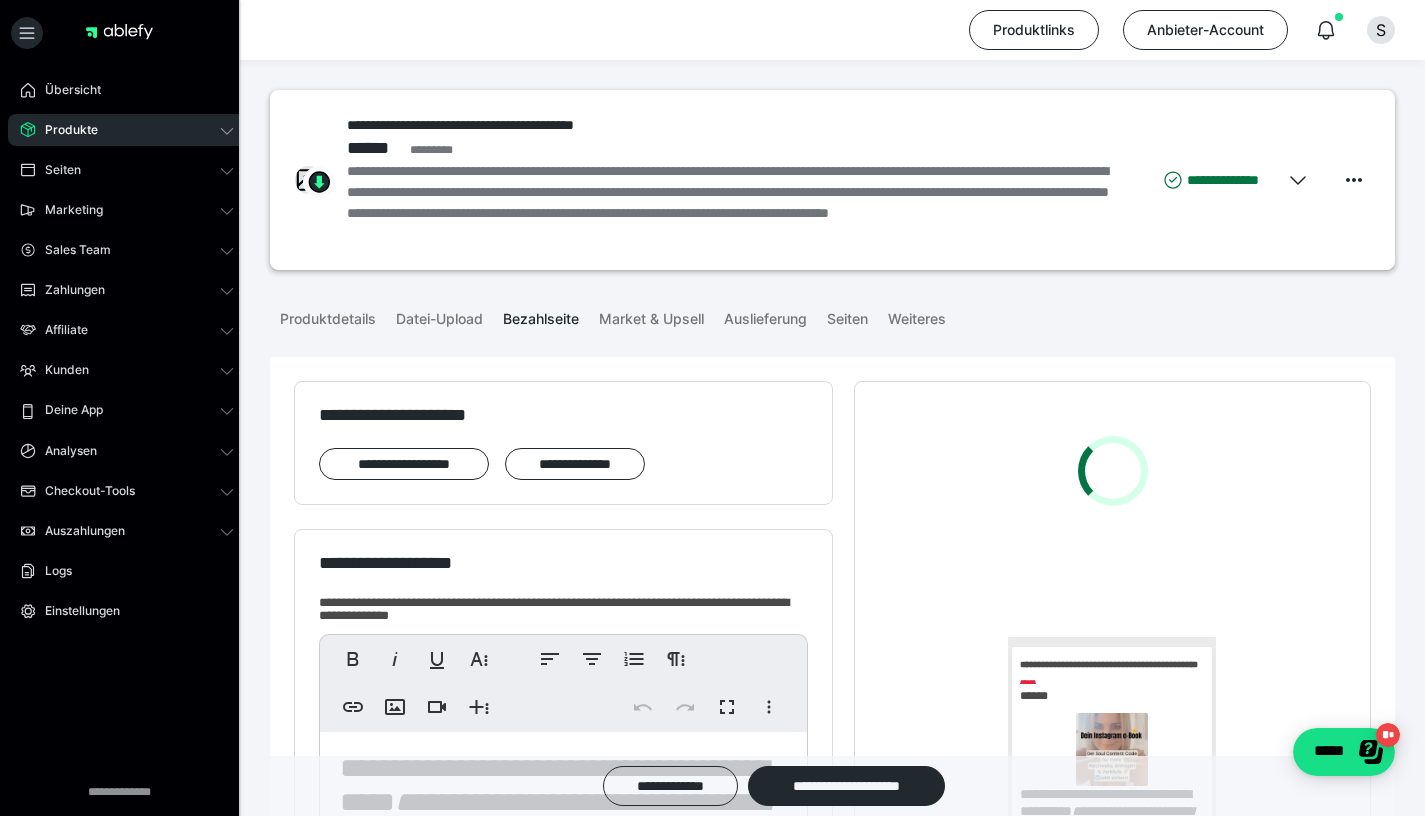 scroll, scrollTop: 0, scrollLeft: 0, axis: both 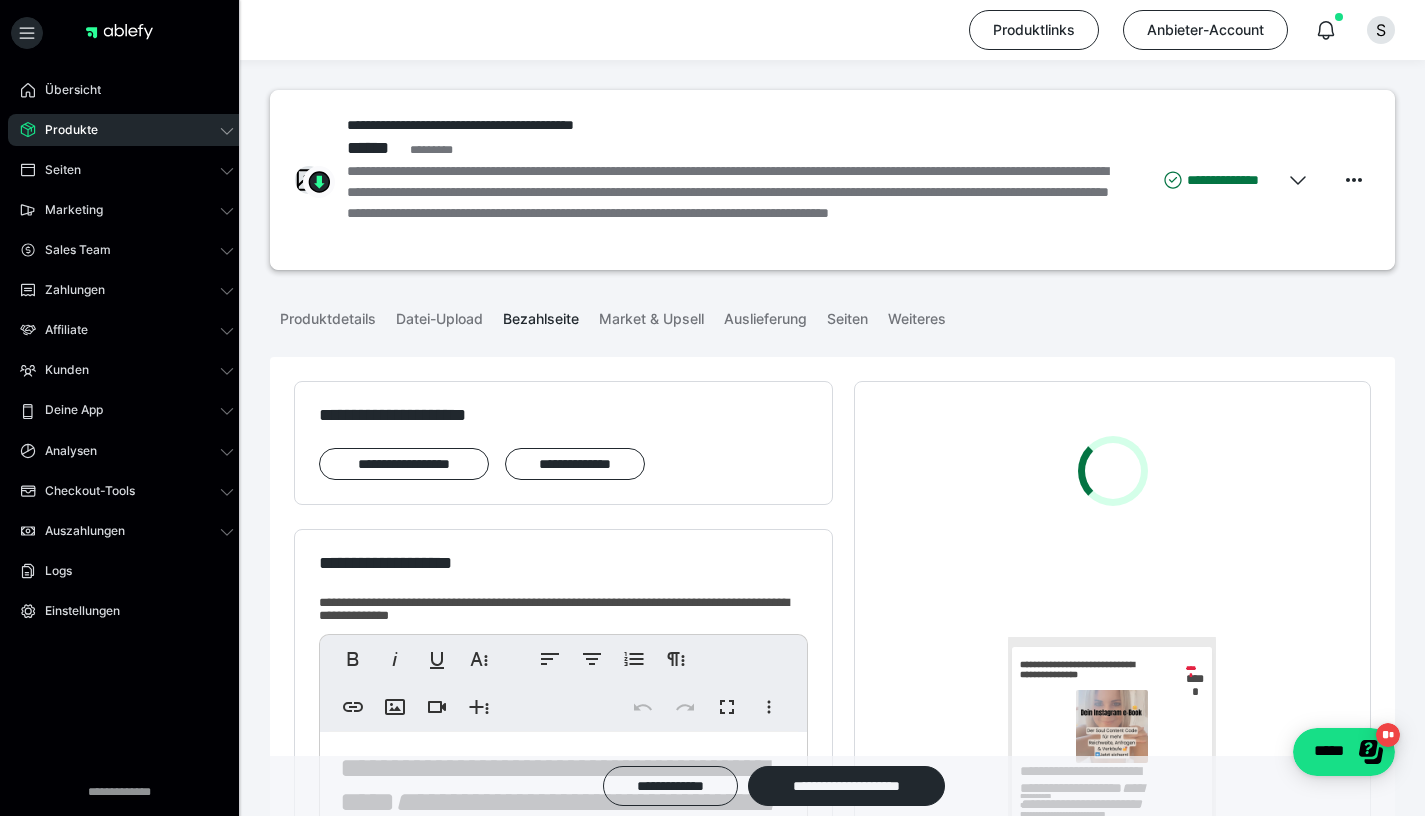 click on "Produkte" at bounding box center [127, 130] 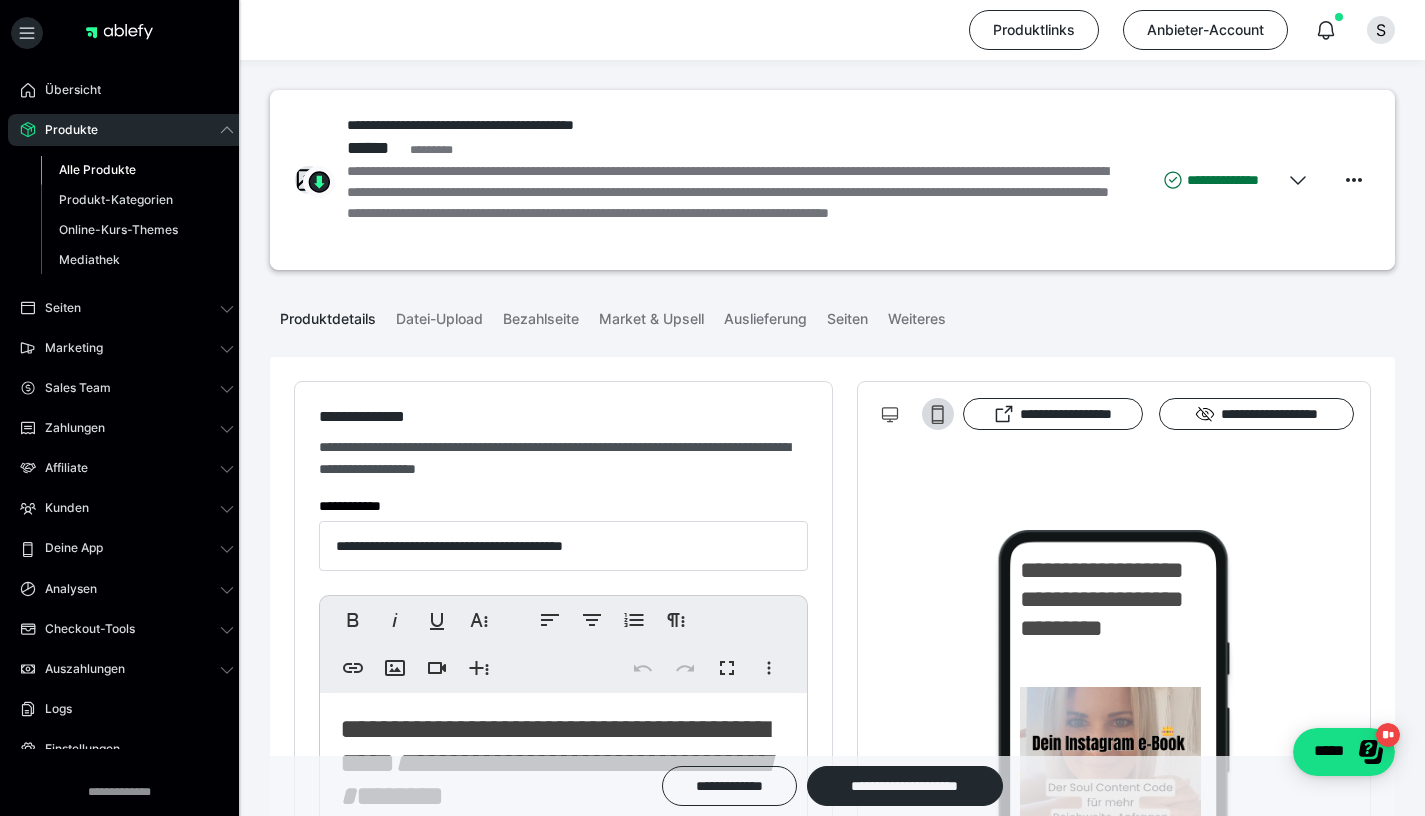 click on "Alle Produkte" at bounding box center (97, 169) 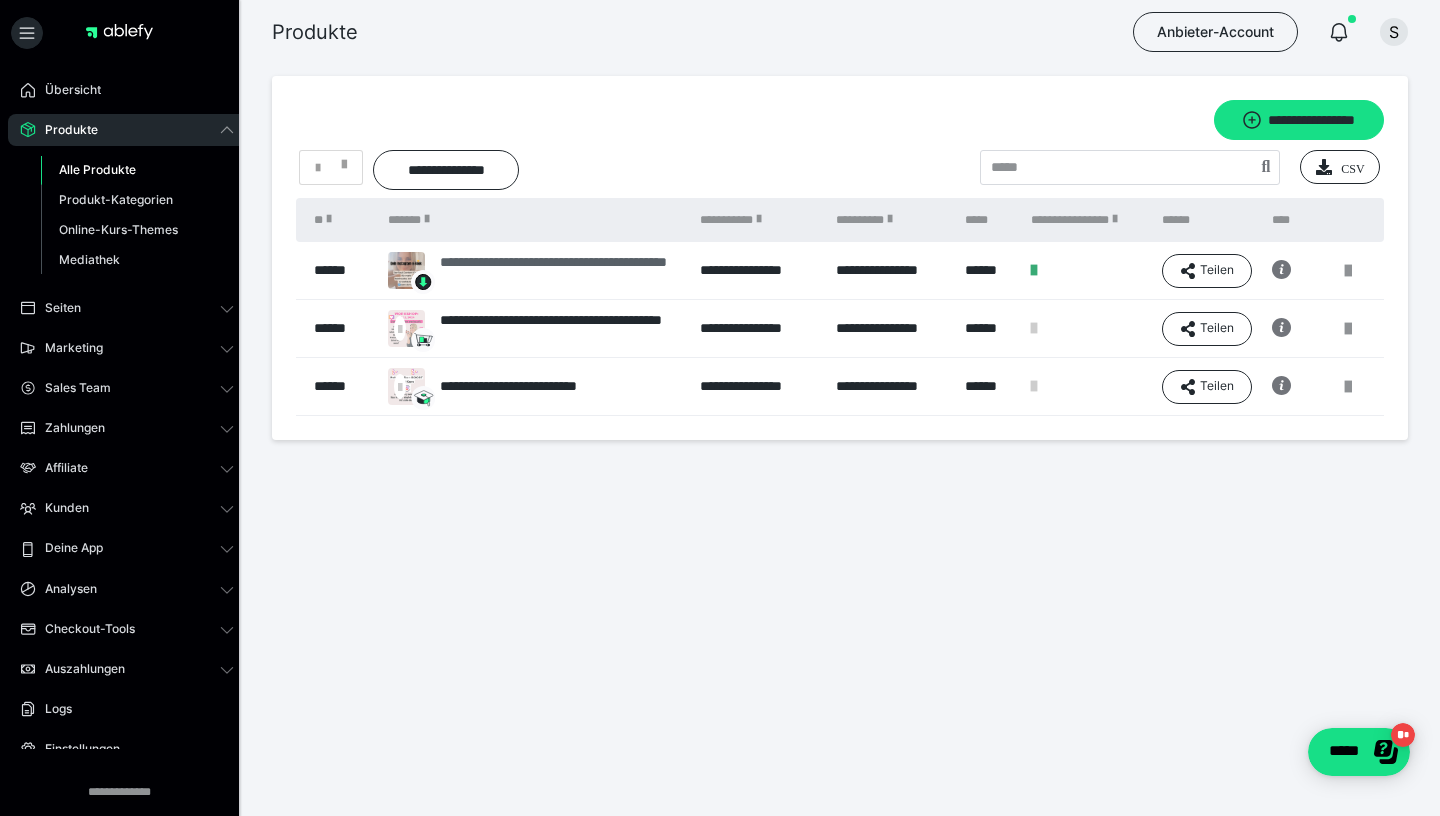 click on "**********" at bounding box center [560, 271] 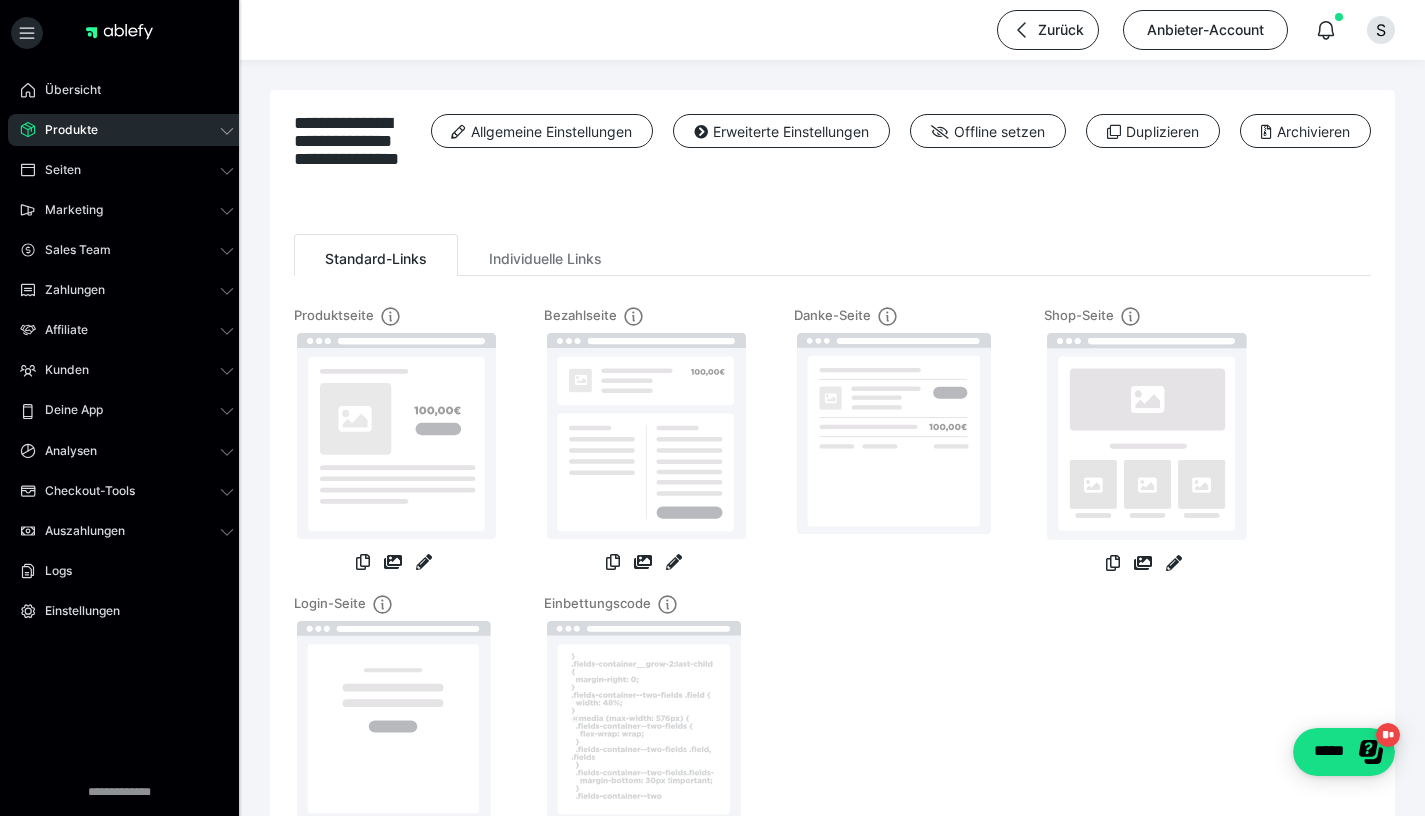 scroll, scrollTop: 160, scrollLeft: 0, axis: vertical 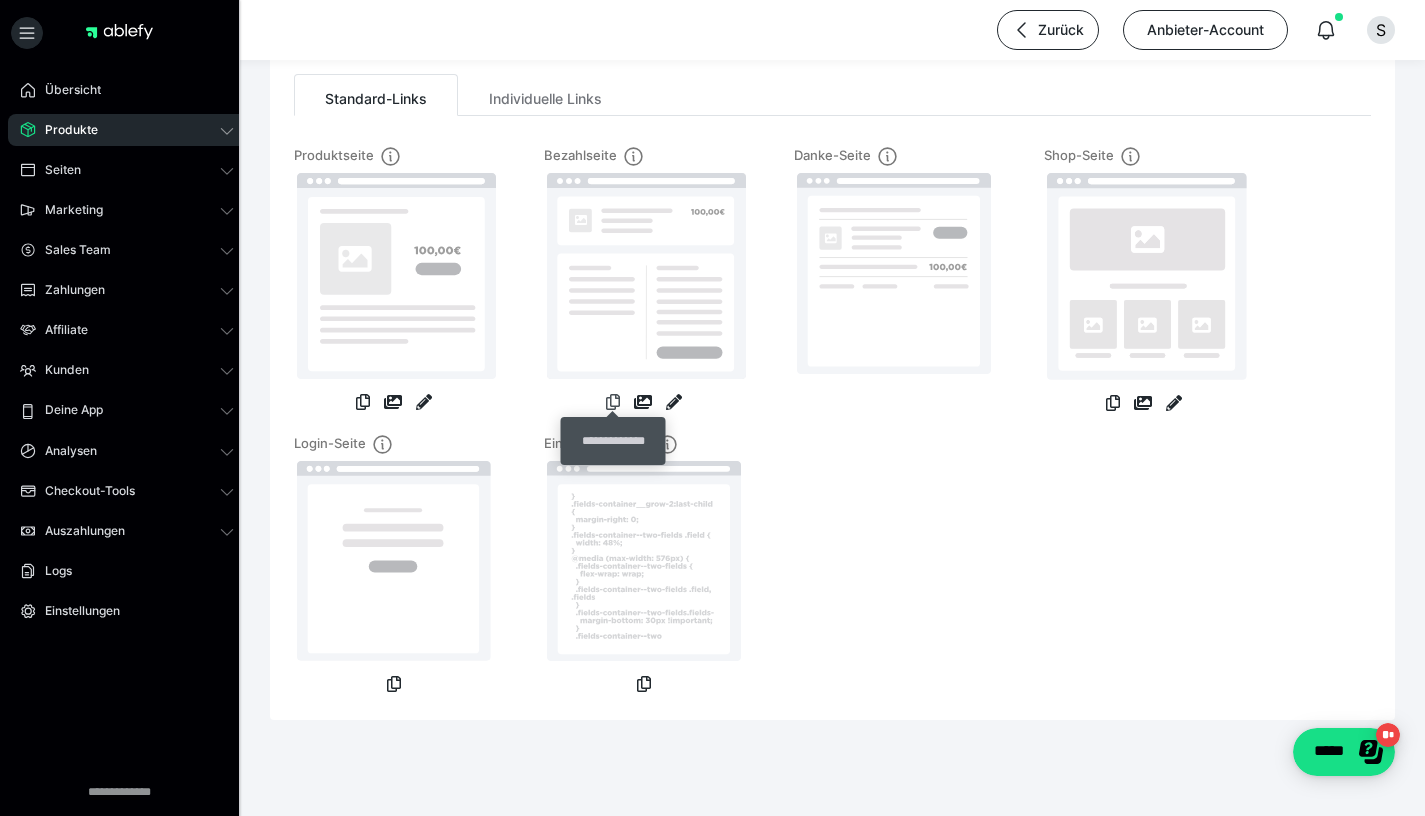 click at bounding box center (613, 402) 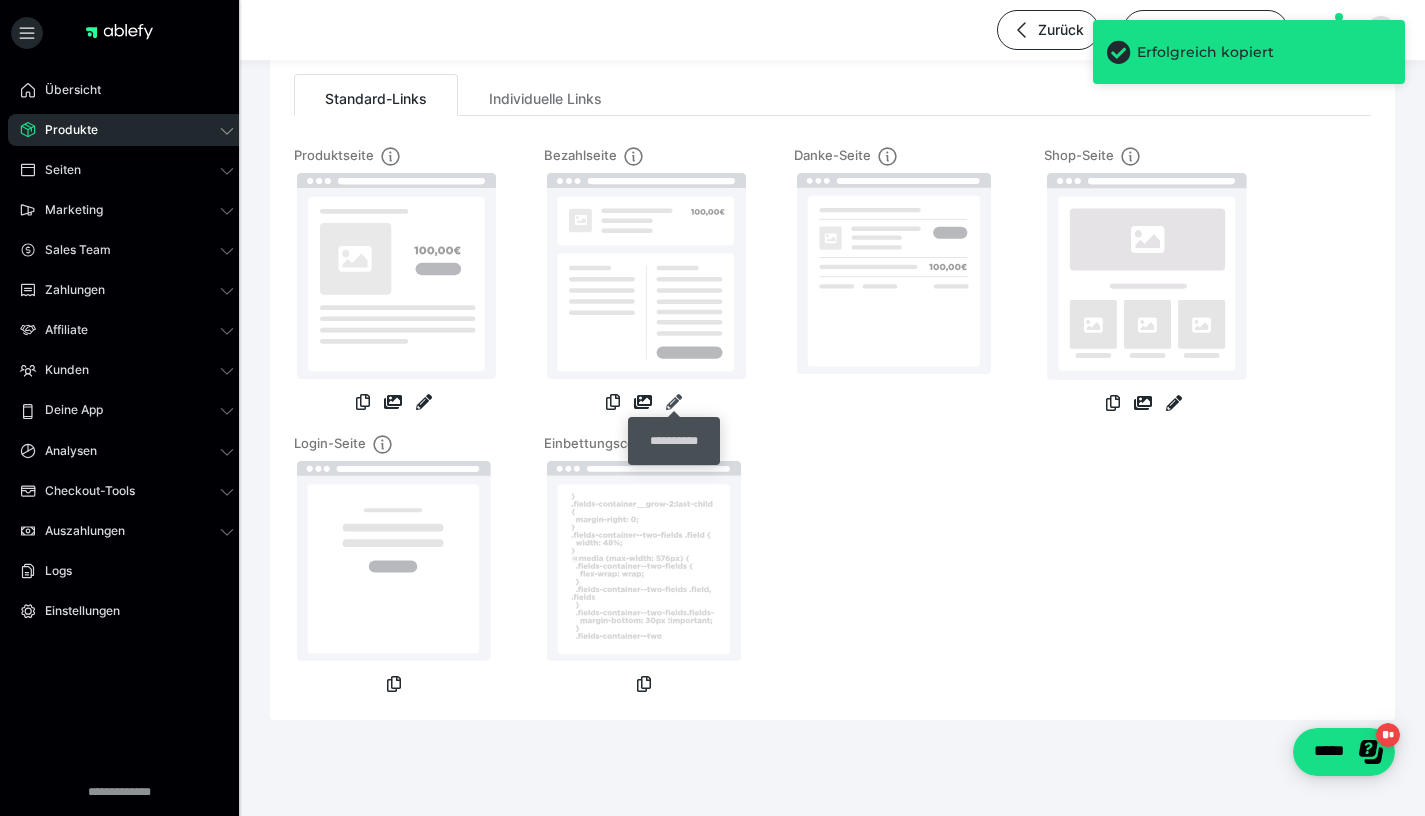 click at bounding box center [674, 402] 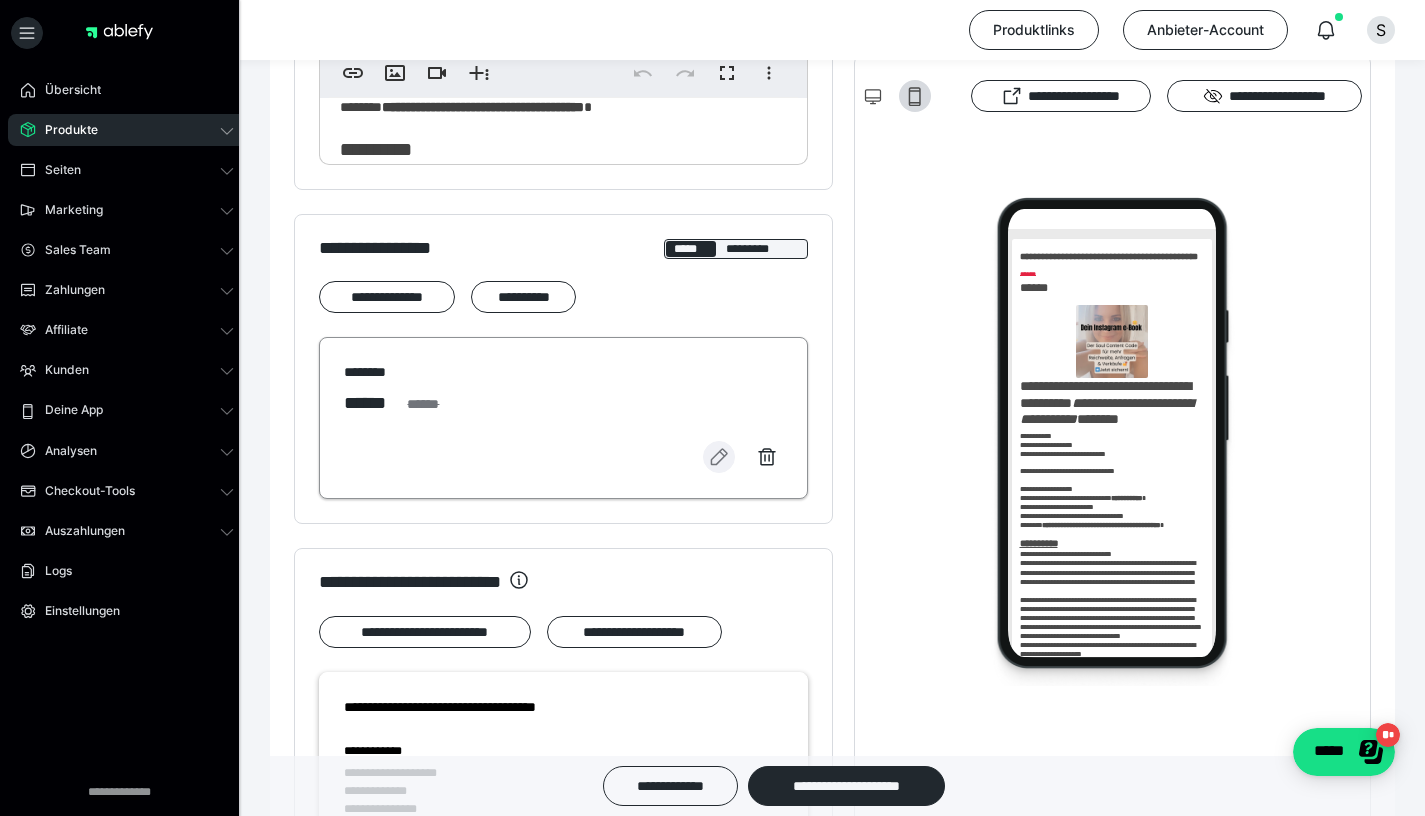 scroll, scrollTop: 0, scrollLeft: 0, axis: both 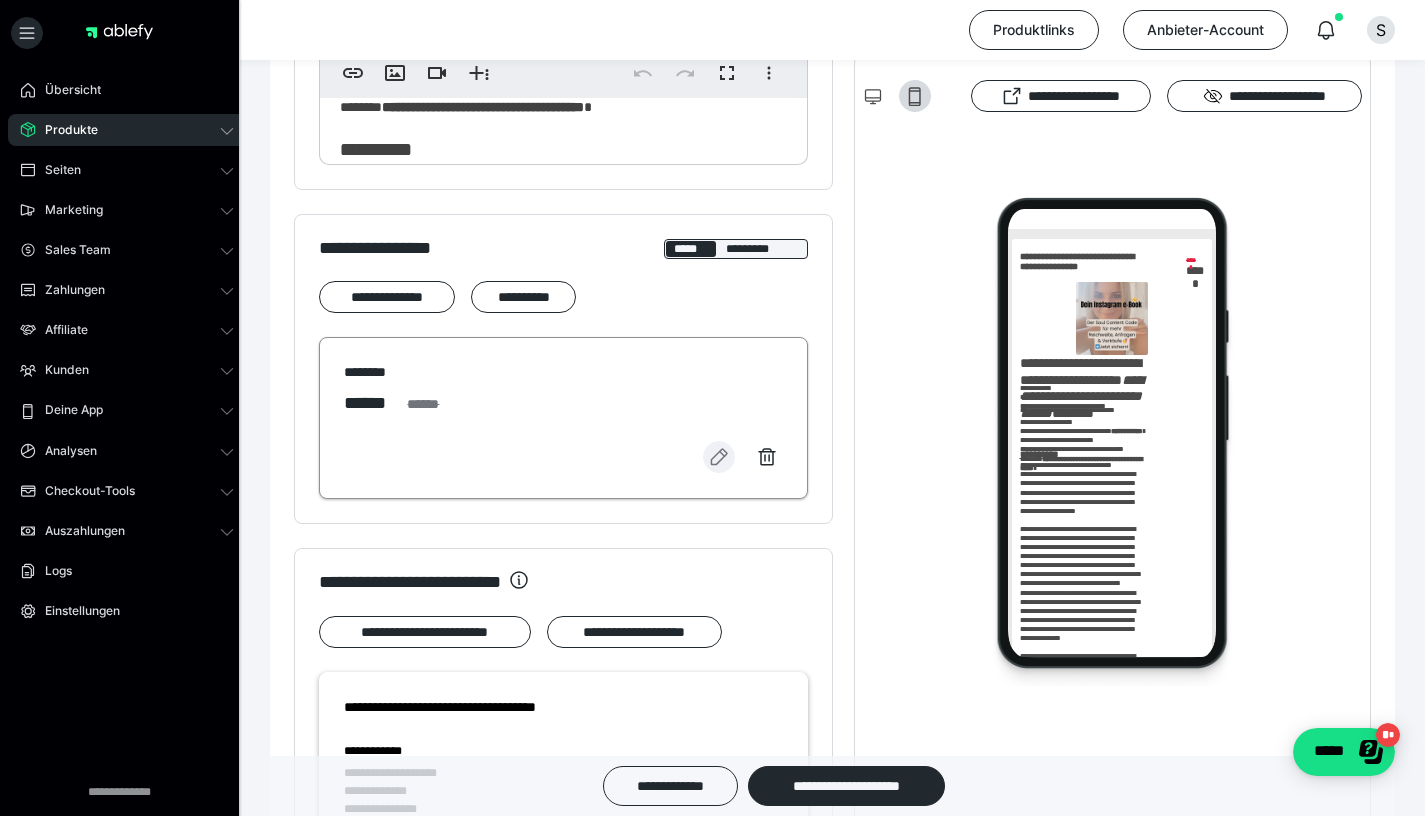 click 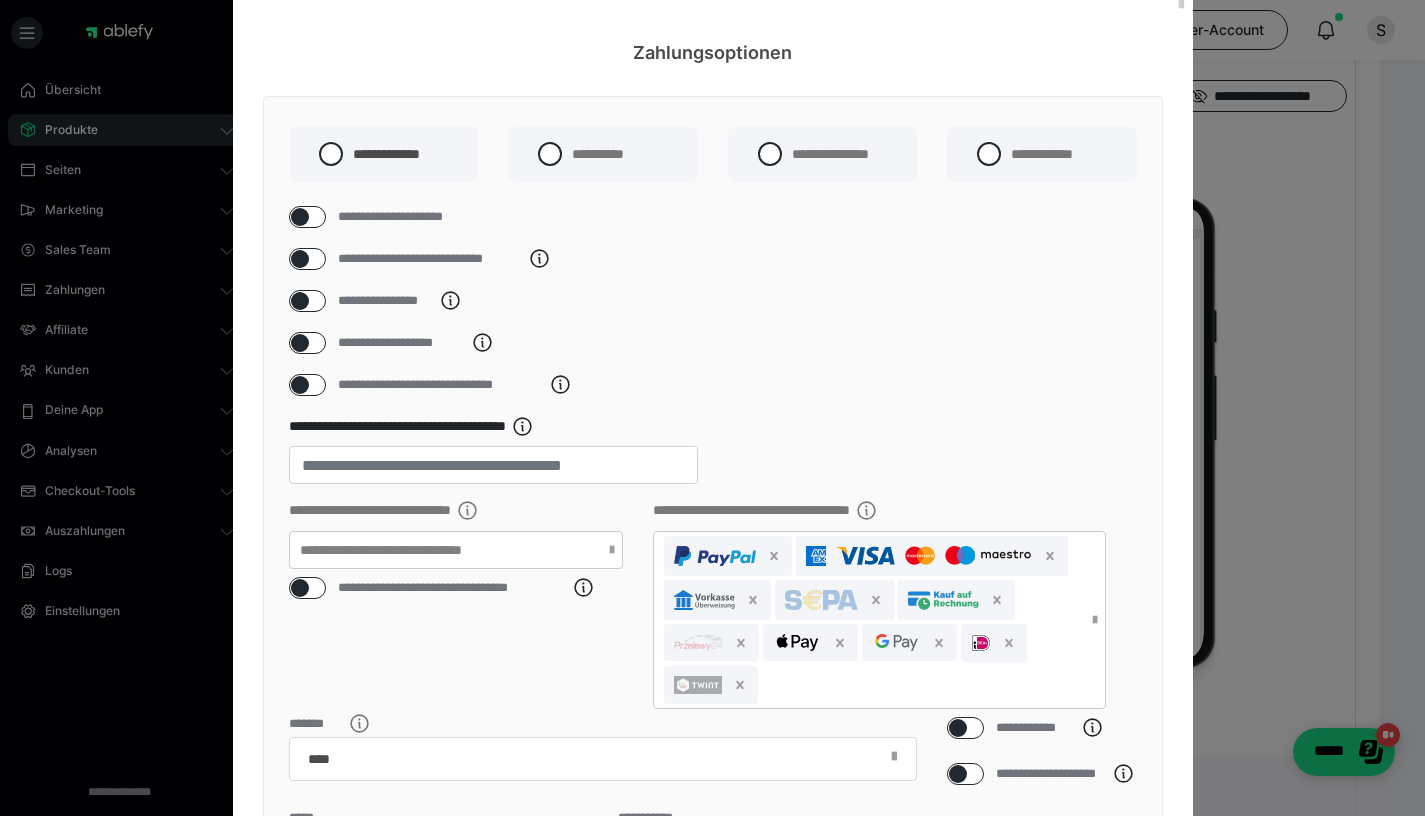 scroll, scrollTop: 410, scrollLeft: 0, axis: vertical 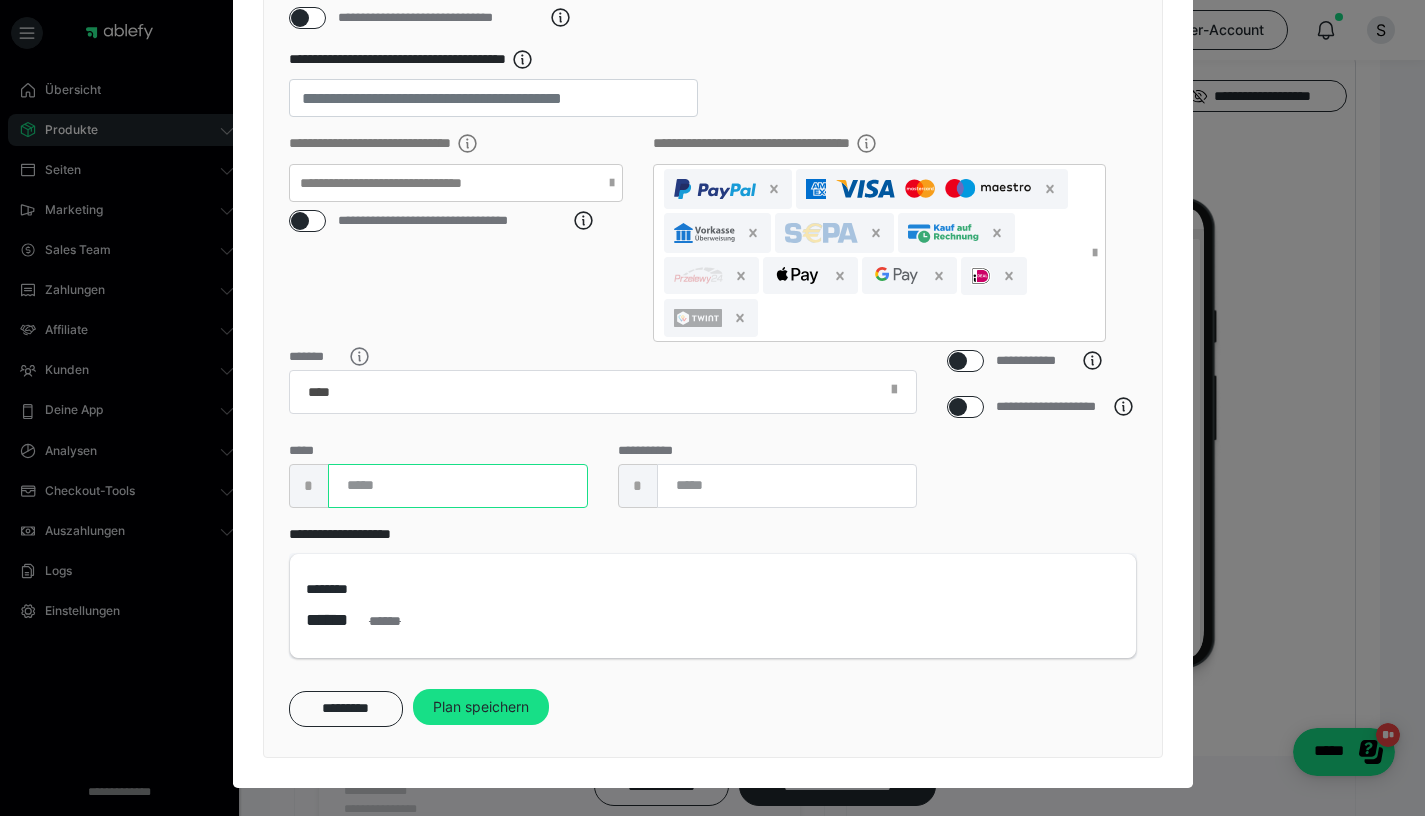 click on "**" at bounding box center (458, 486) 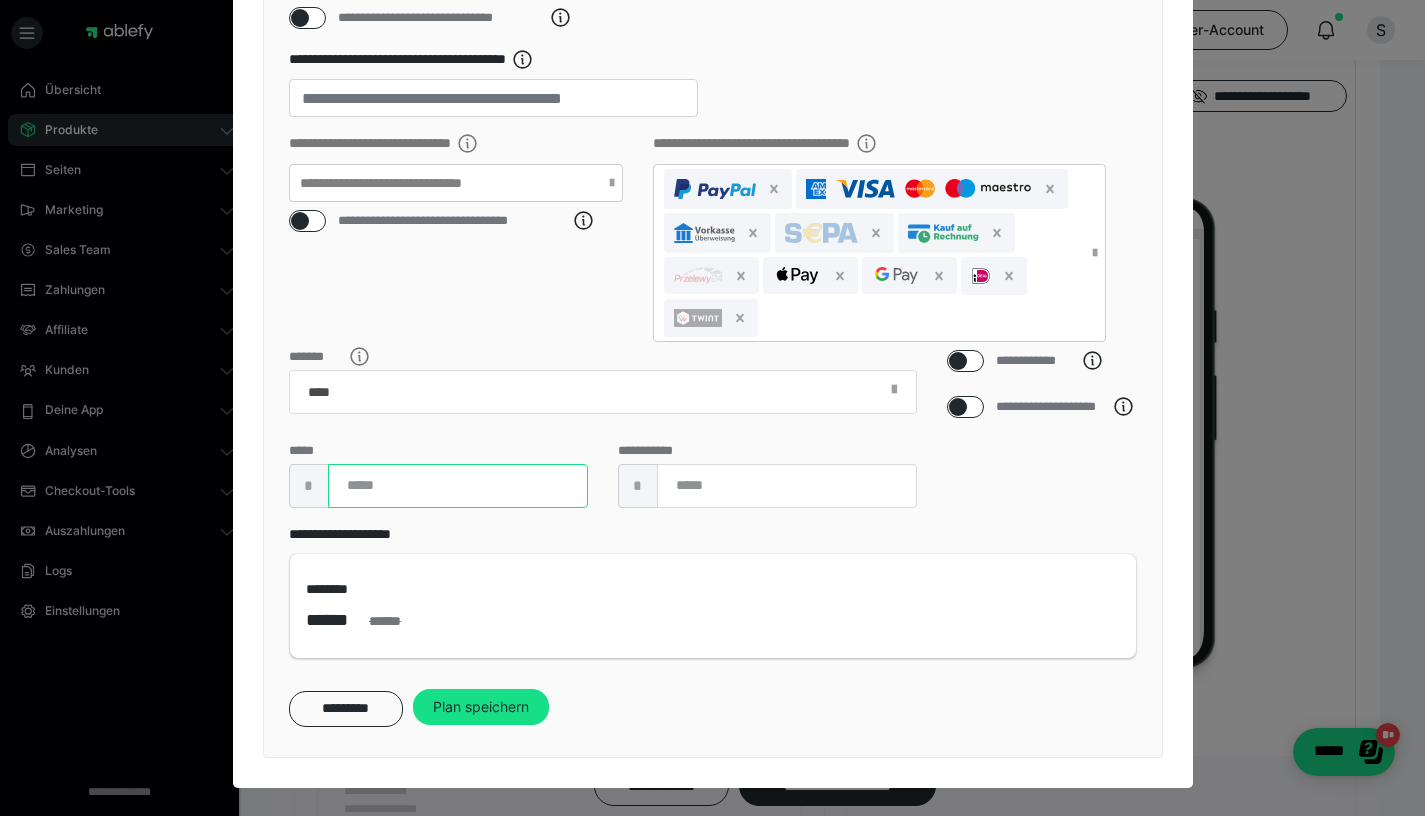 click on "**" at bounding box center [458, 486] 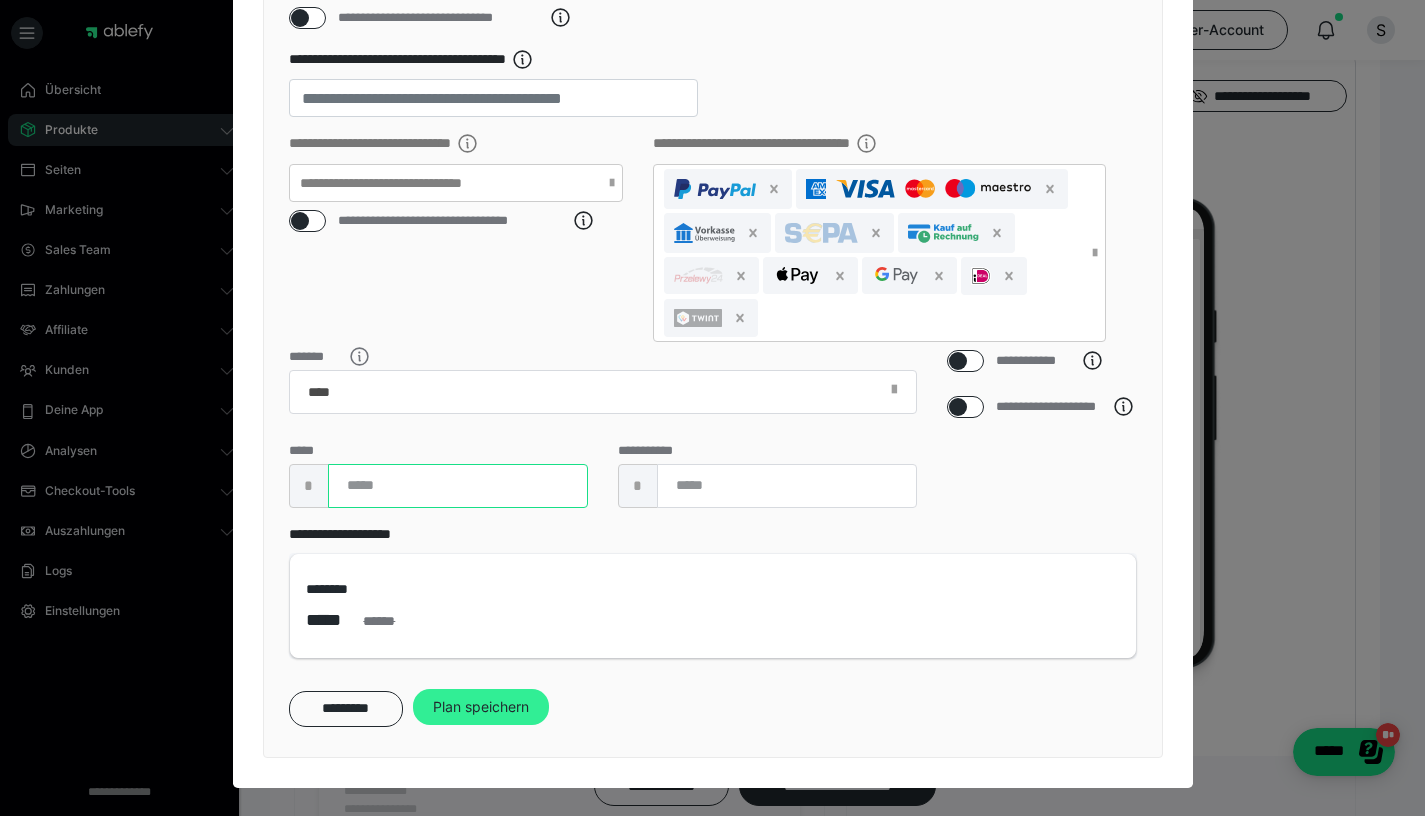 type on "*" 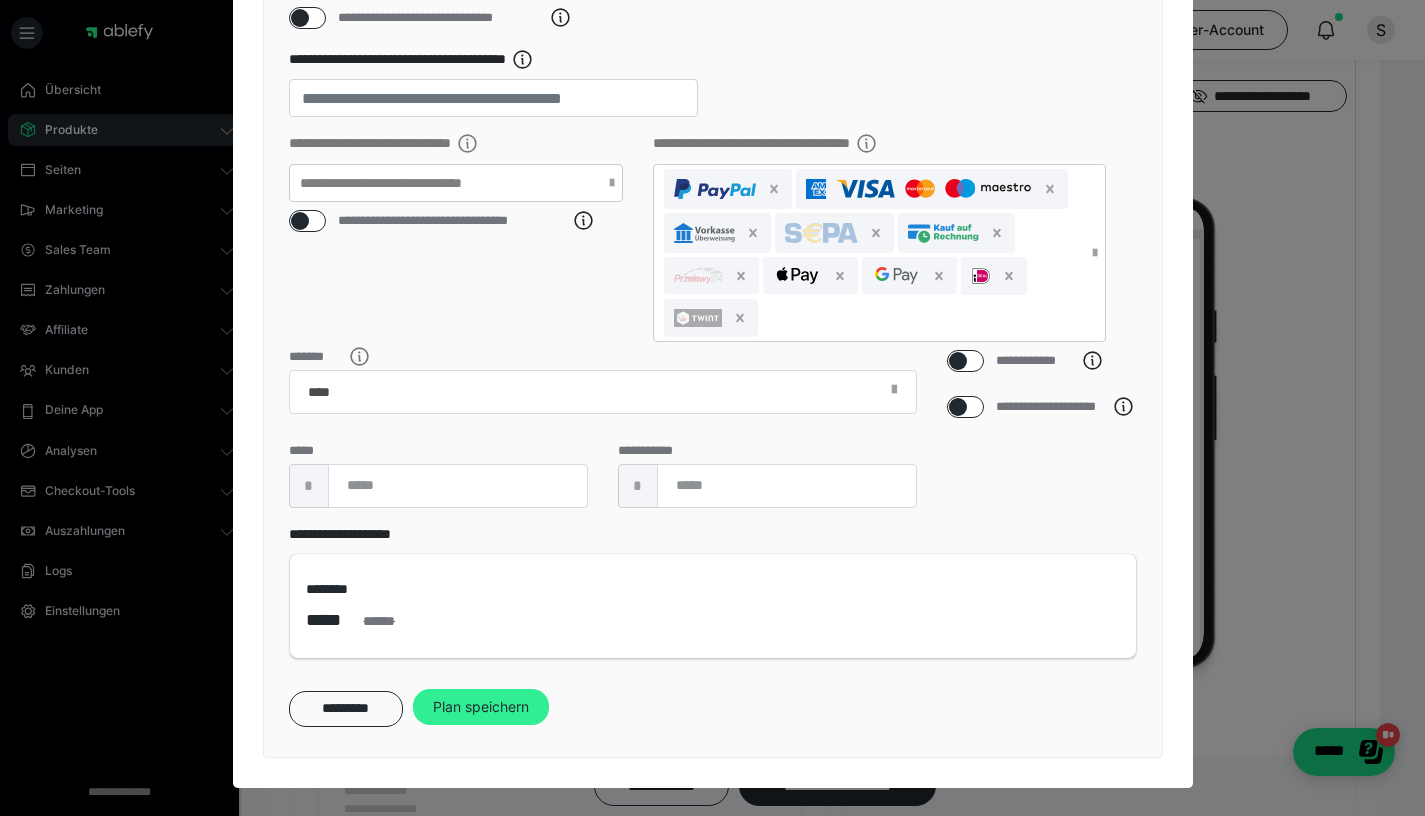 click on "Plan speichern" at bounding box center [481, 707] 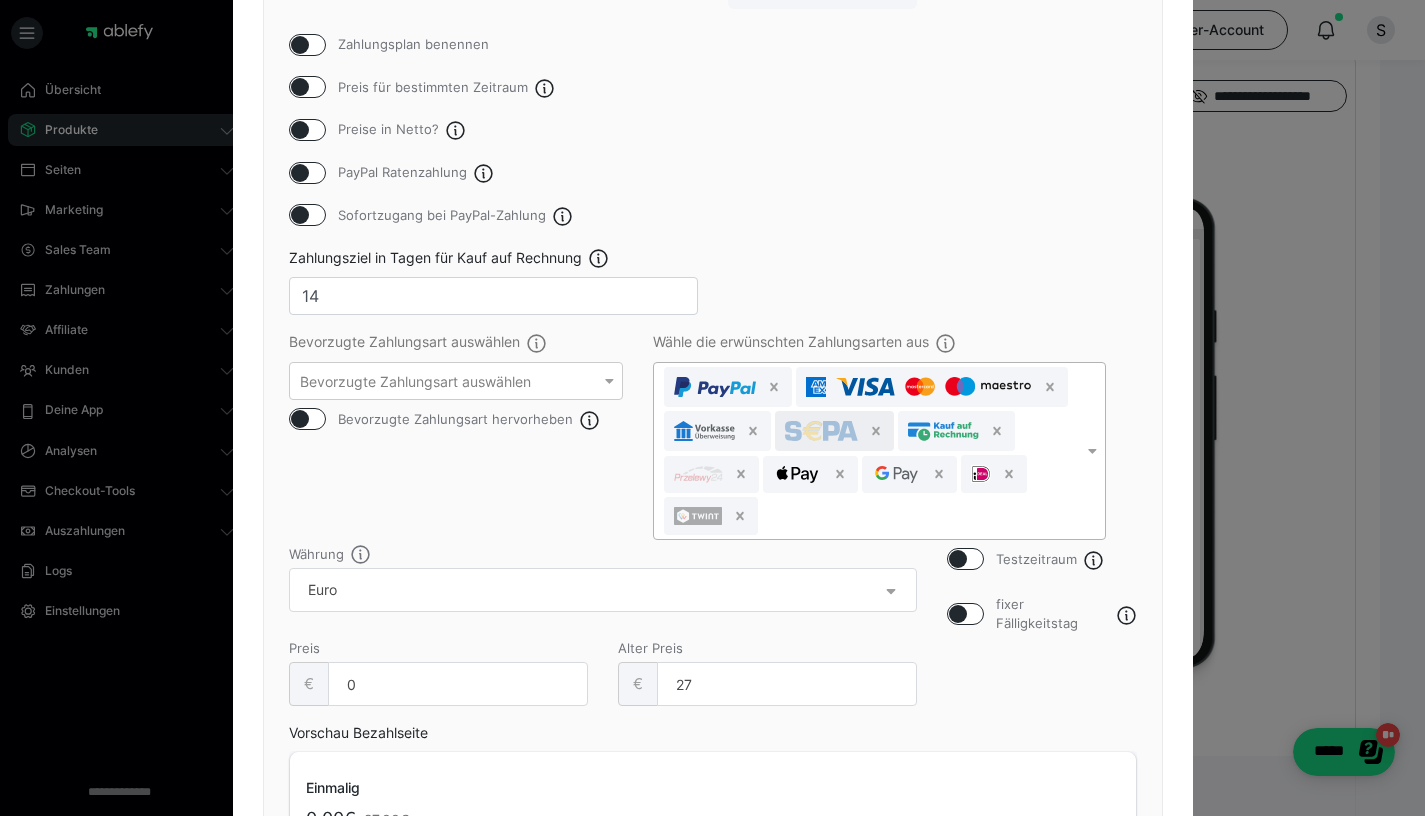 scroll, scrollTop: 351, scrollLeft: 0, axis: vertical 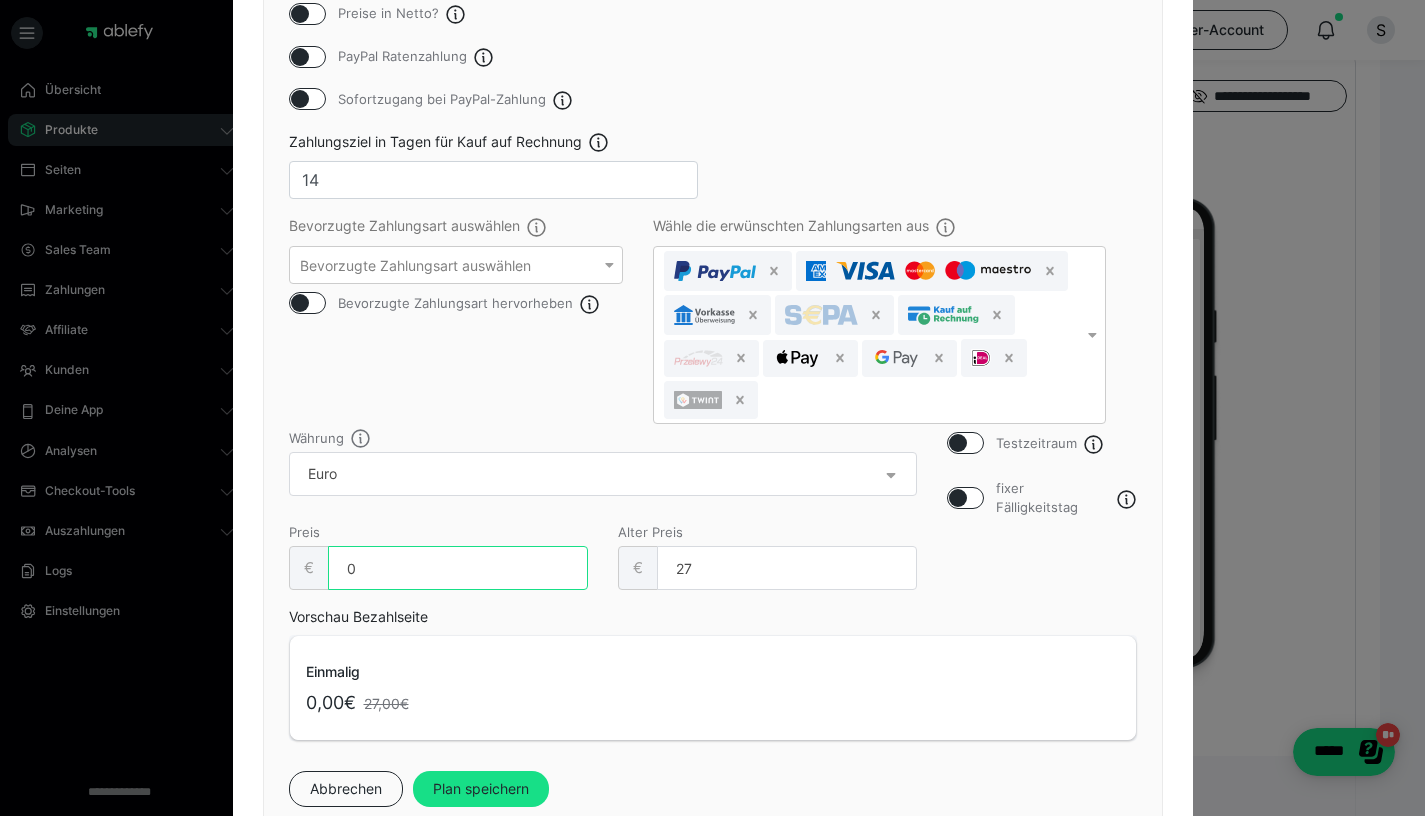 click on "0" at bounding box center [458, 568] 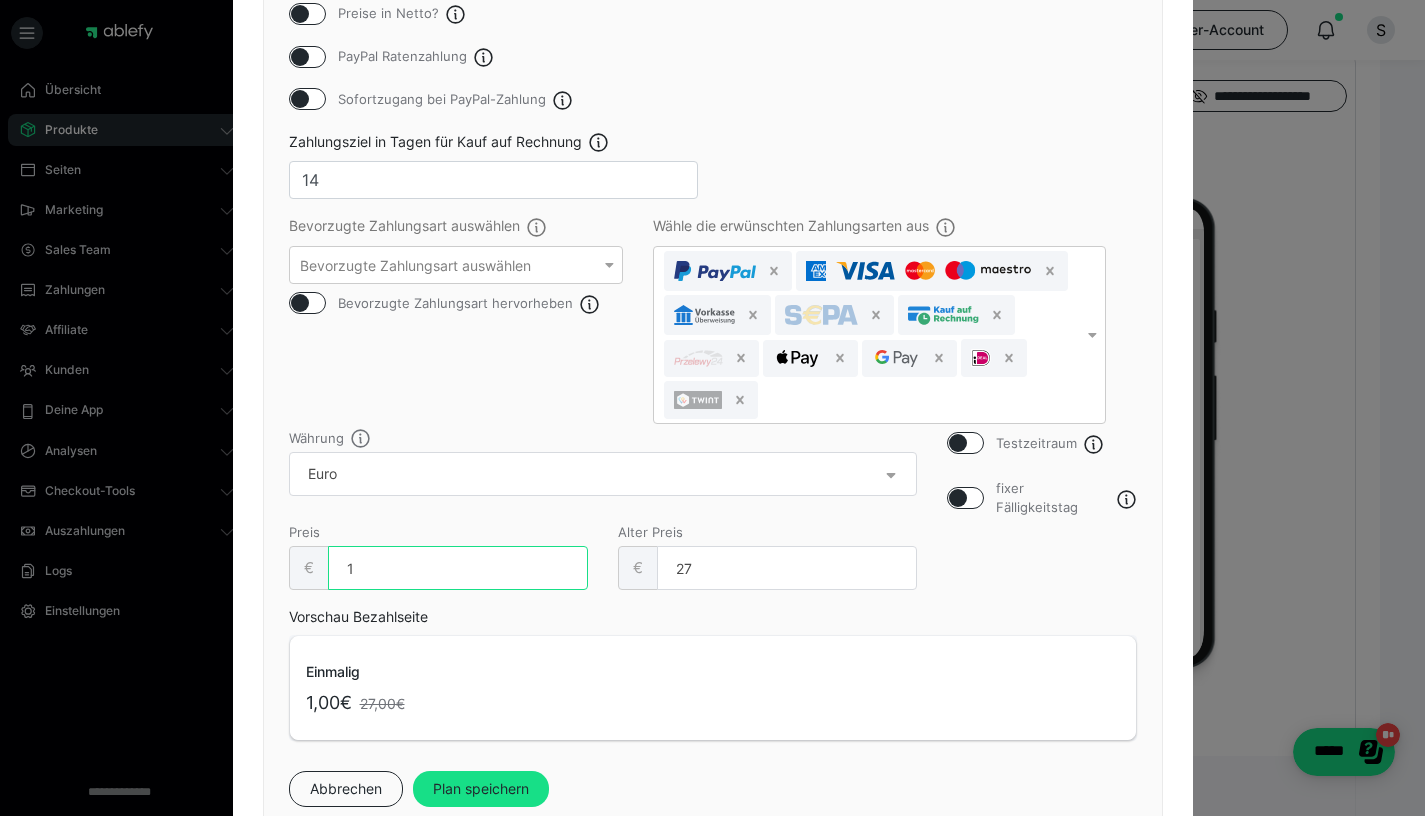 type on "1" 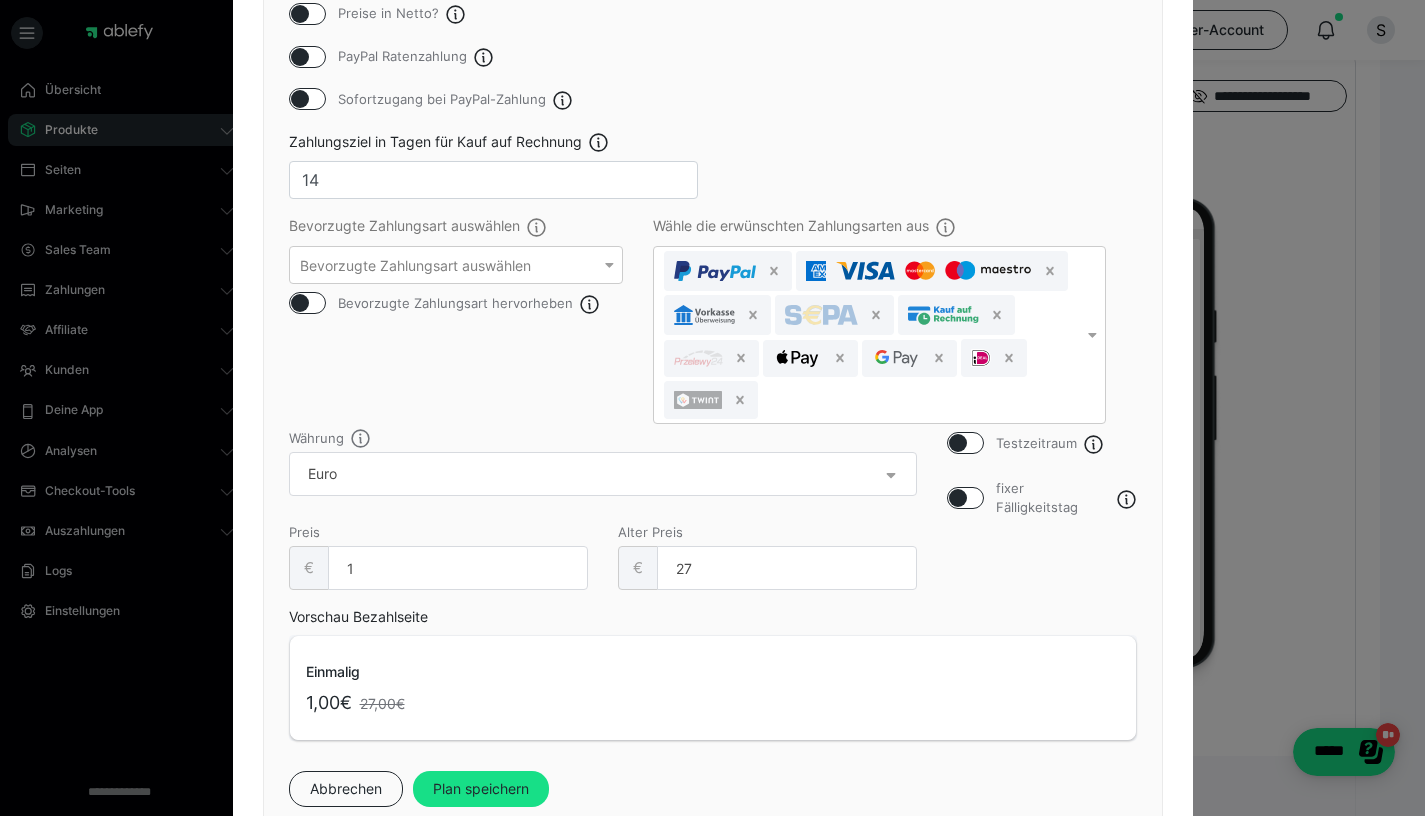 click on "Vorschau Bezahlseite Einmalig 1,00€ 27,00€" at bounding box center [713, 673] 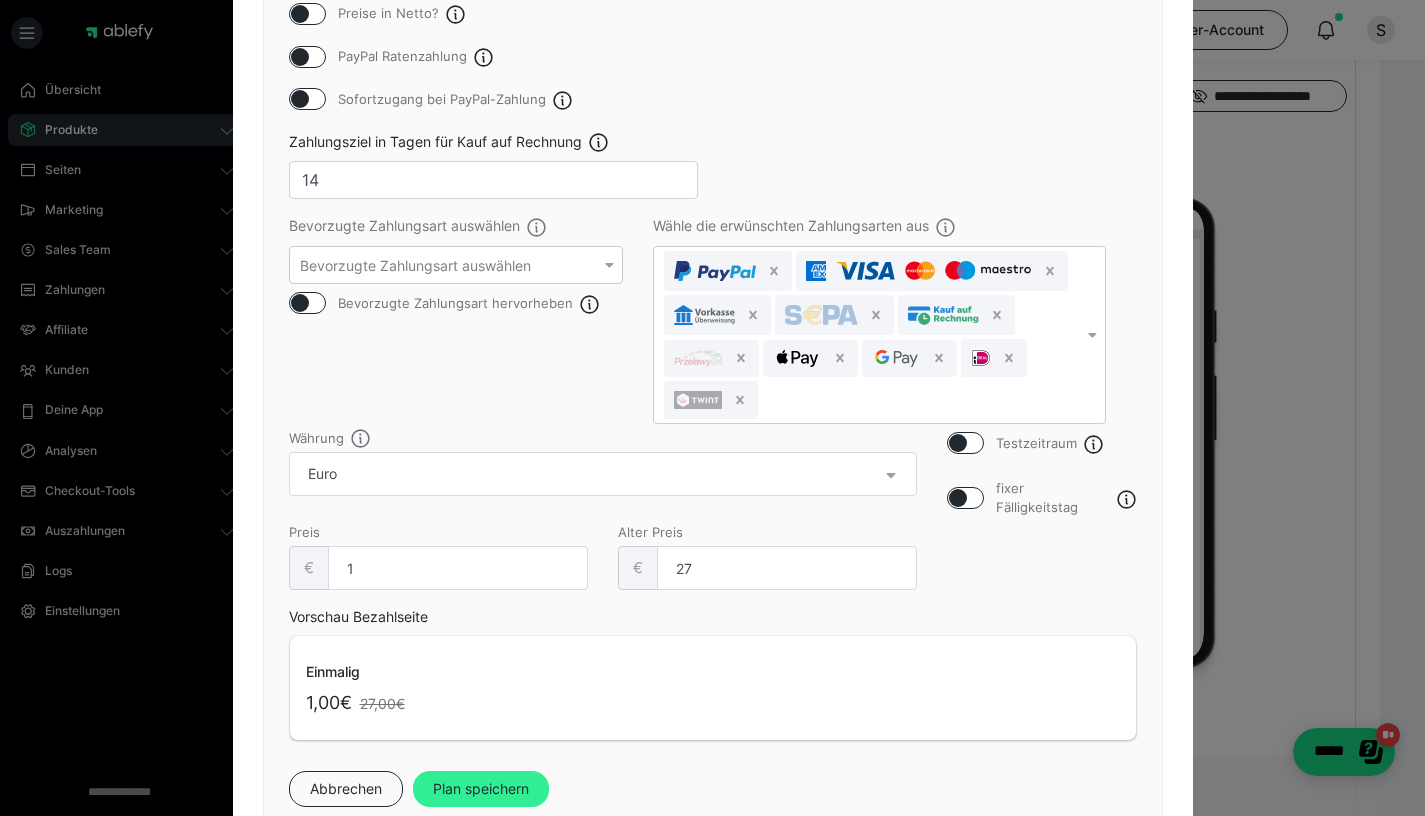 click on "Plan speichern" at bounding box center (481, 789) 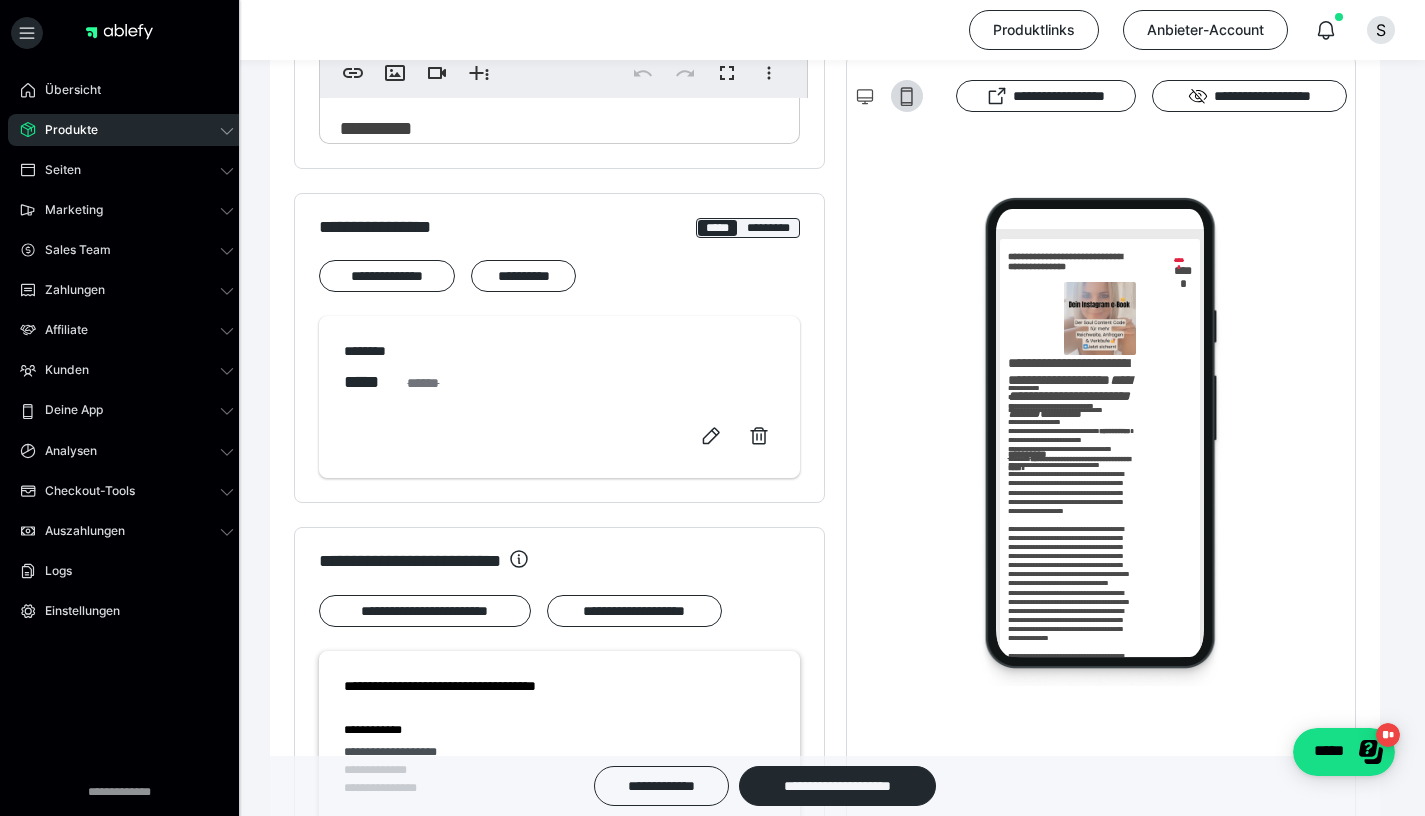 scroll, scrollTop: 0, scrollLeft: 0, axis: both 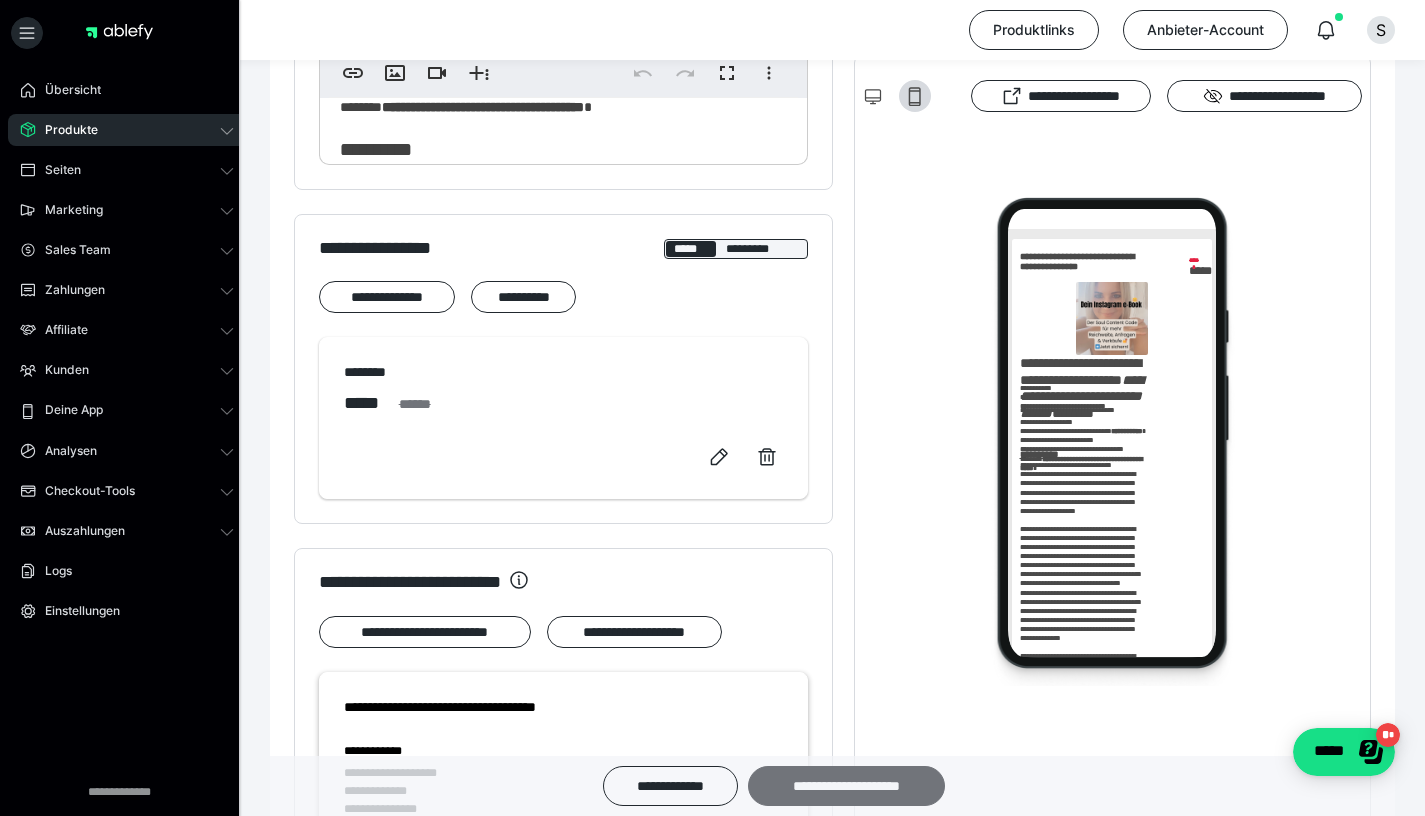 click on "**********" at bounding box center [846, 786] 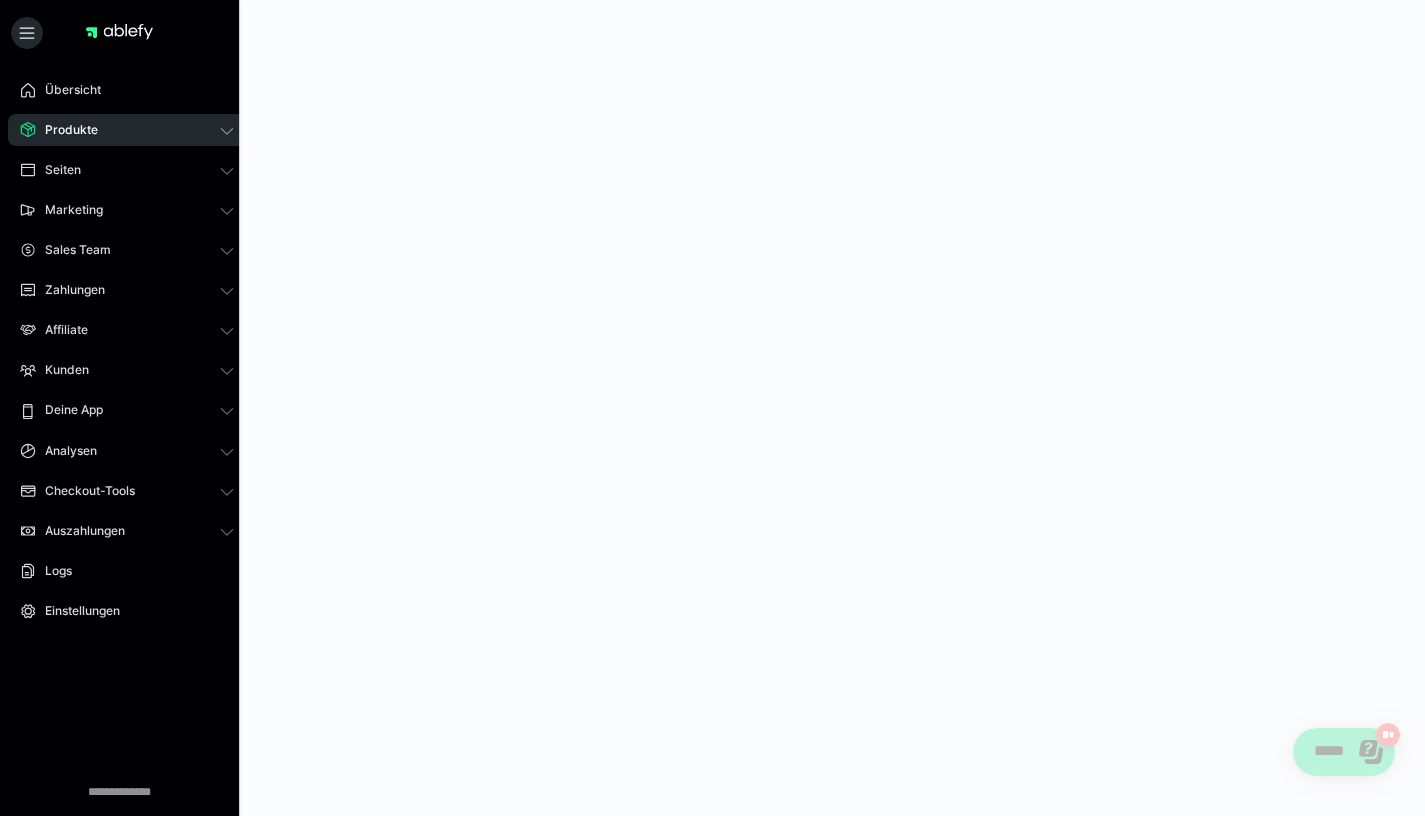 scroll, scrollTop: 0, scrollLeft: 0, axis: both 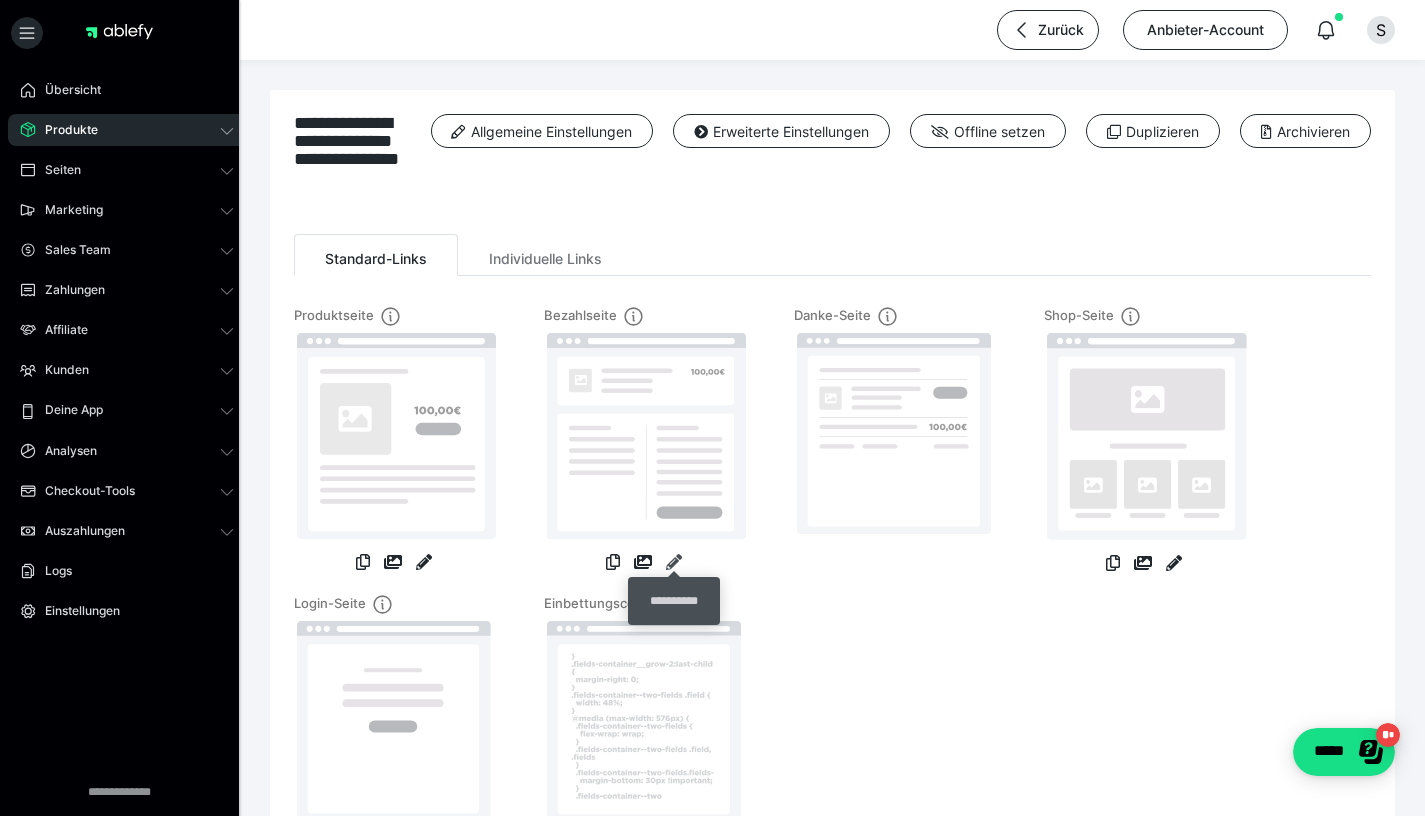 click at bounding box center [674, 562] 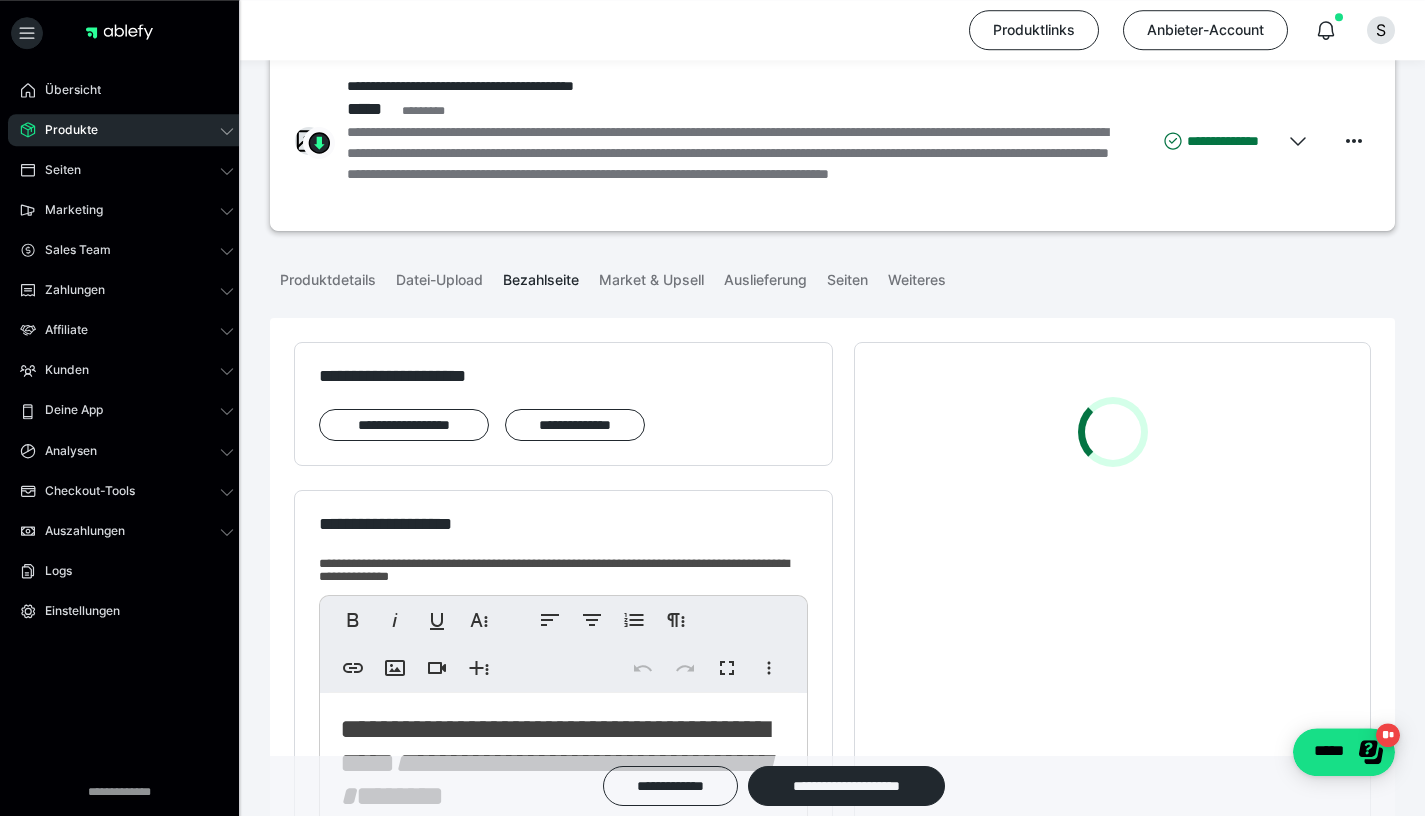 scroll, scrollTop: 176, scrollLeft: 0, axis: vertical 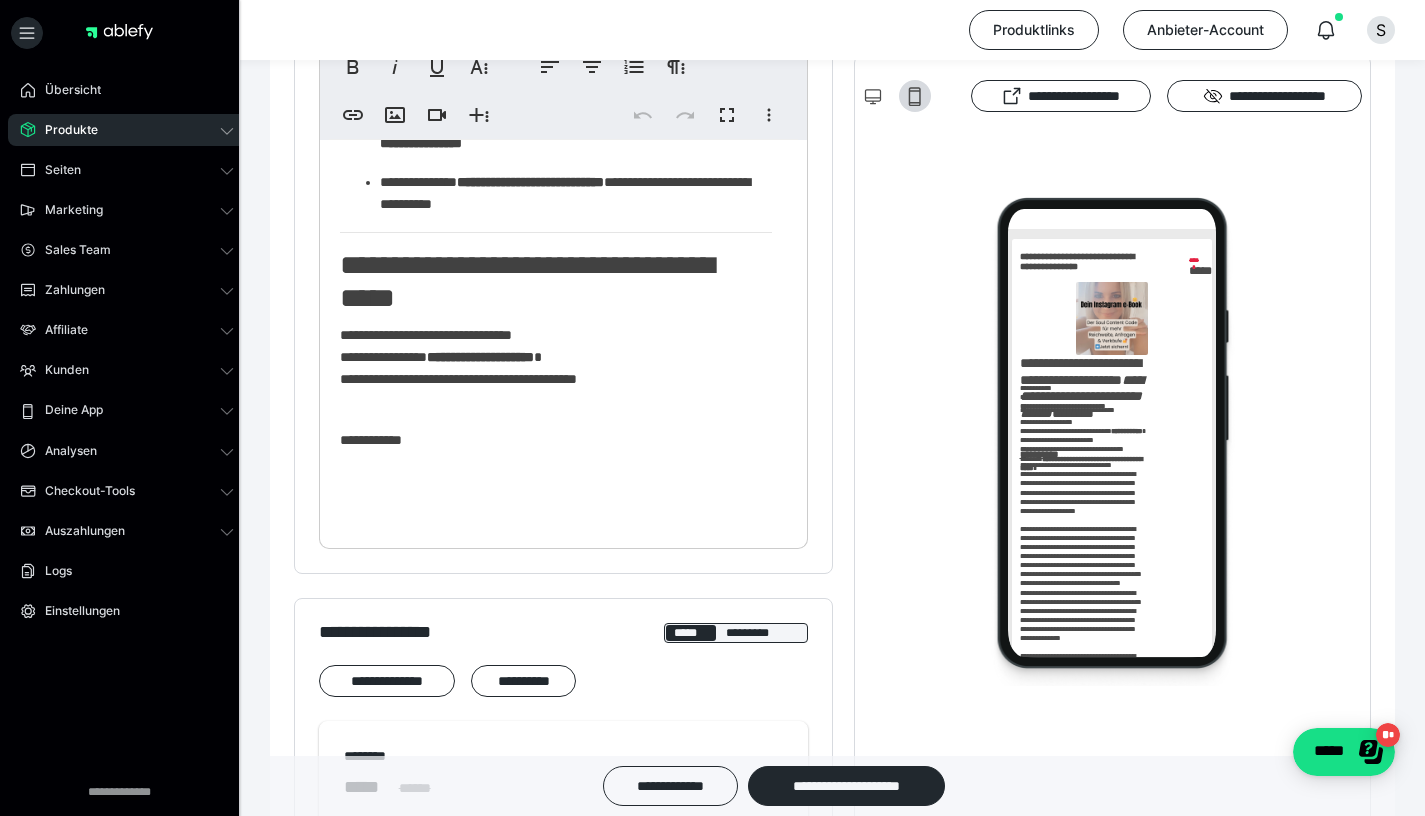 click on "**********" at bounding box center (556, 282) 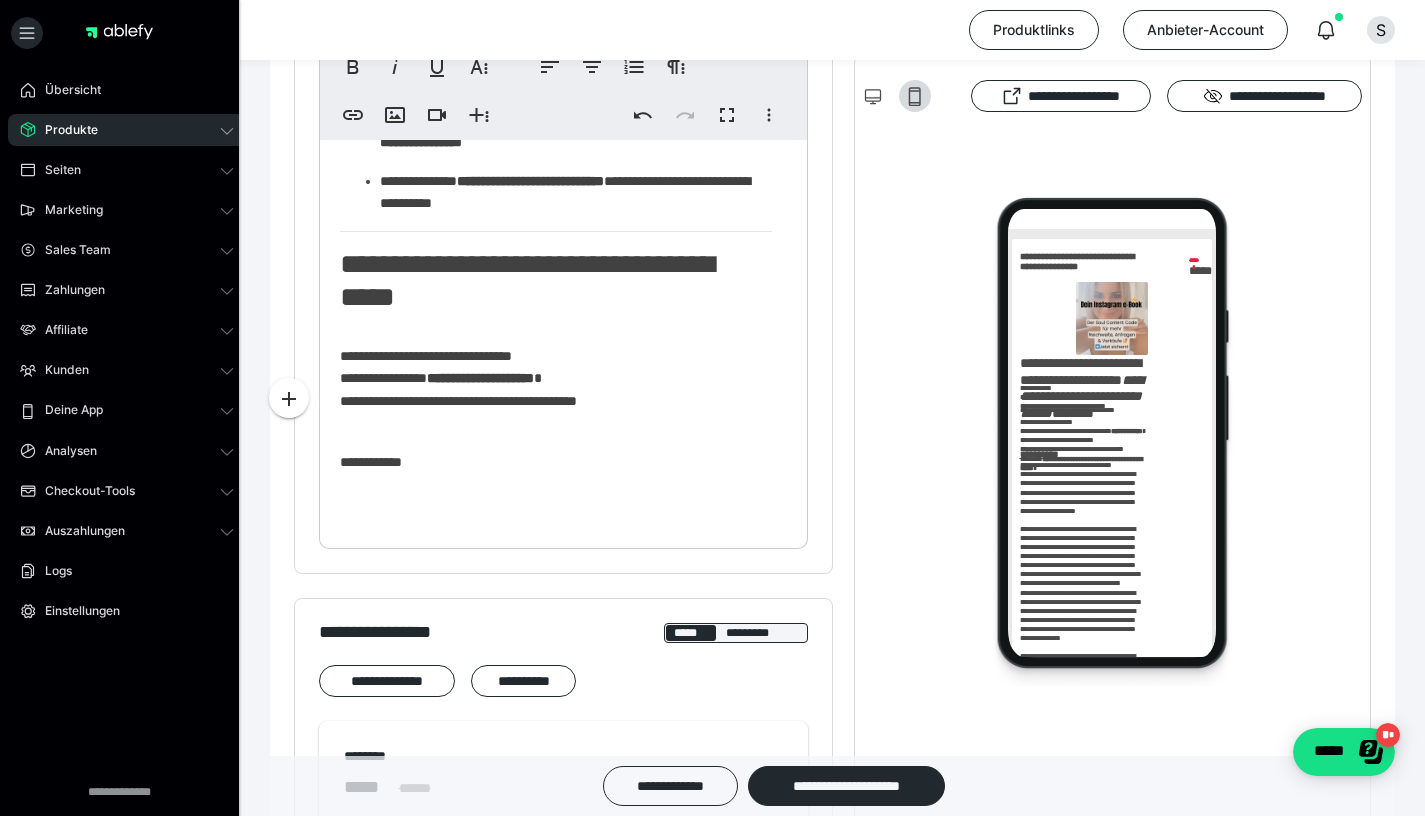 type 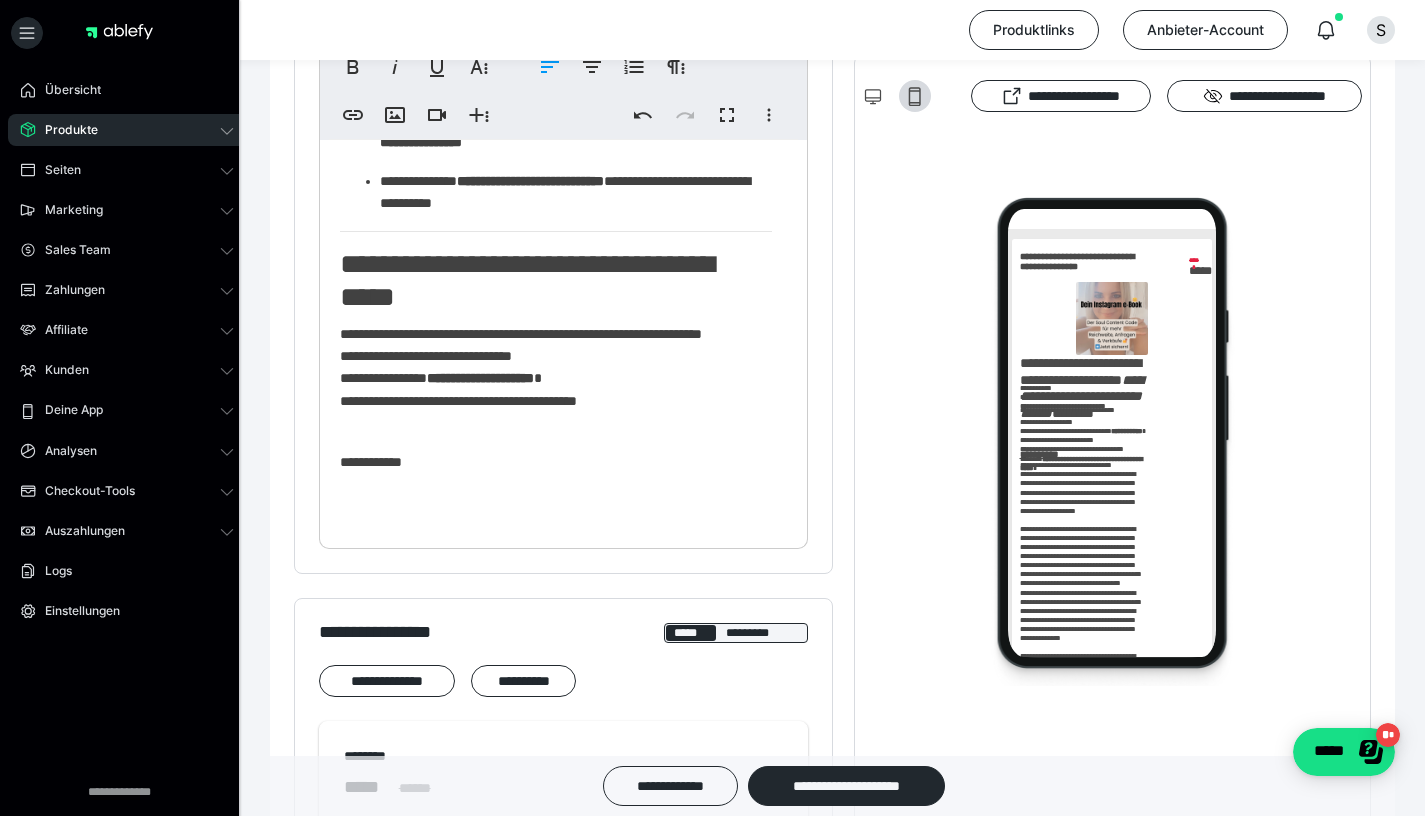 click on "**********" at bounding box center (556, -510) 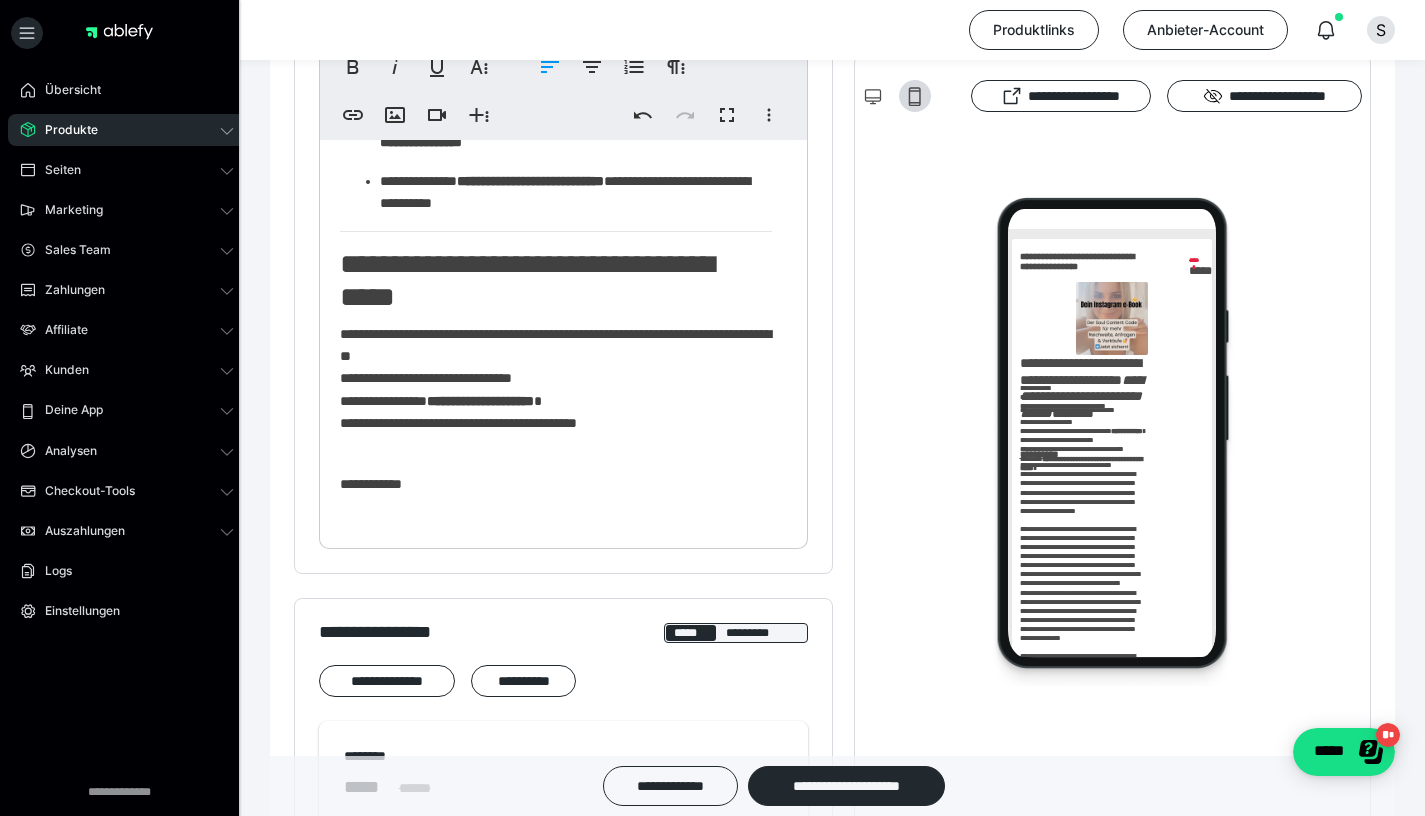 click on "**********" at bounding box center [556, -510] 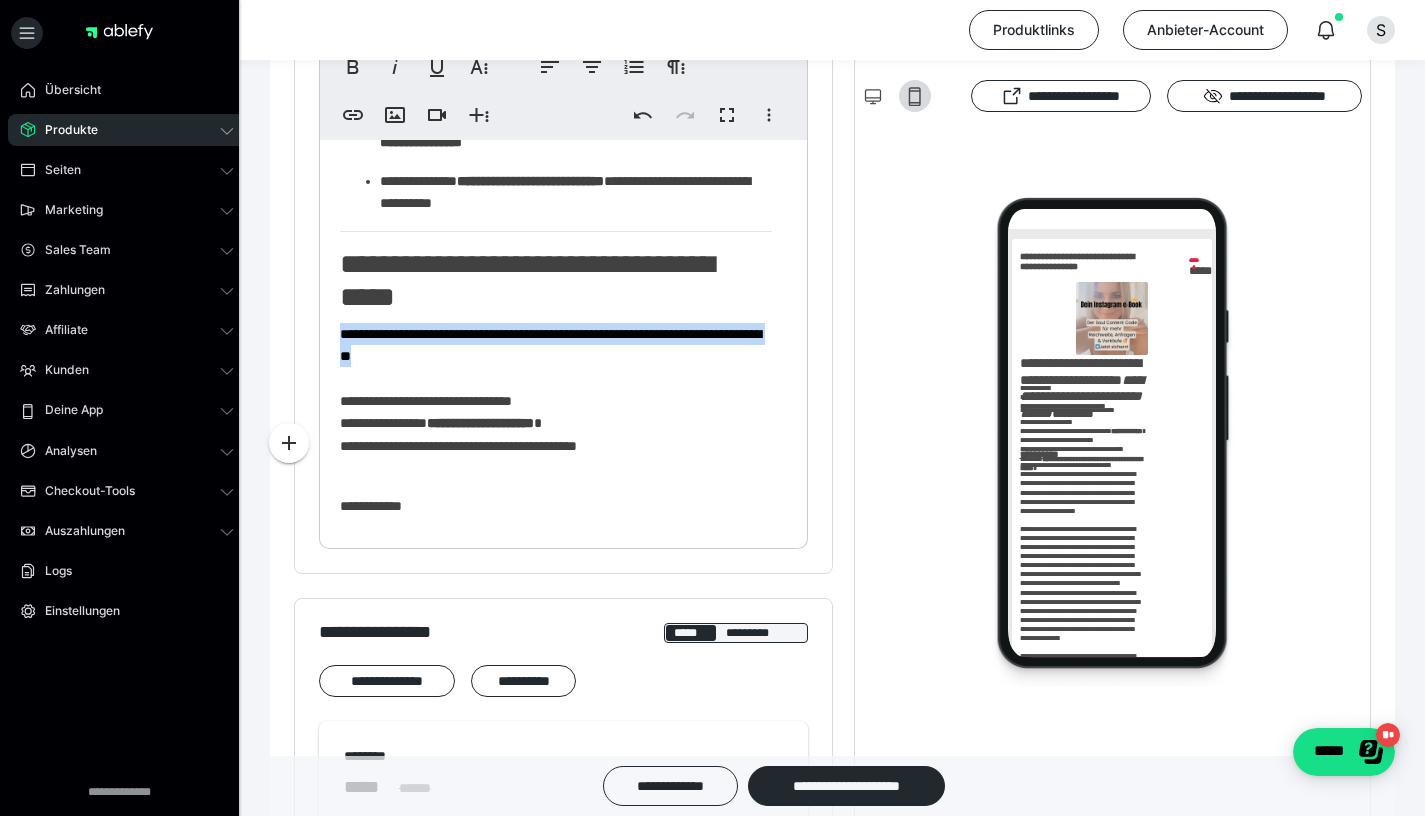 drag, startPoint x: 340, startPoint y: 399, endPoint x: 538, endPoint y: 430, distance: 200.41208 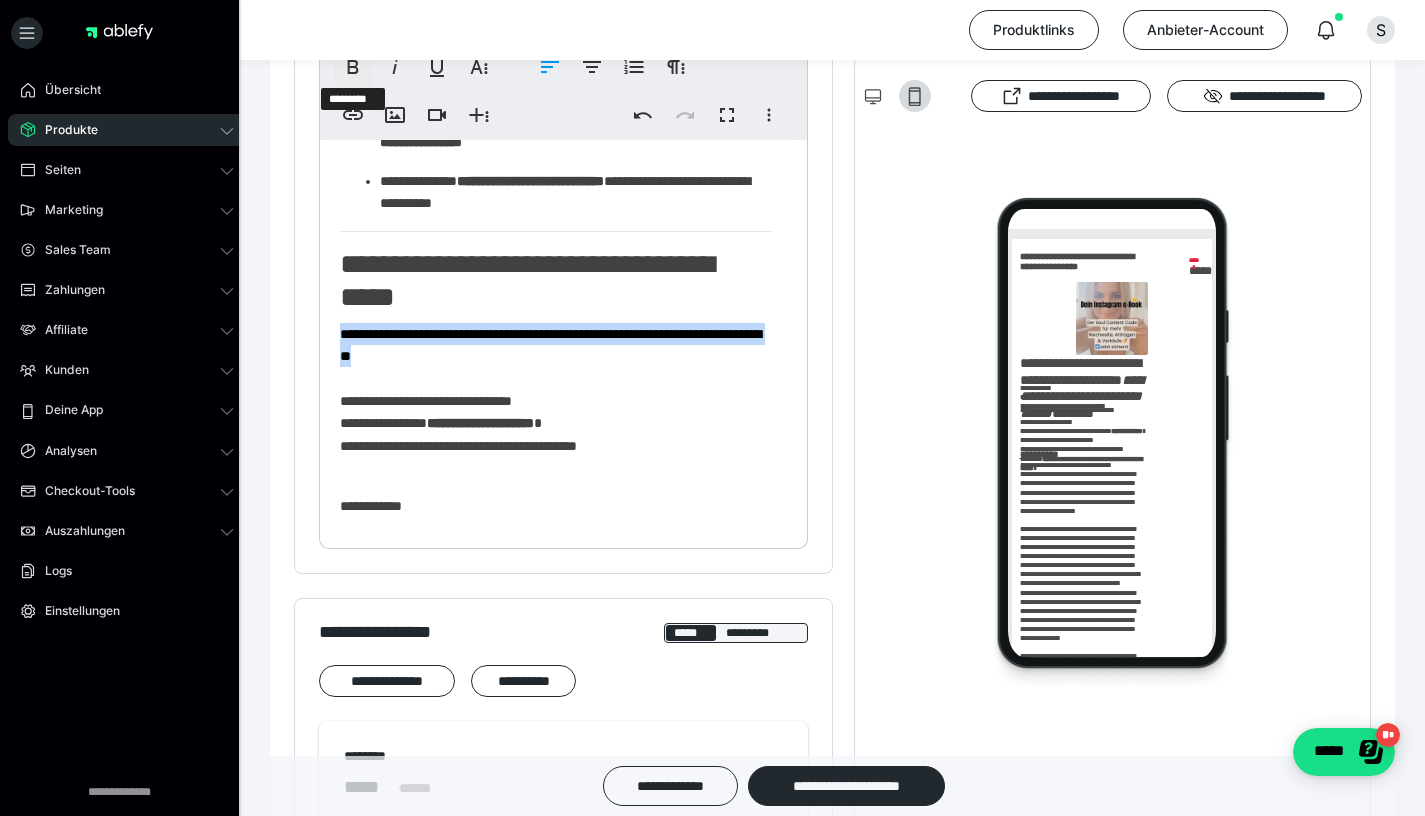click 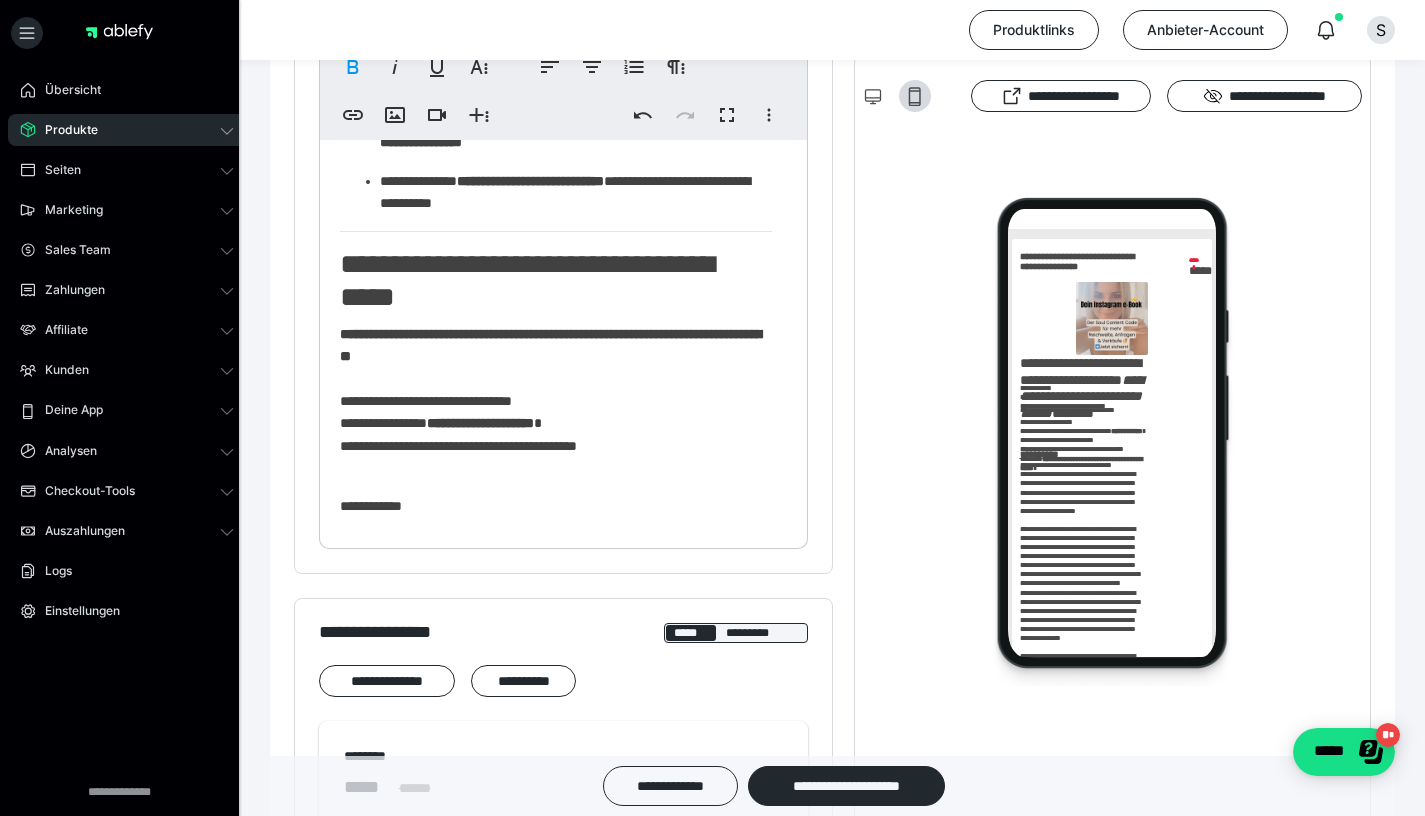 click on "**********" at bounding box center [556, 423] 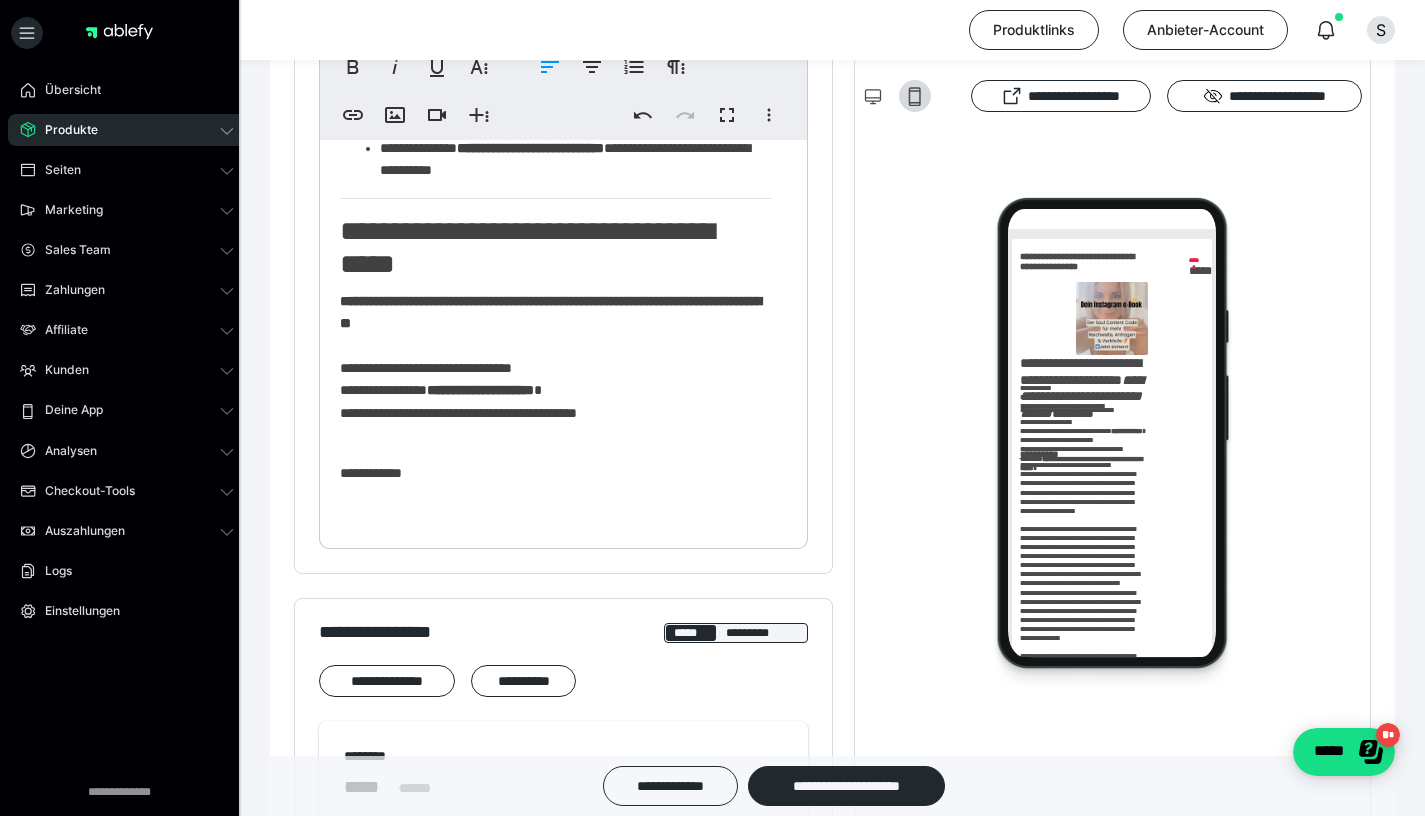 scroll, scrollTop: 1777, scrollLeft: 0, axis: vertical 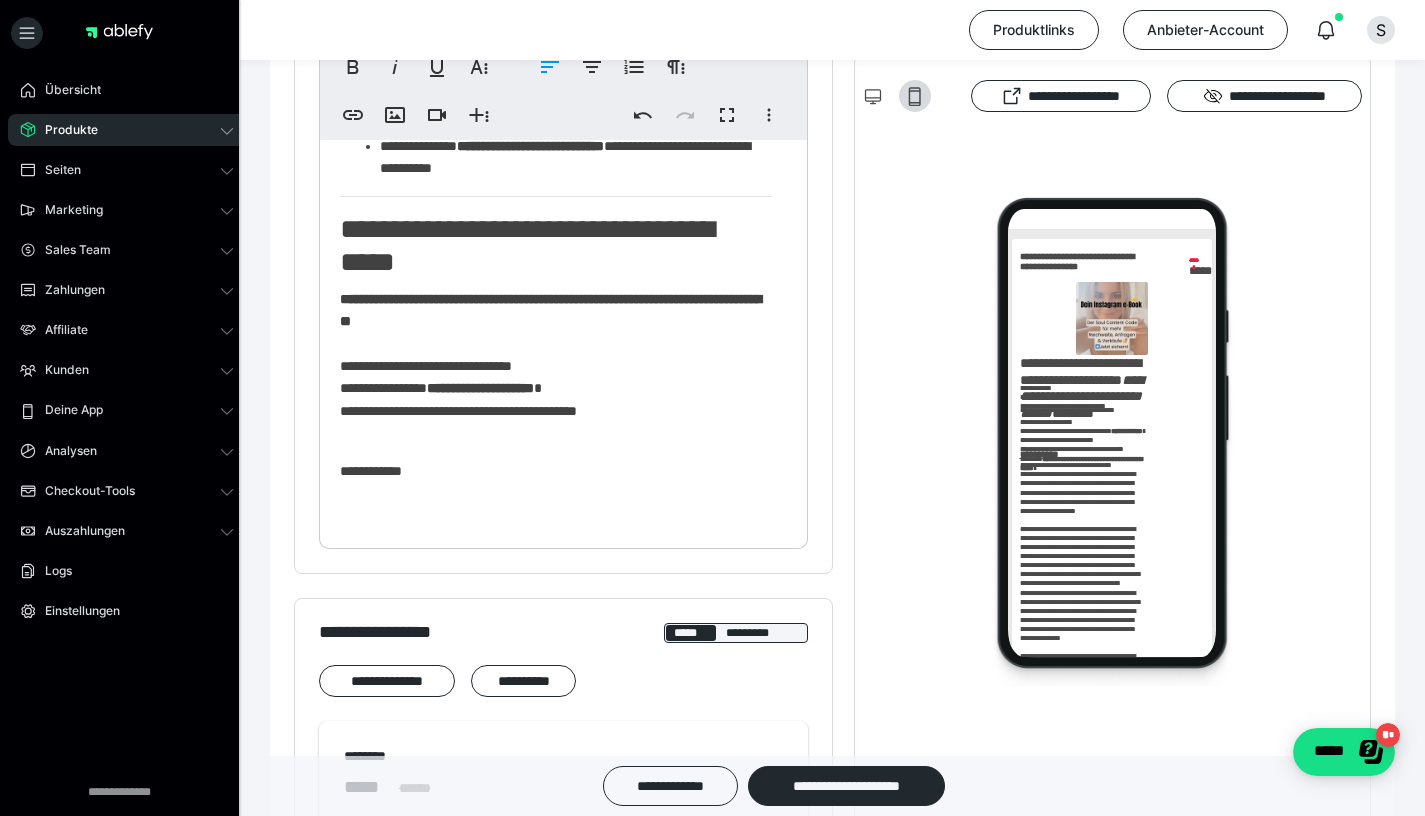 click on "**********" at bounding box center [550, 310] 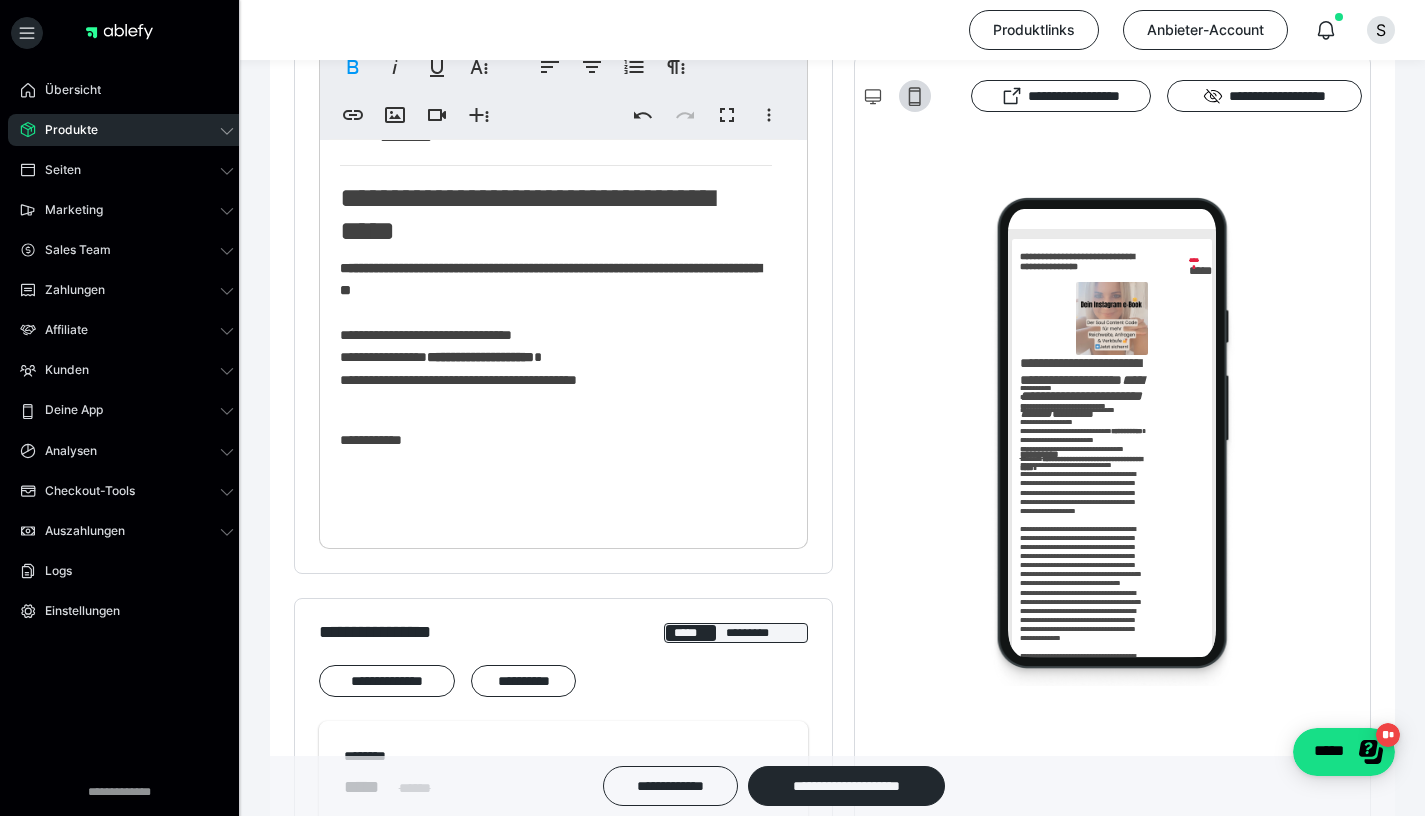 scroll, scrollTop: 1809, scrollLeft: 0, axis: vertical 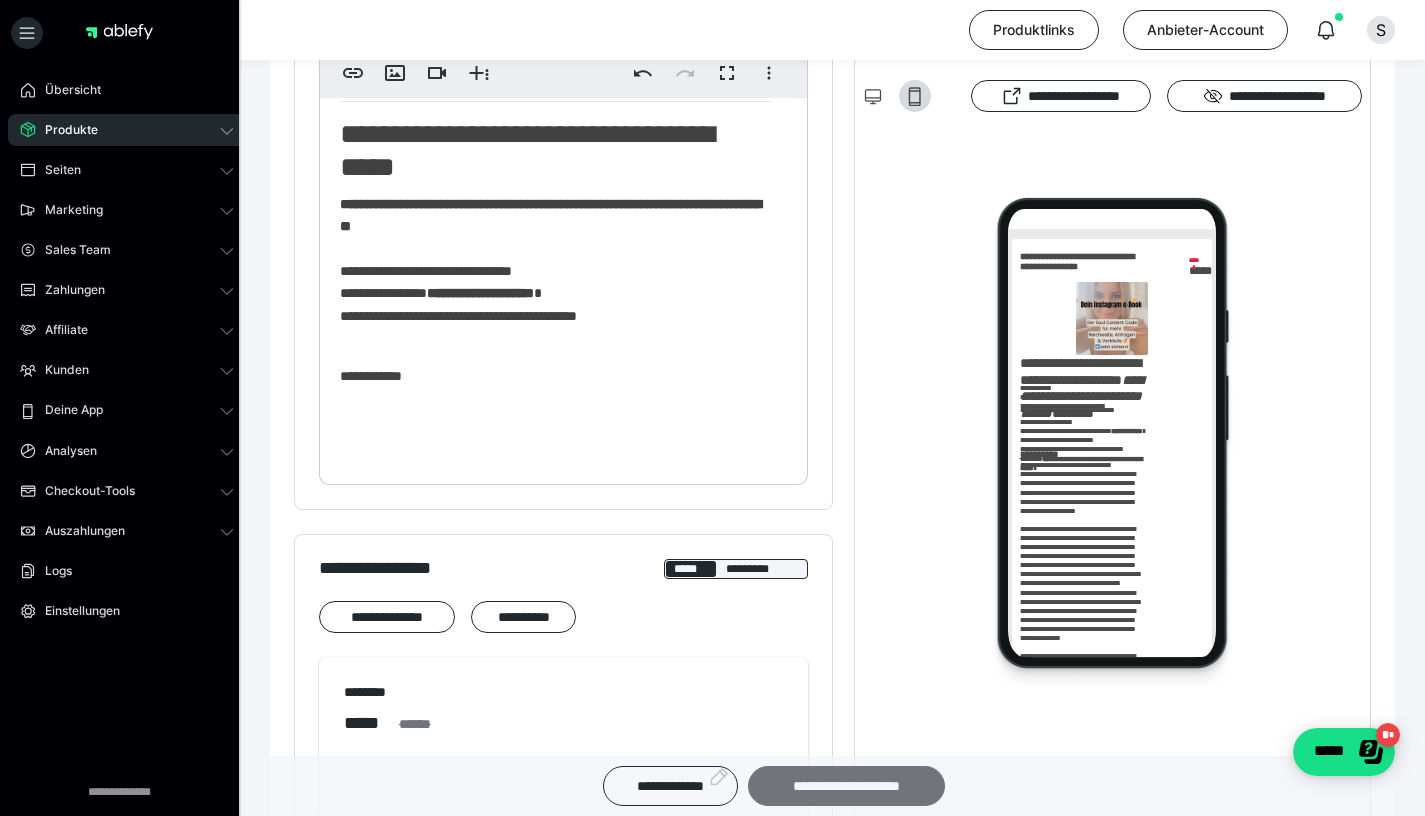 click on "**********" at bounding box center (846, 786) 